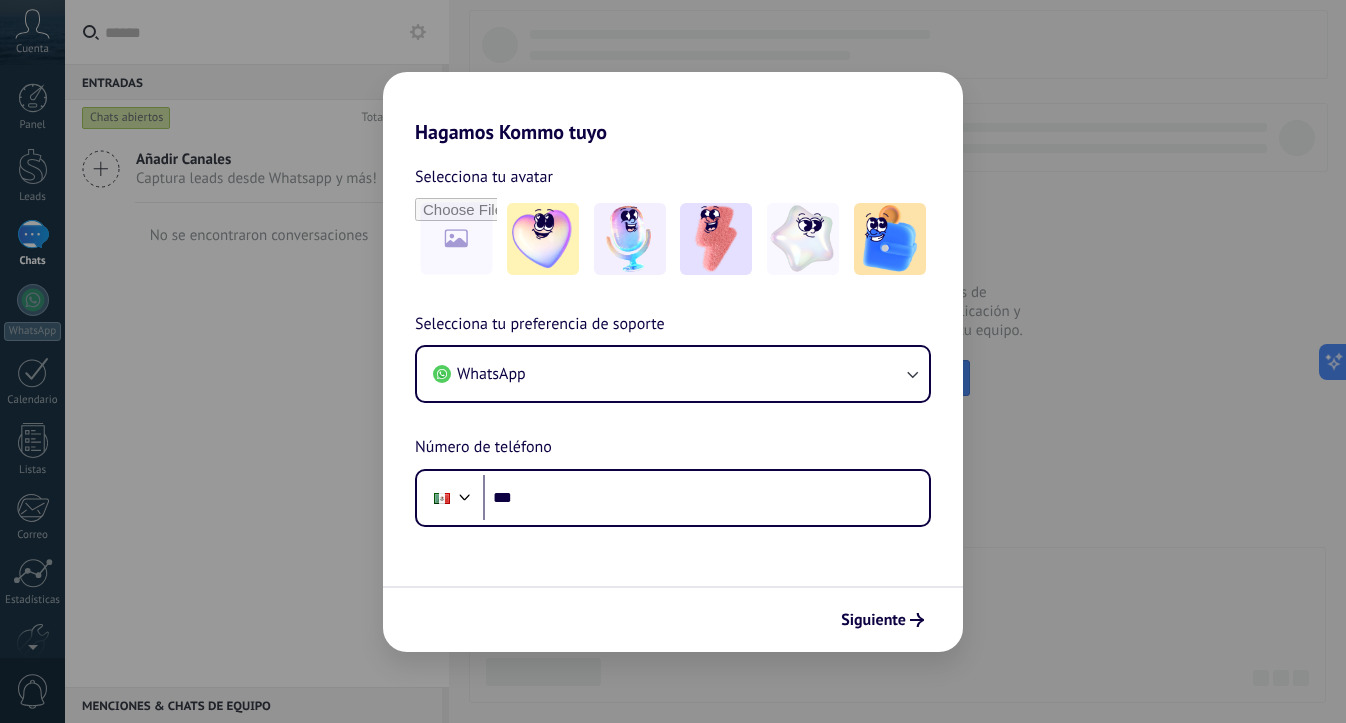 scroll, scrollTop: 0, scrollLeft: 0, axis: both 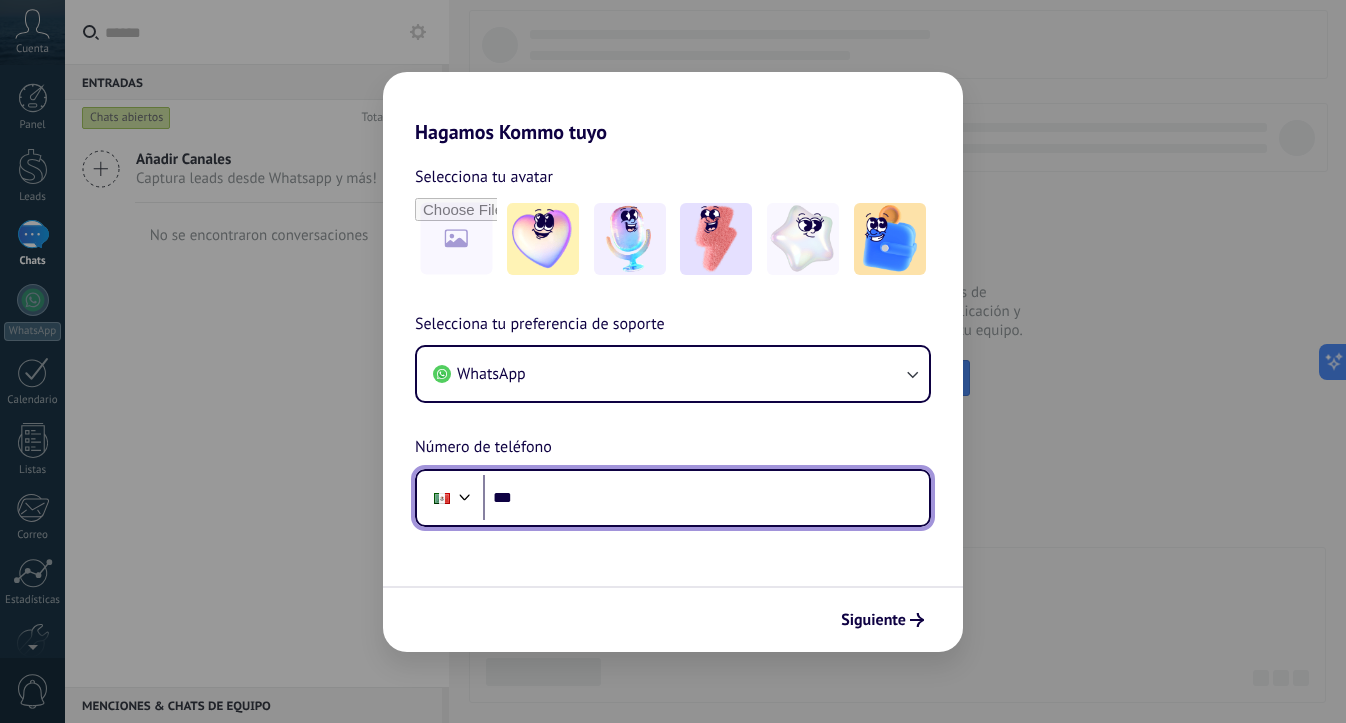click on "***" at bounding box center (706, 498) 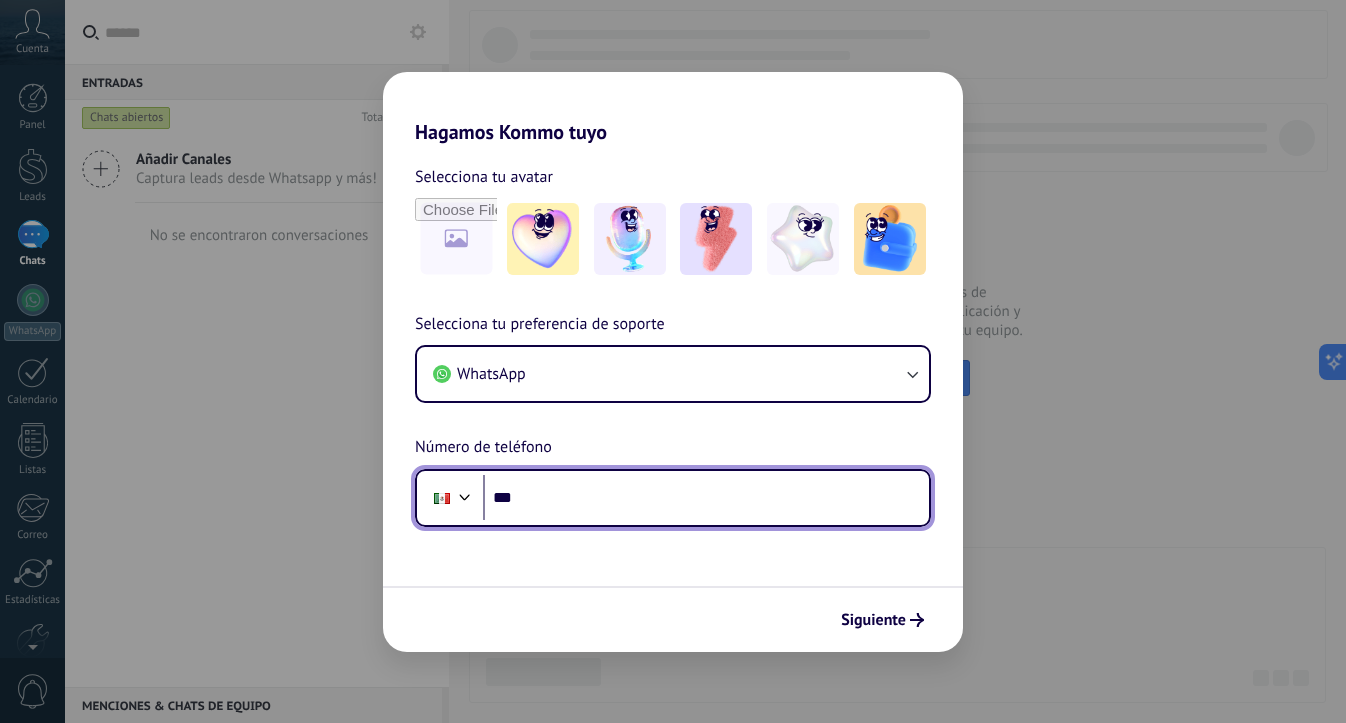 scroll, scrollTop: 0, scrollLeft: 0, axis: both 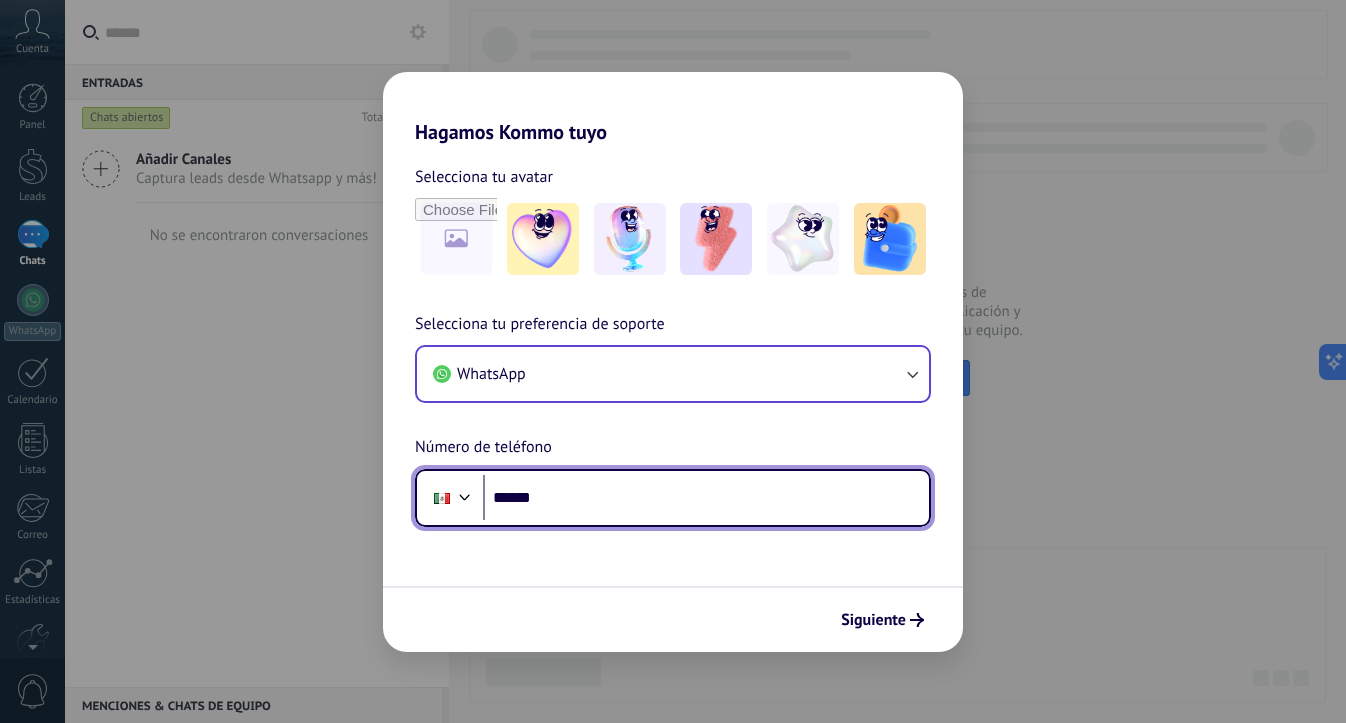 type on "******" 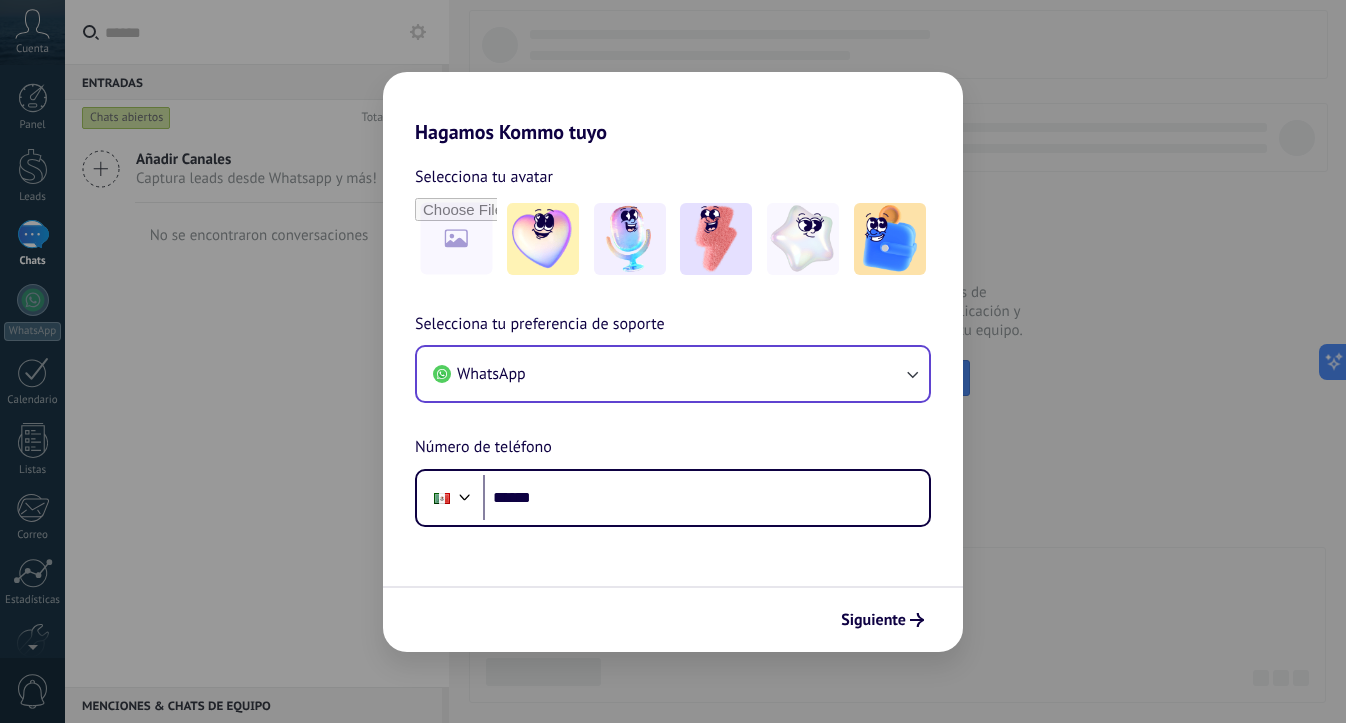click 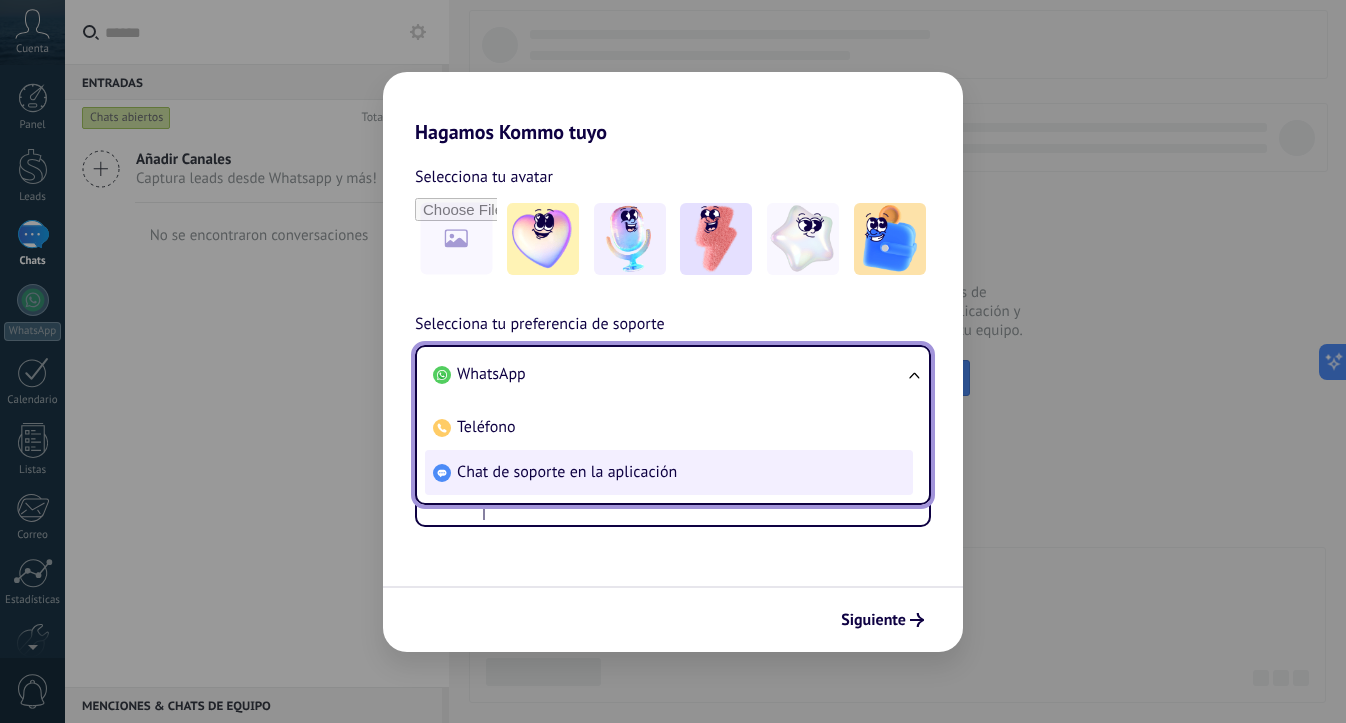 click on "Chat de soporte en la aplicación" at bounding box center (669, 472) 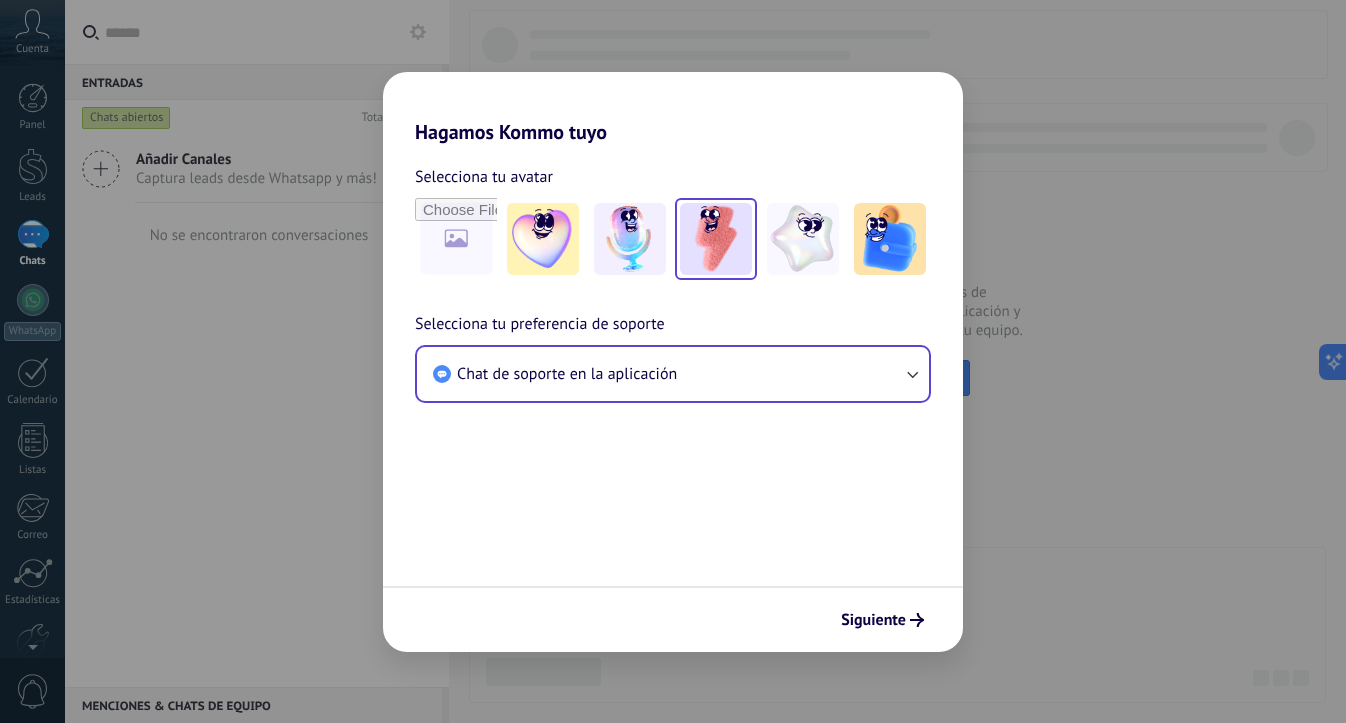 click at bounding box center [716, 239] 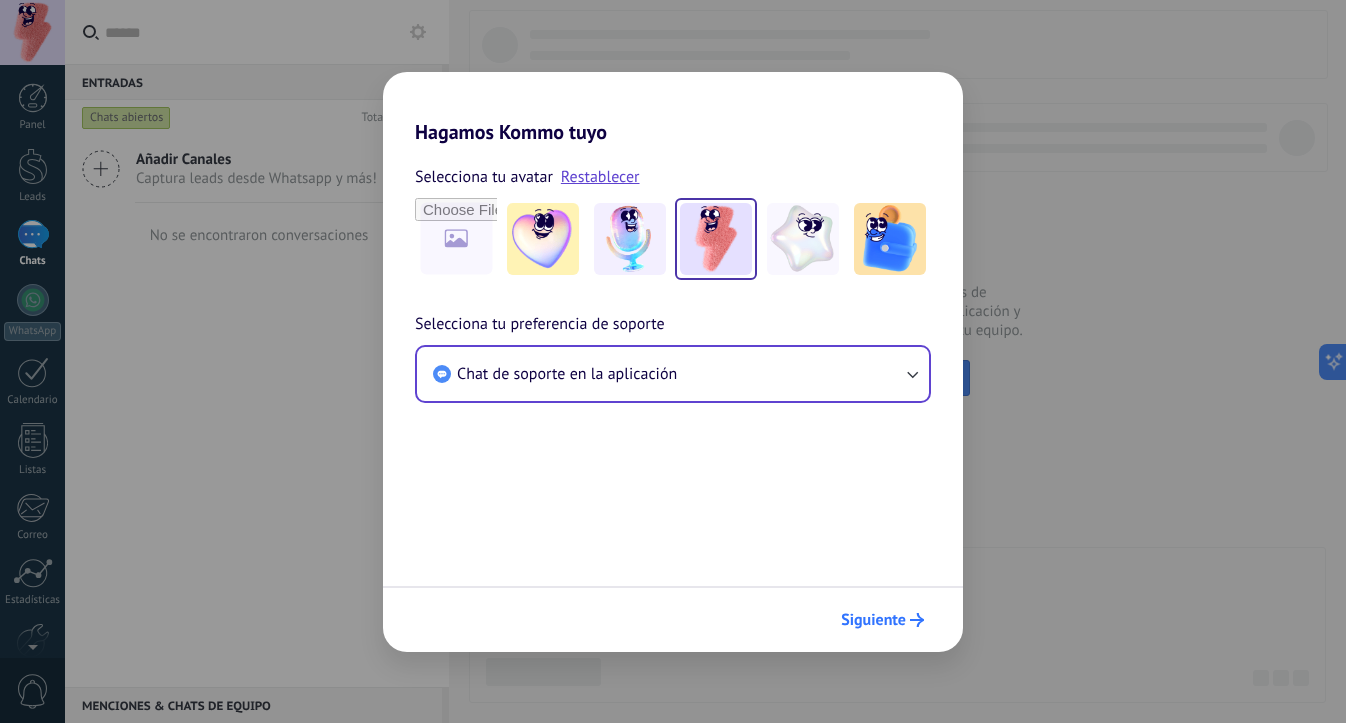 click on "Siguiente" at bounding box center (873, 620) 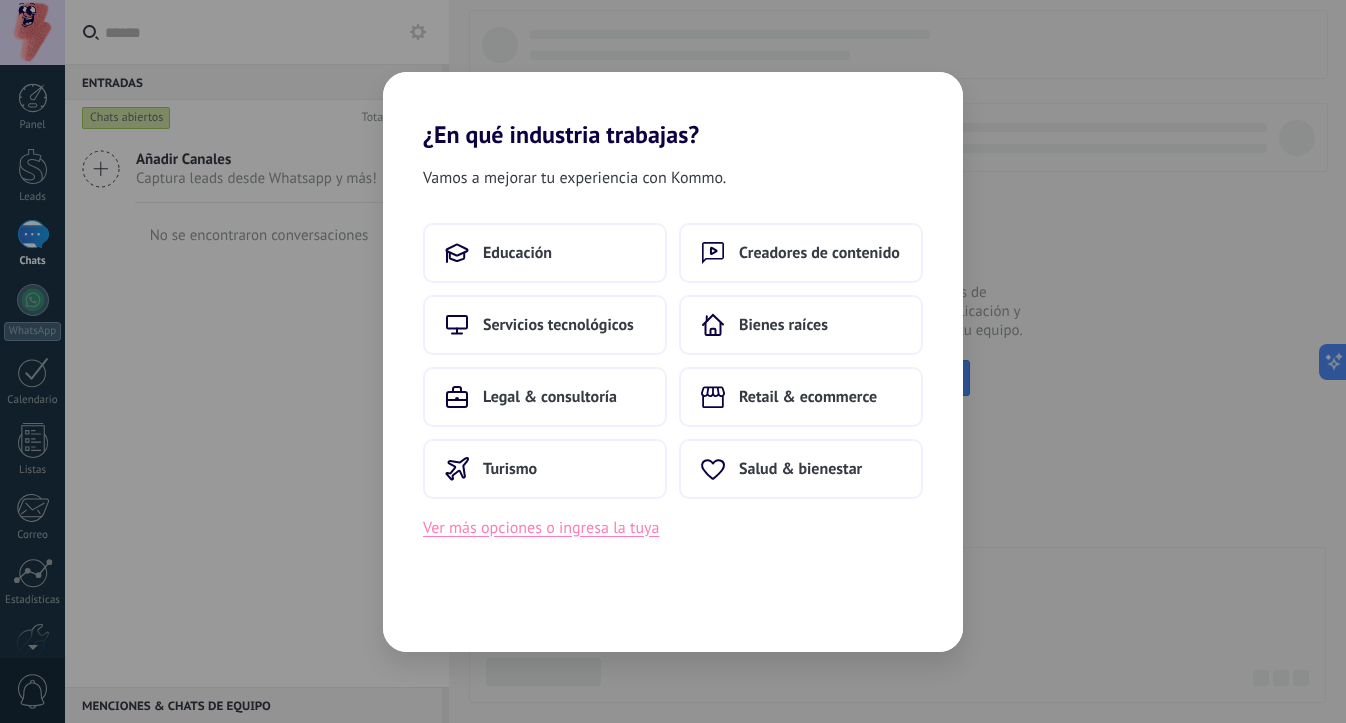 click on "Ver más opciones o ingresa la tuya" at bounding box center [541, 528] 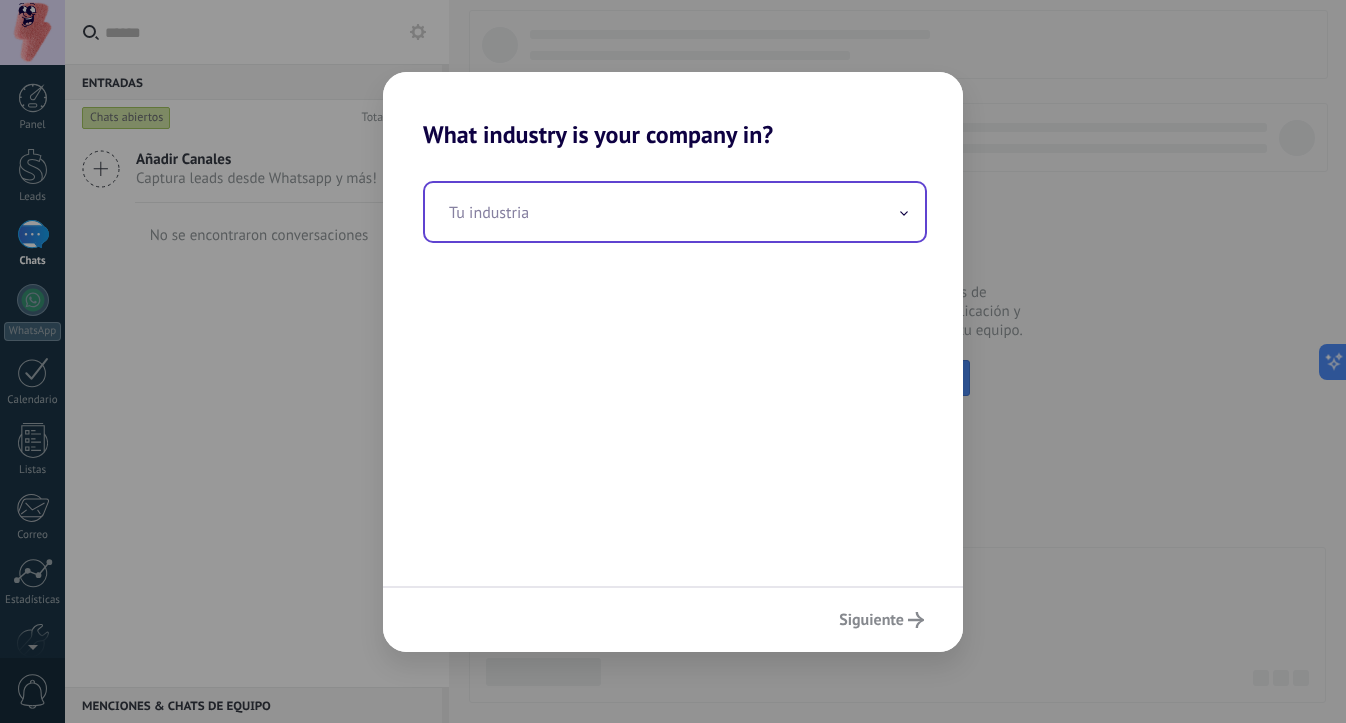 click at bounding box center [675, 212] 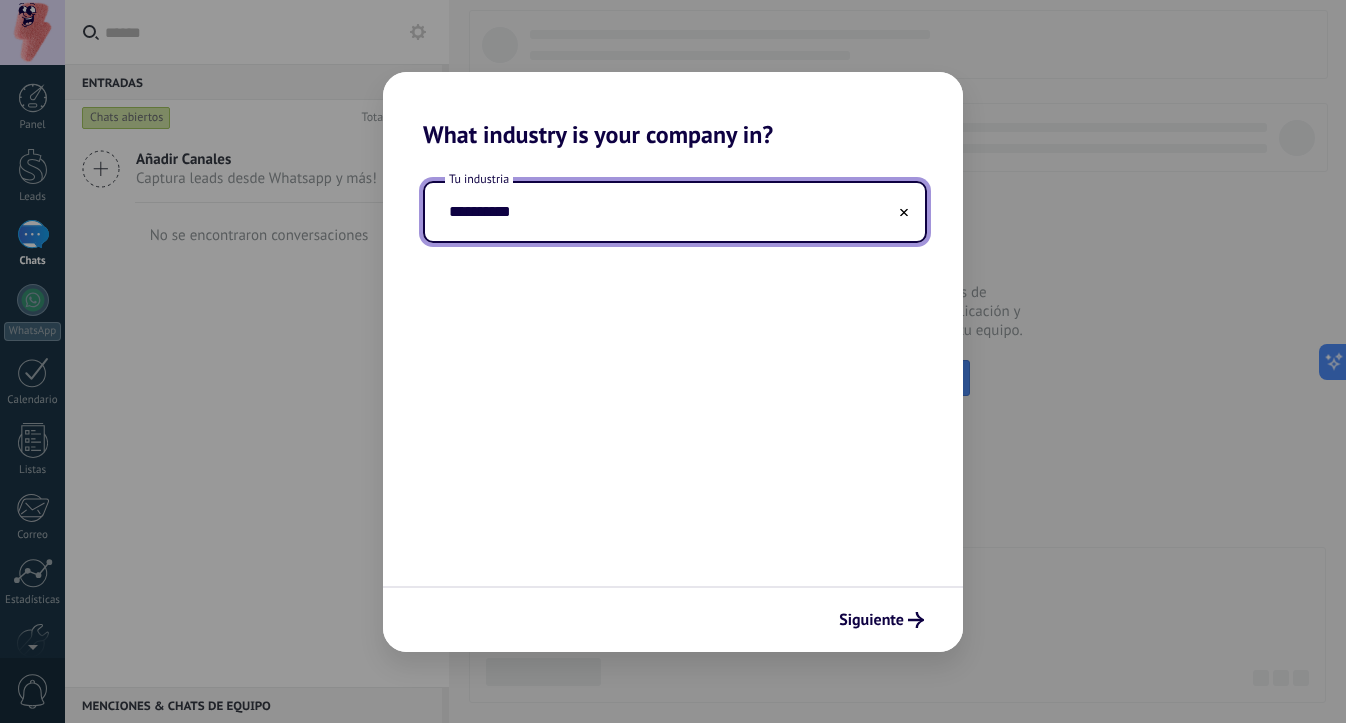 click on "**********" at bounding box center [675, 212] 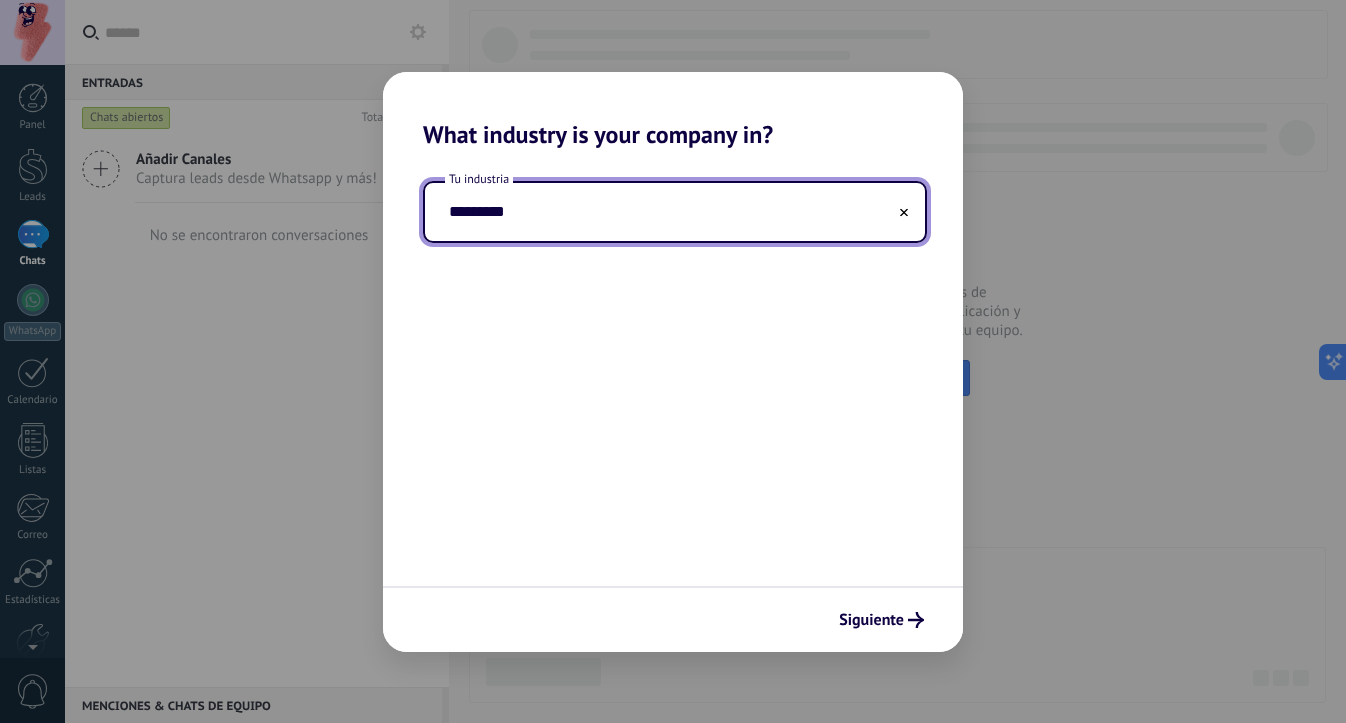 type on "**********" 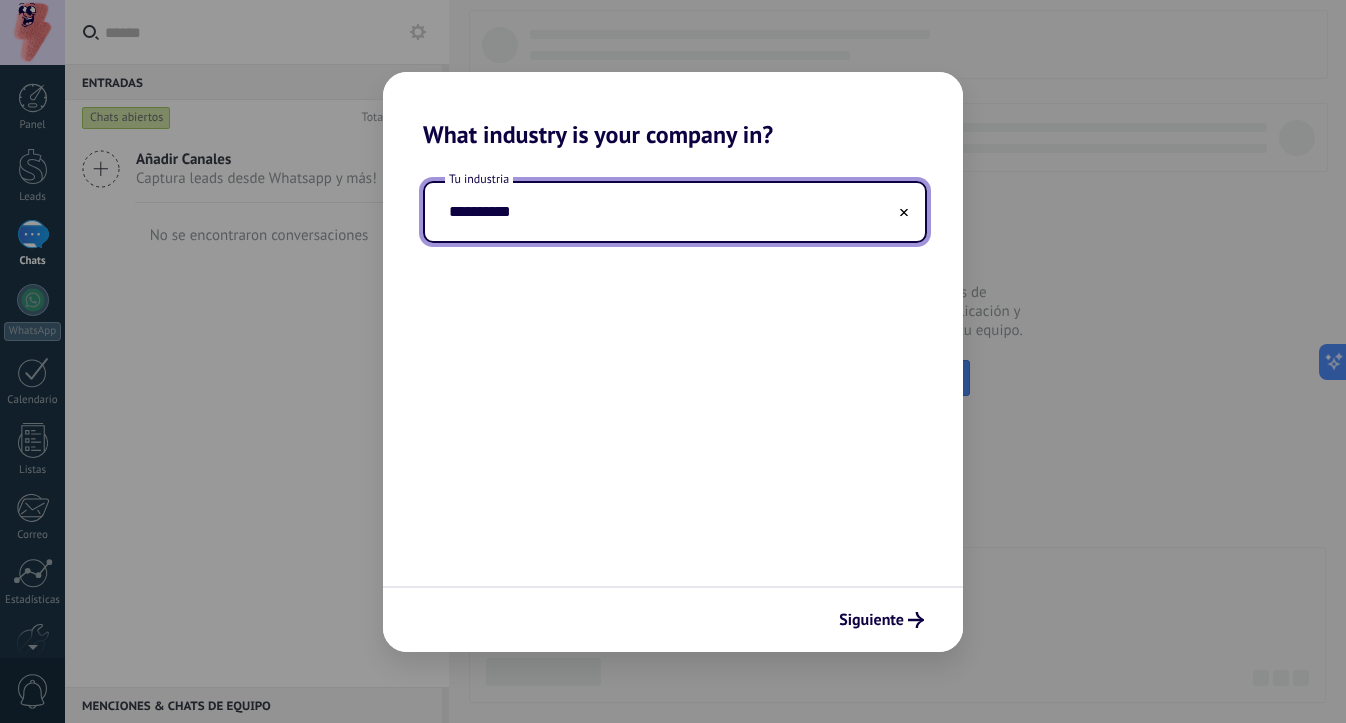 click on "**********" at bounding box center (673, 367) 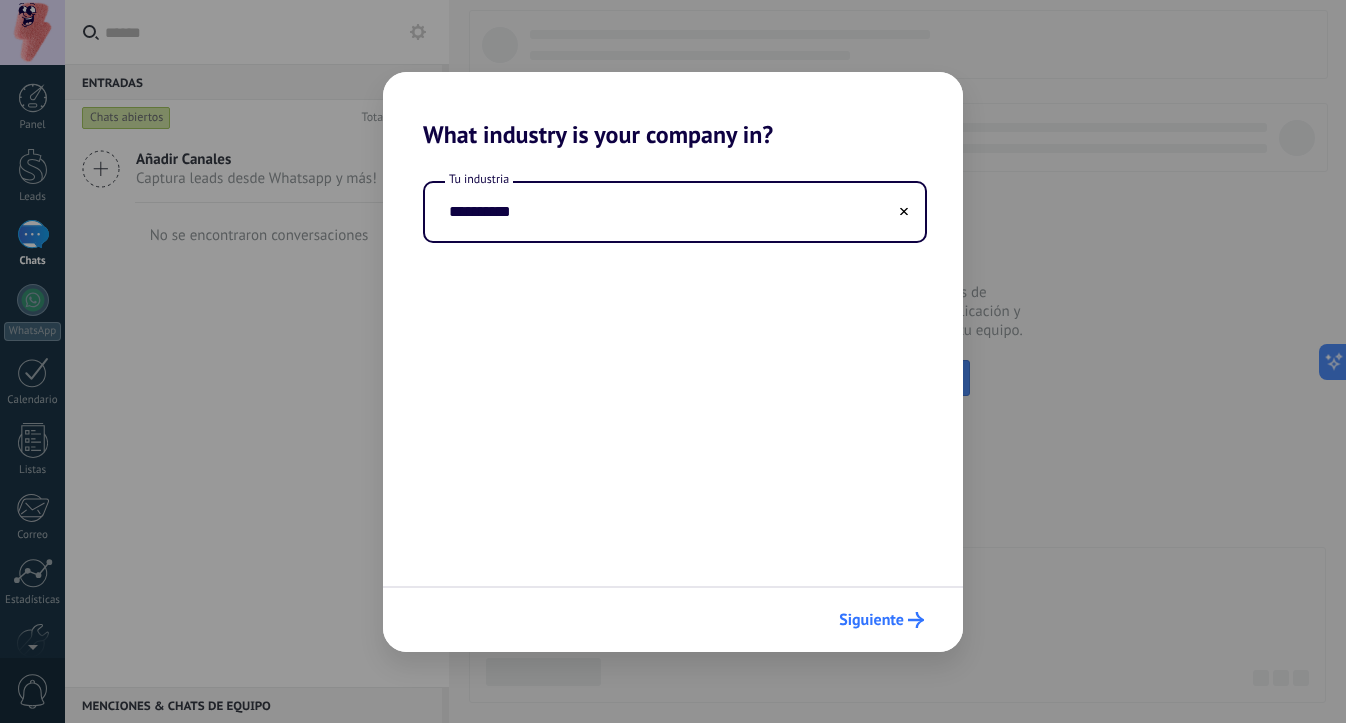 click on "Siguiente" at bounding box center (871, 620) 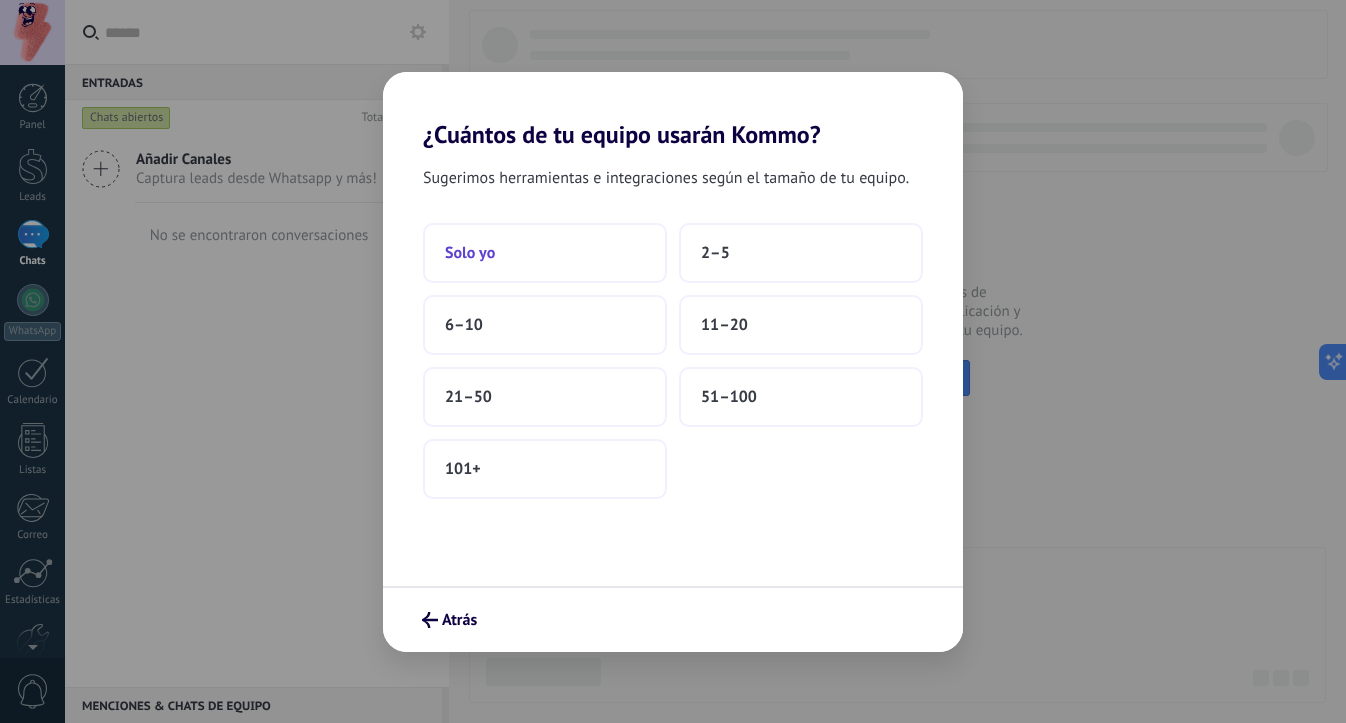 click on "Solo yo" at bounding box center (545, 253) 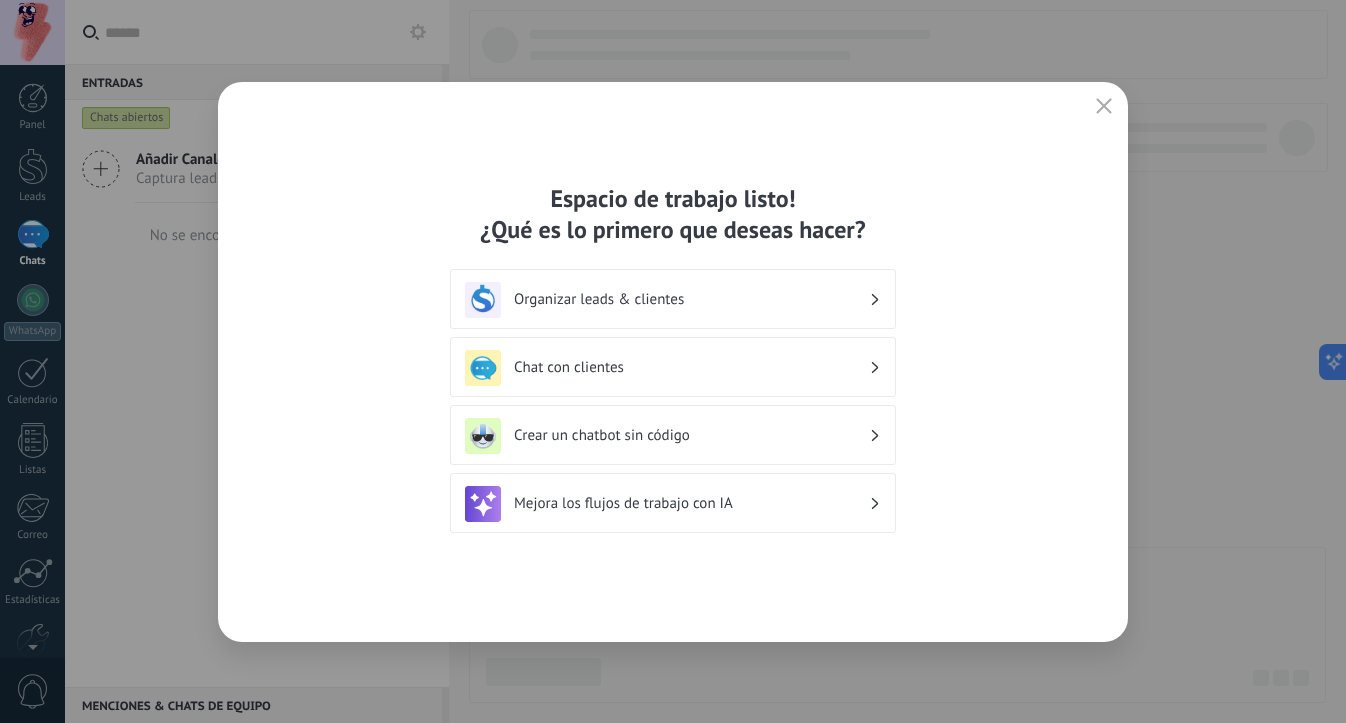 click 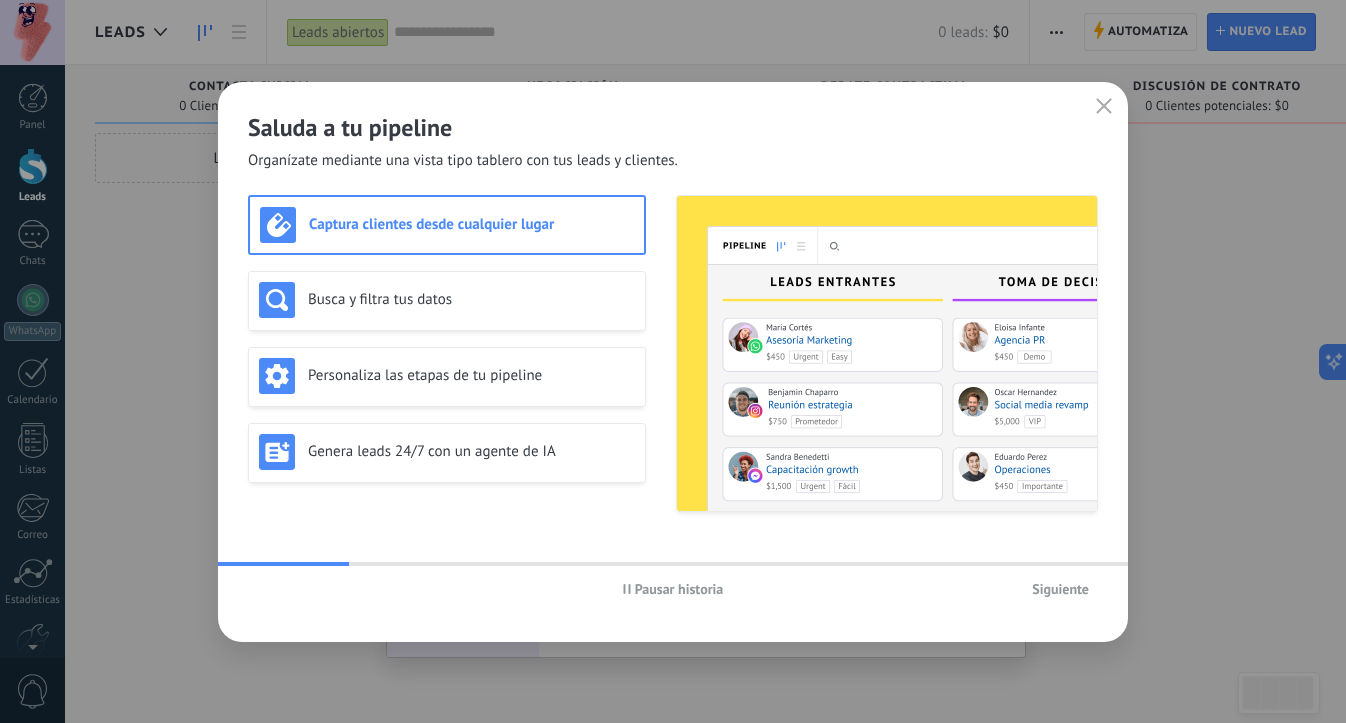 click 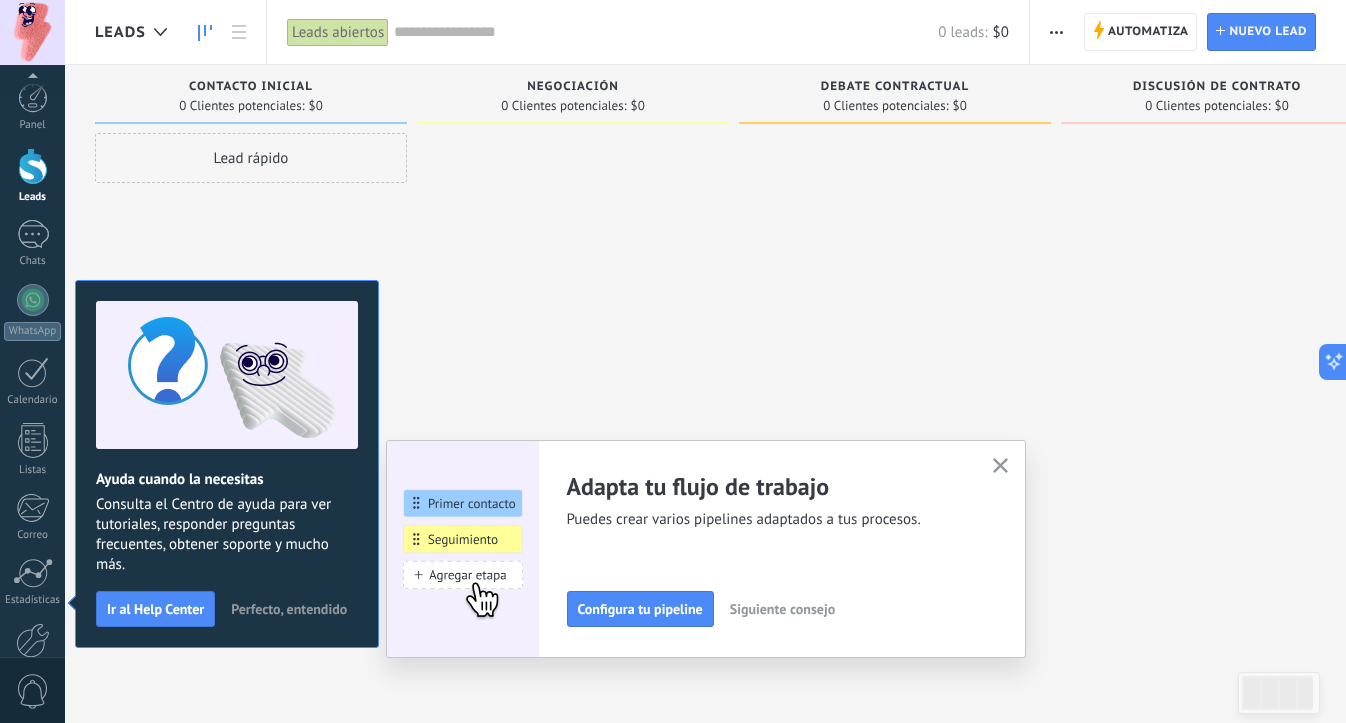 scroll, scrollTop: 109, scrollLeft: 0, axis: vertical 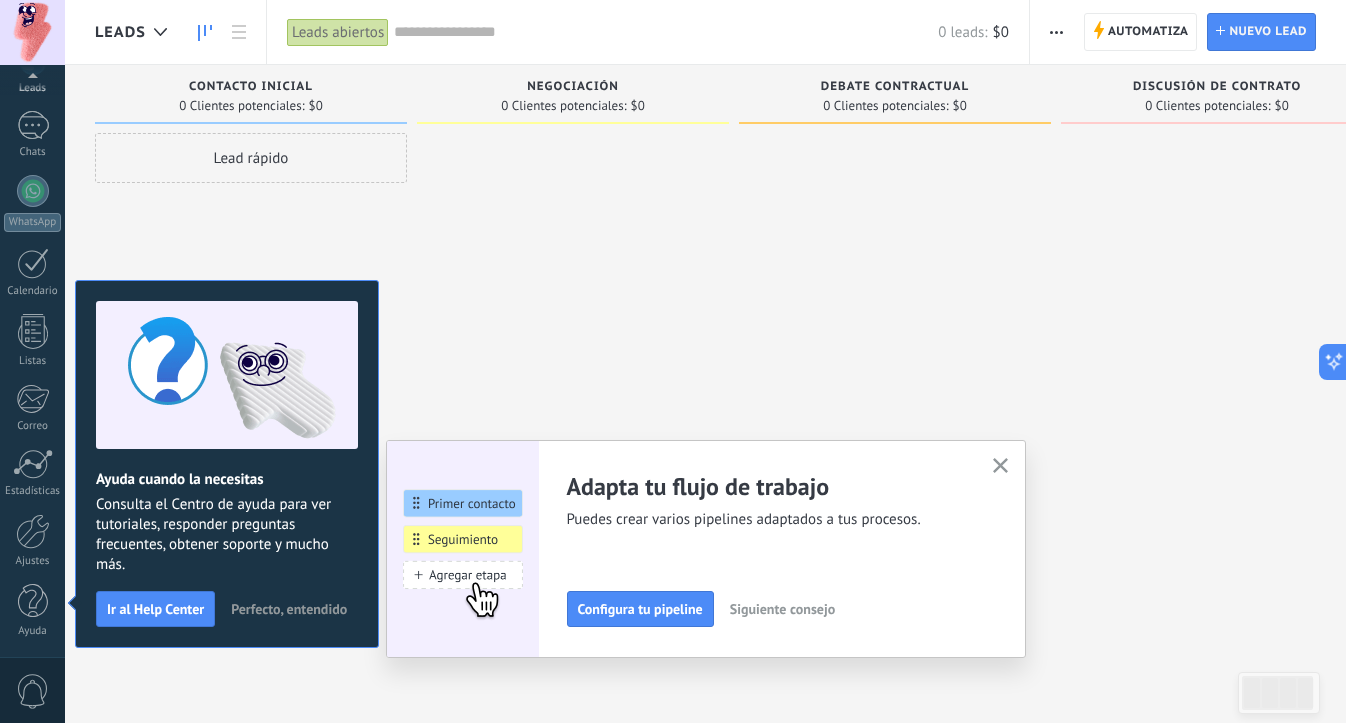 click 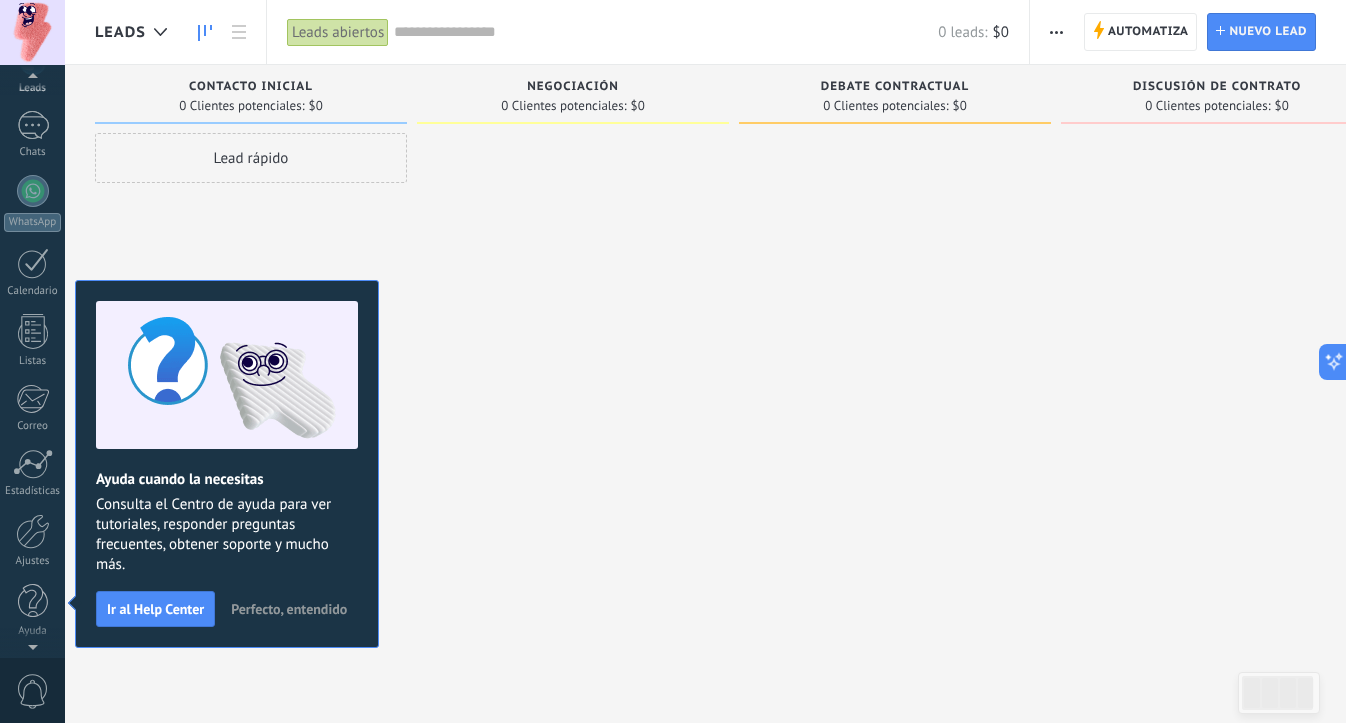 scroll, scrollTop: 64, scrollLeft: 0, axis: vertical 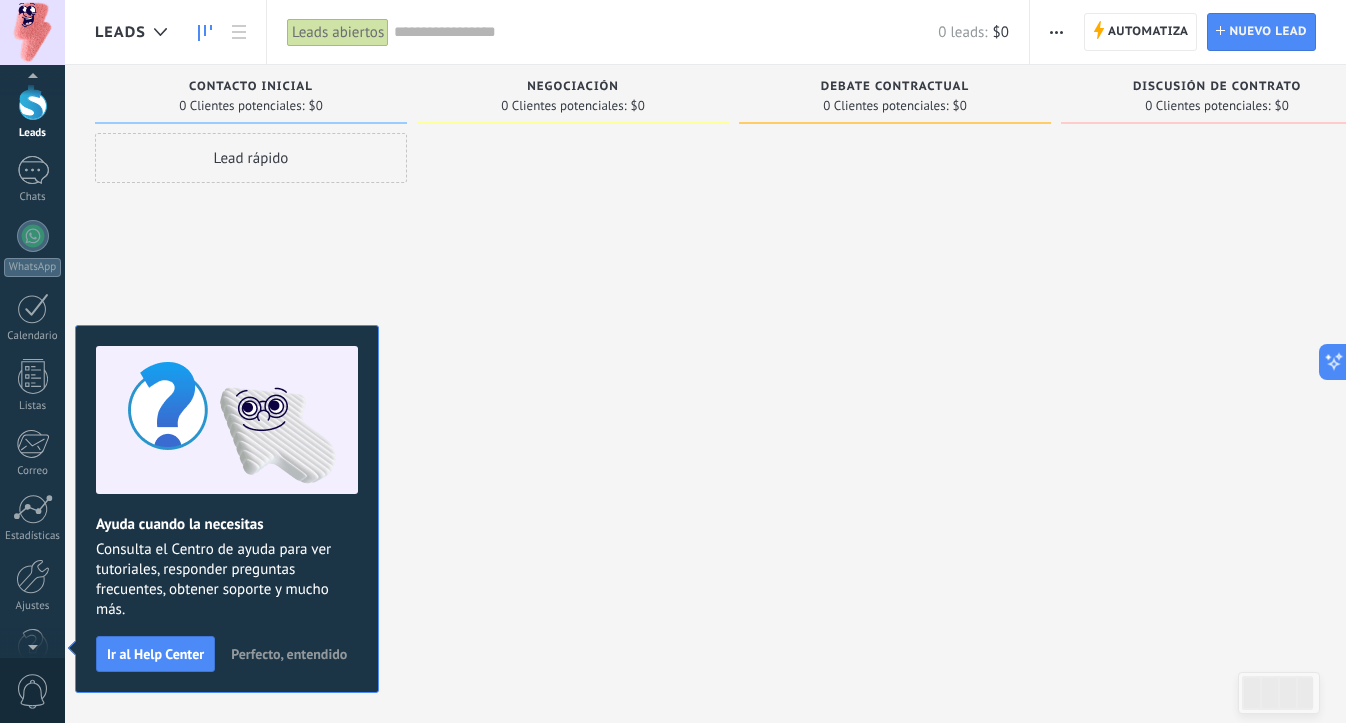 click at bounding box center (32, 32) 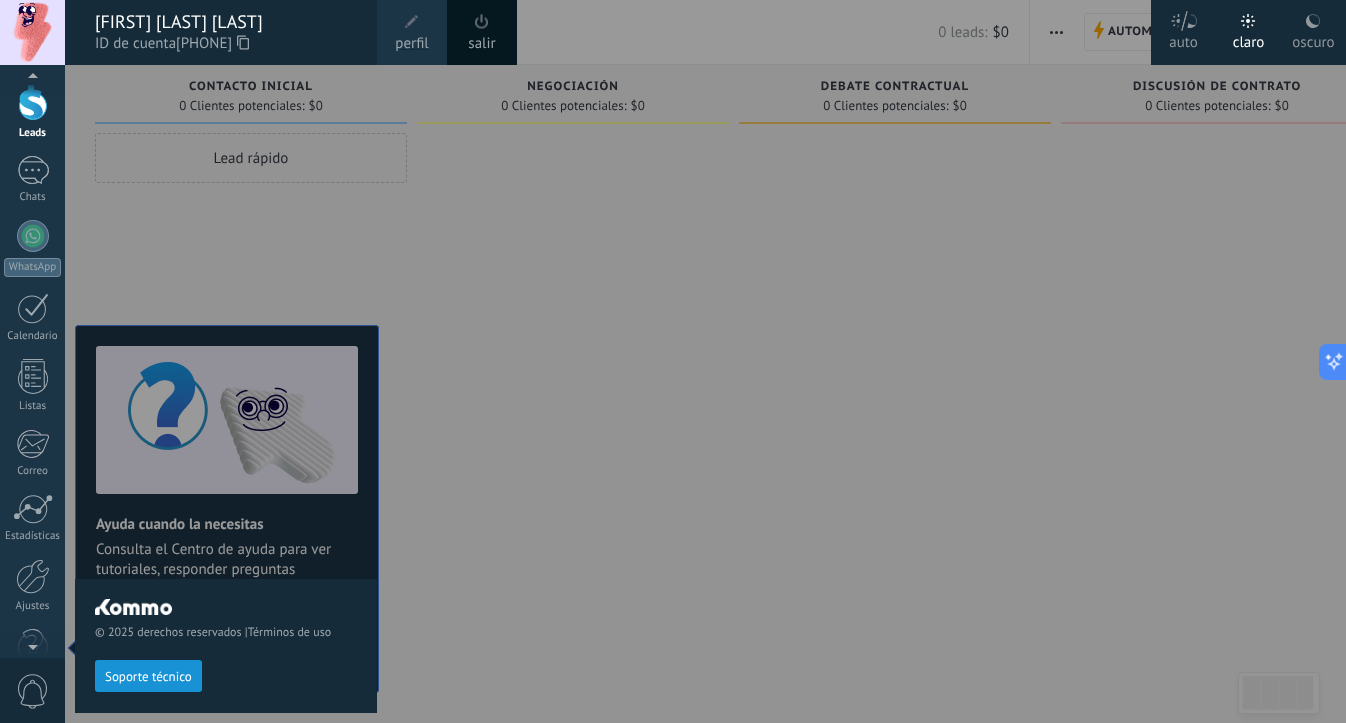 click at bounding box center (738, 361) 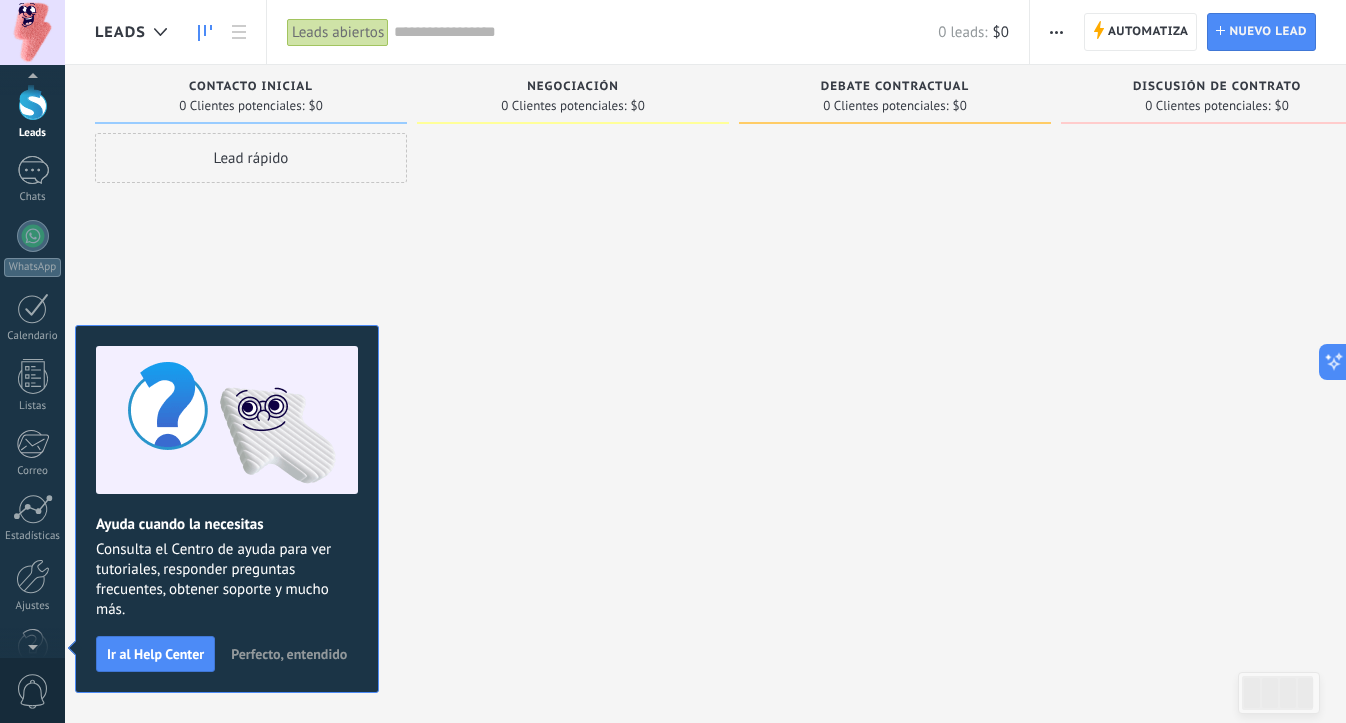 scroll, scrollTop: 0, scrollLeft: 0, axis: both 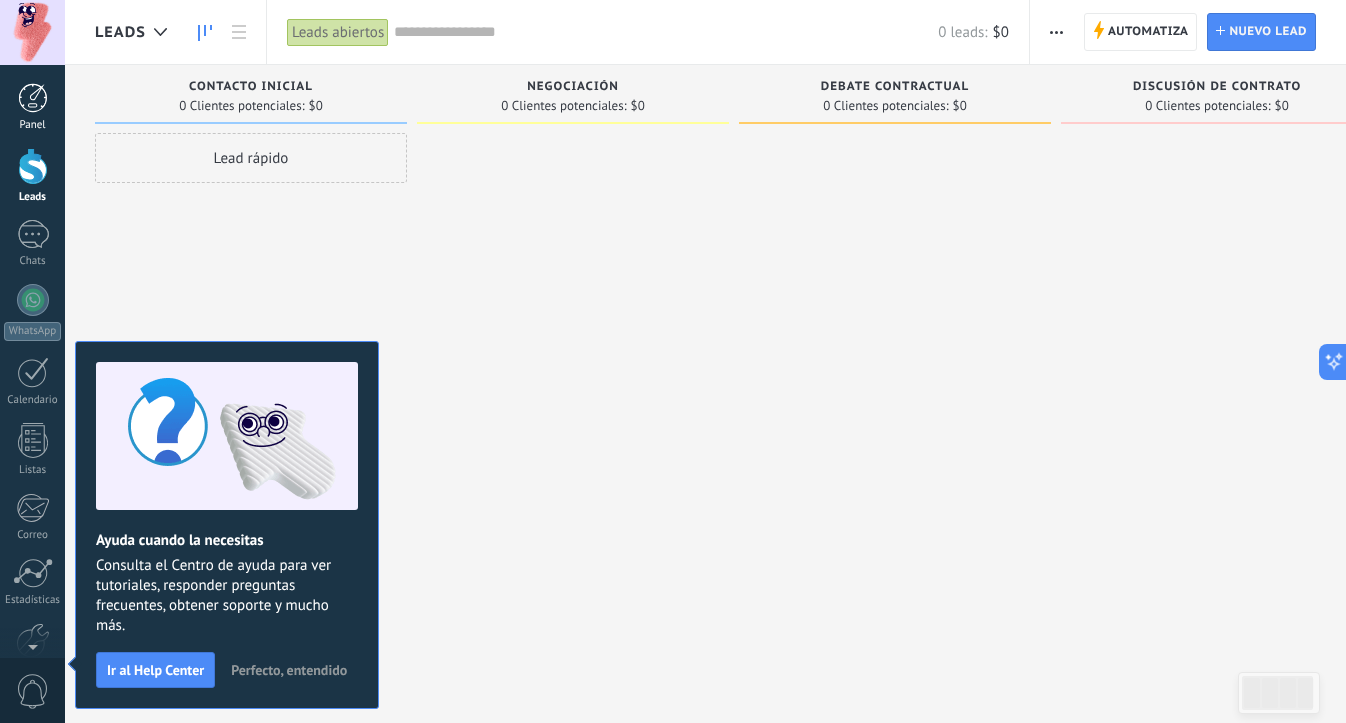 click at bounding box center [33, 98] 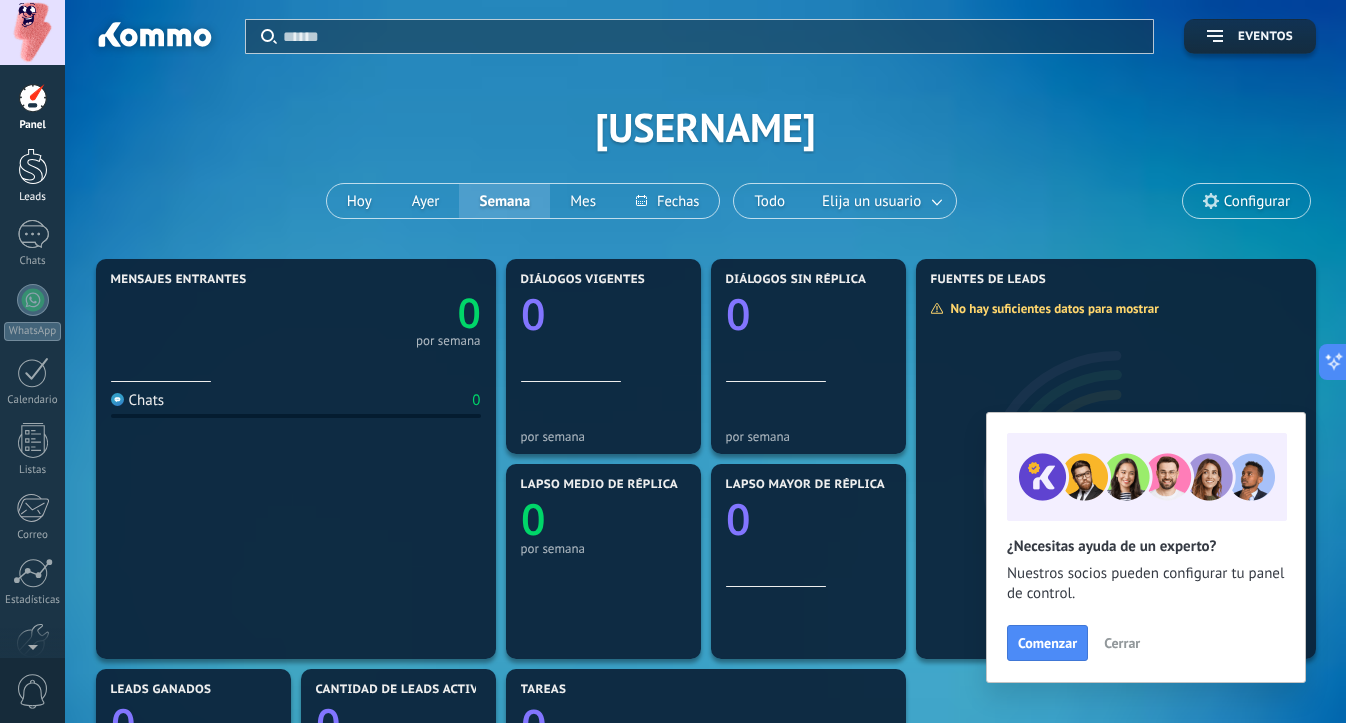 click at bounding box center (33, 166) 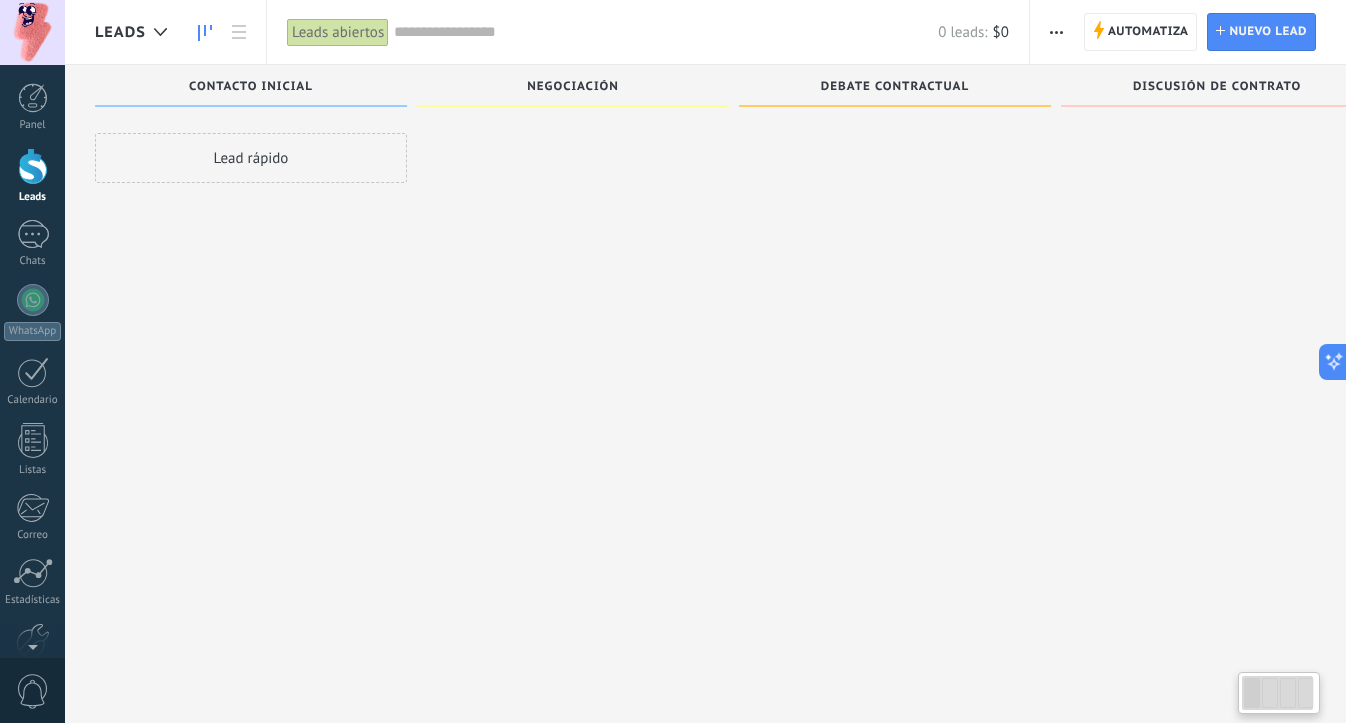 scroll, scrollTop: 6, scrollLeft: 0, axis: vertical 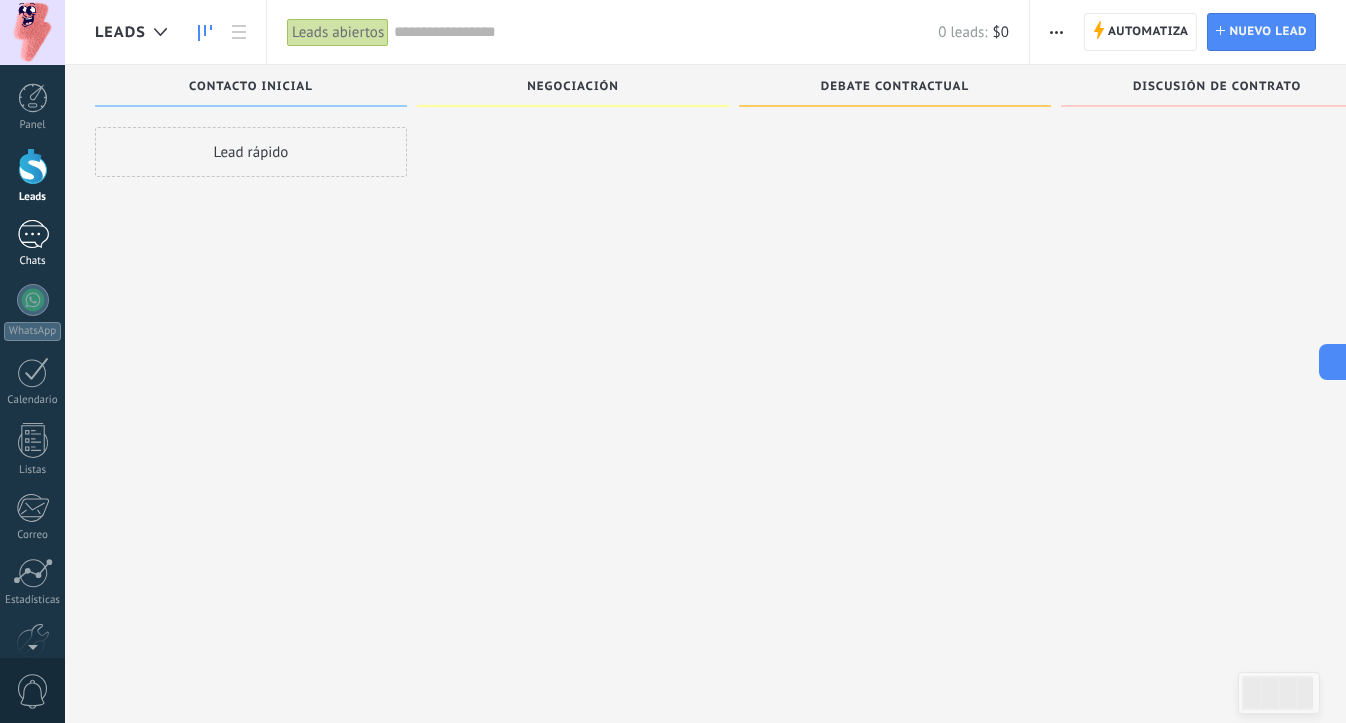 click at bounding box center (33, 234) 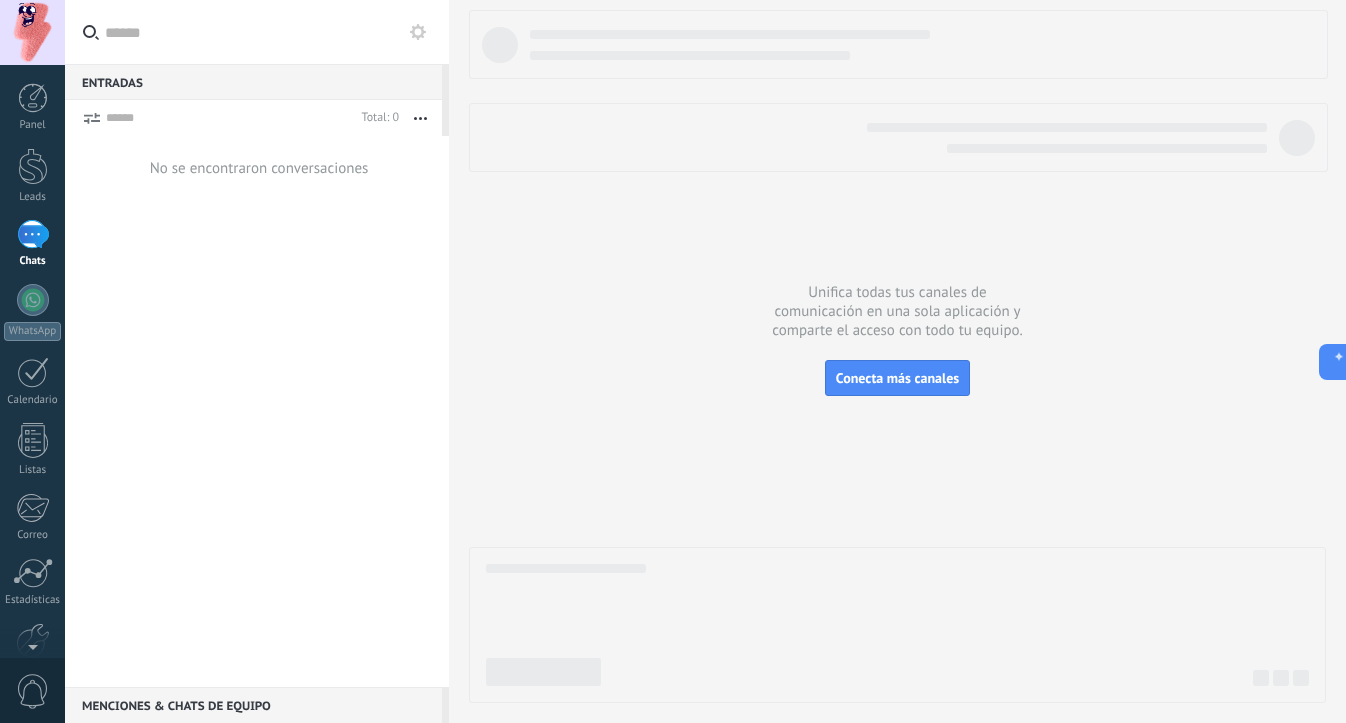 scroll, scrollTop: 0, scrollLeft: 0, axis: both 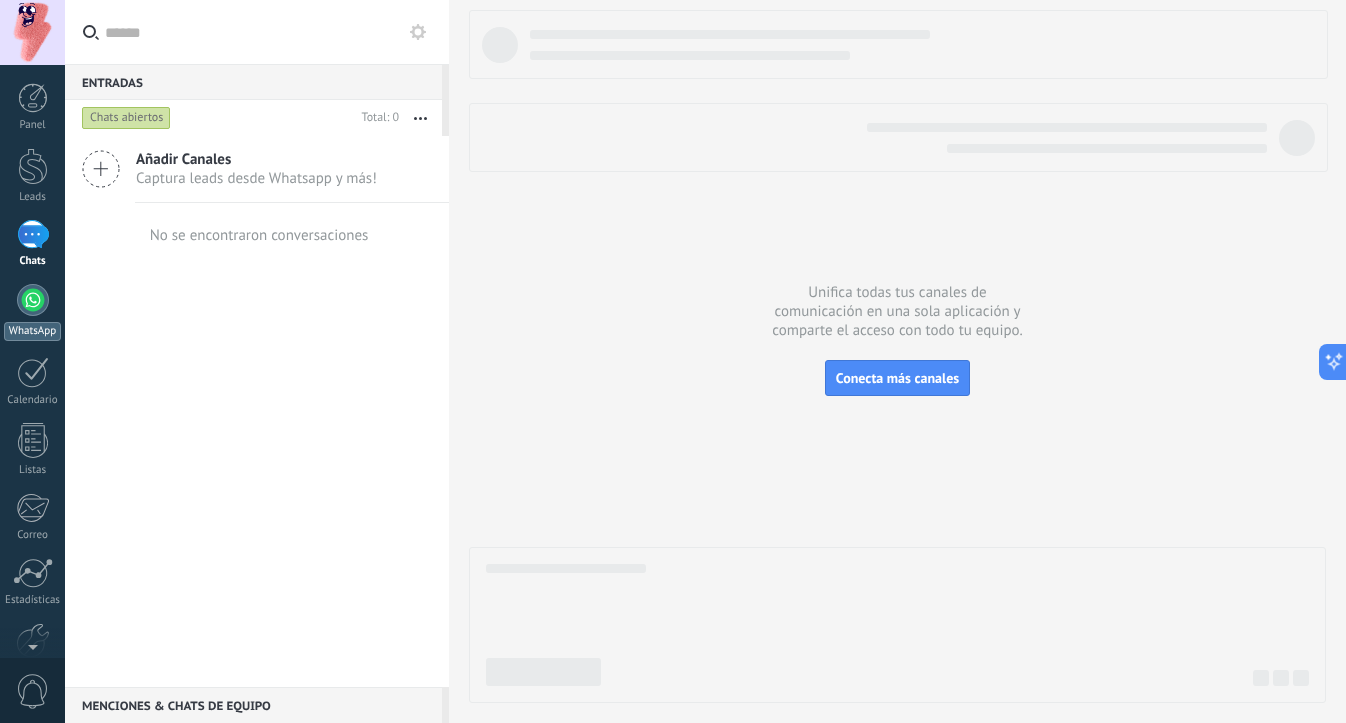 click at bounding box center (33, 300) 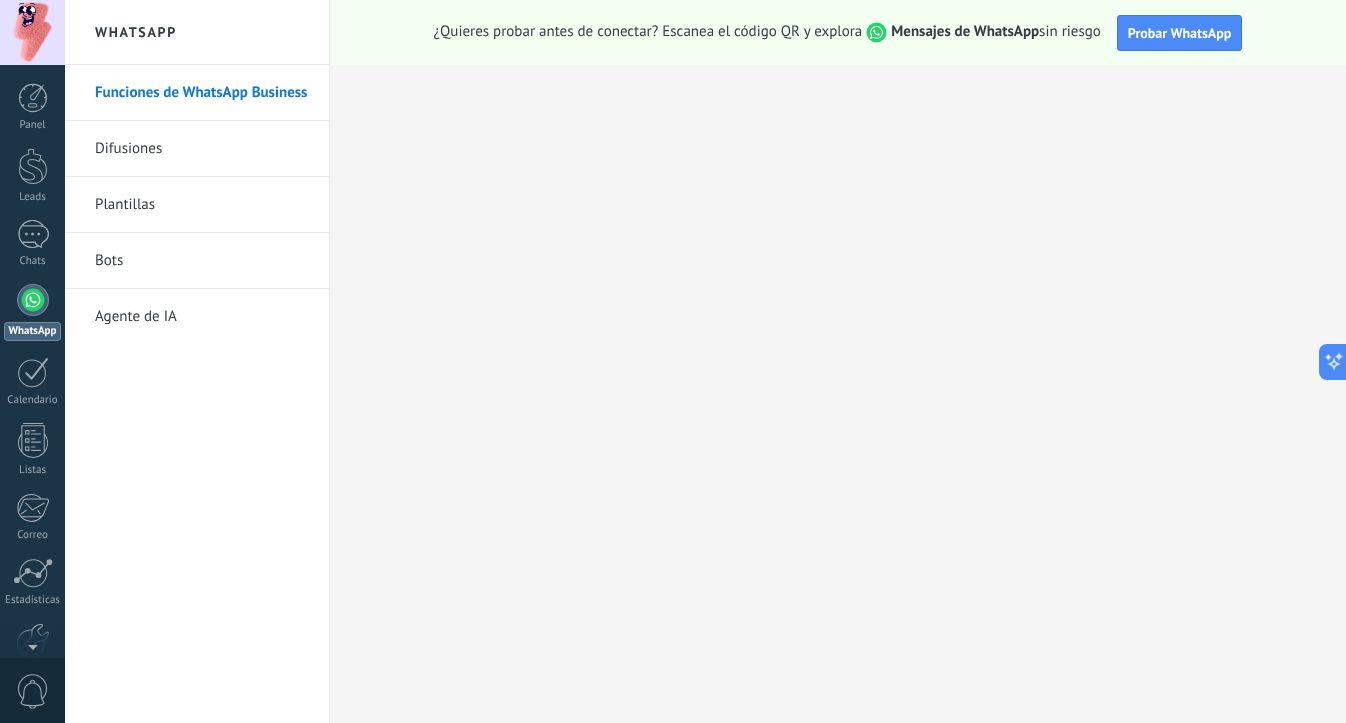 click on "Bots" at bounding box center [202, 261] 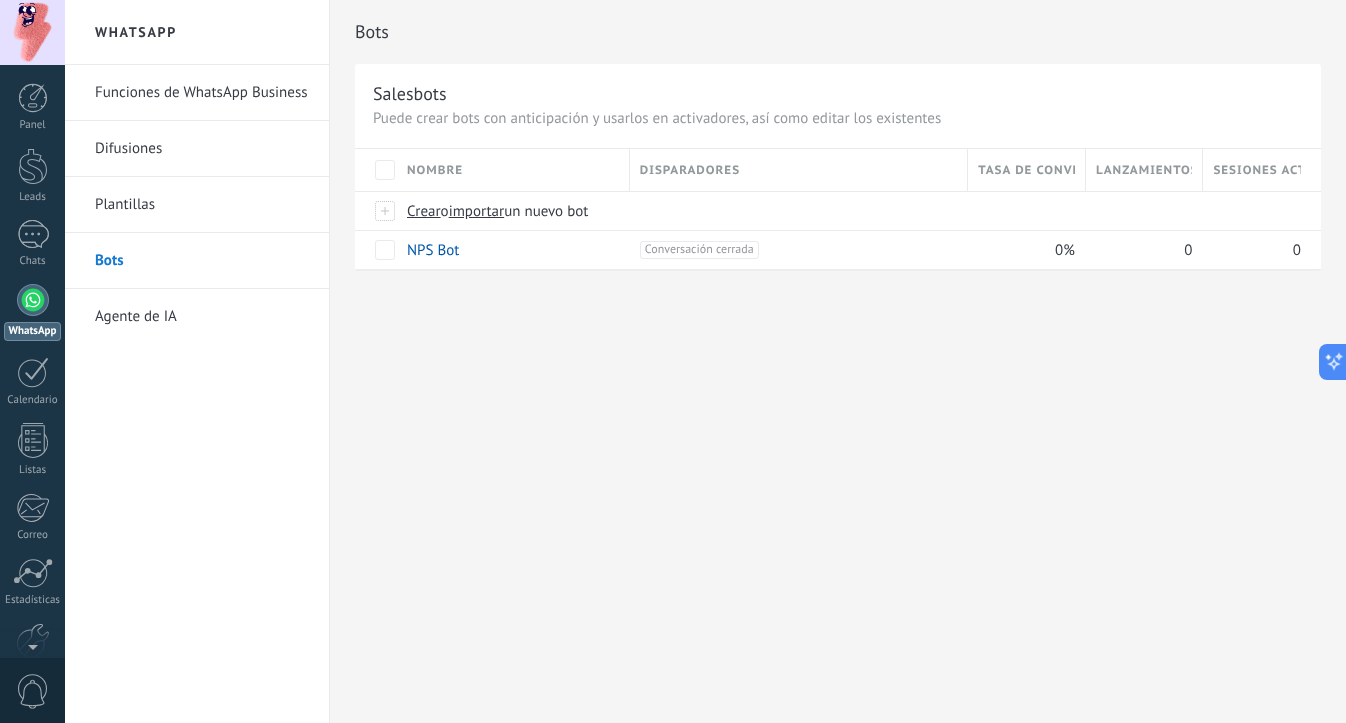 click on "Agente de IA" at bounding box center (202, 317) 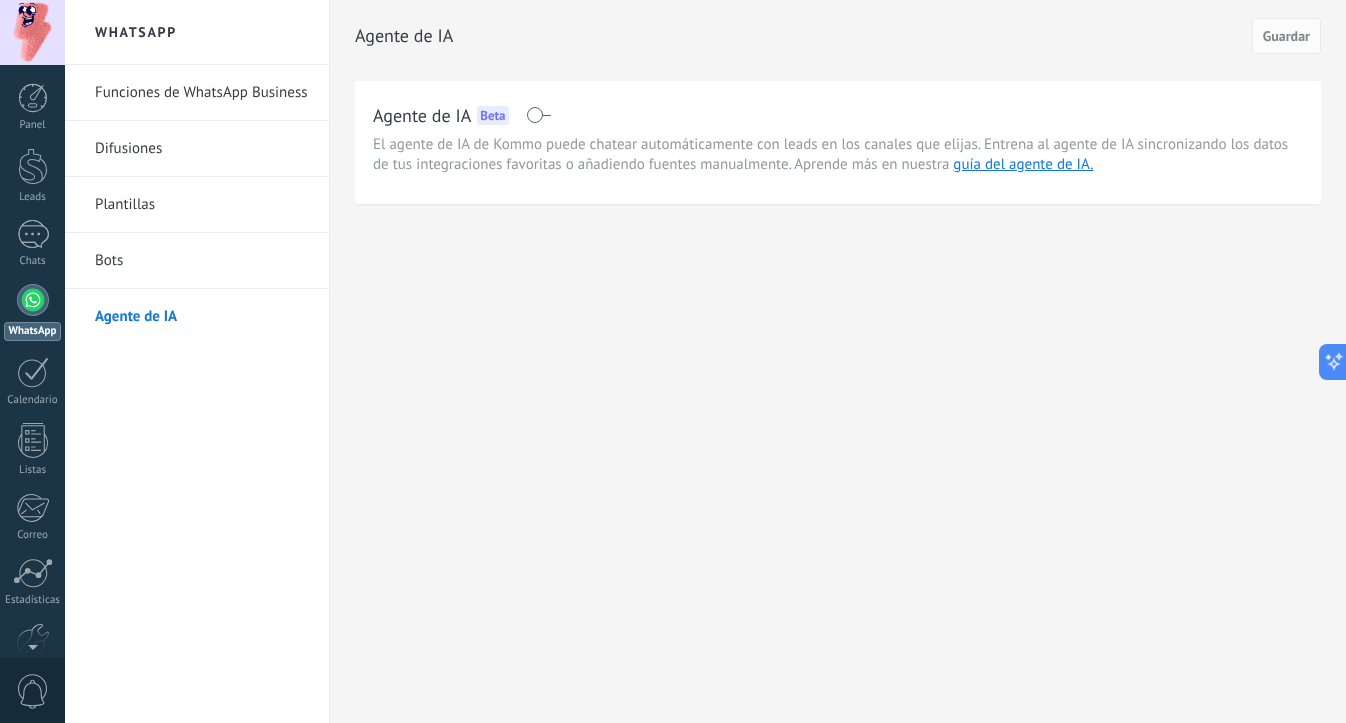 click on "Plantillas" at bounding box center (202, 205) 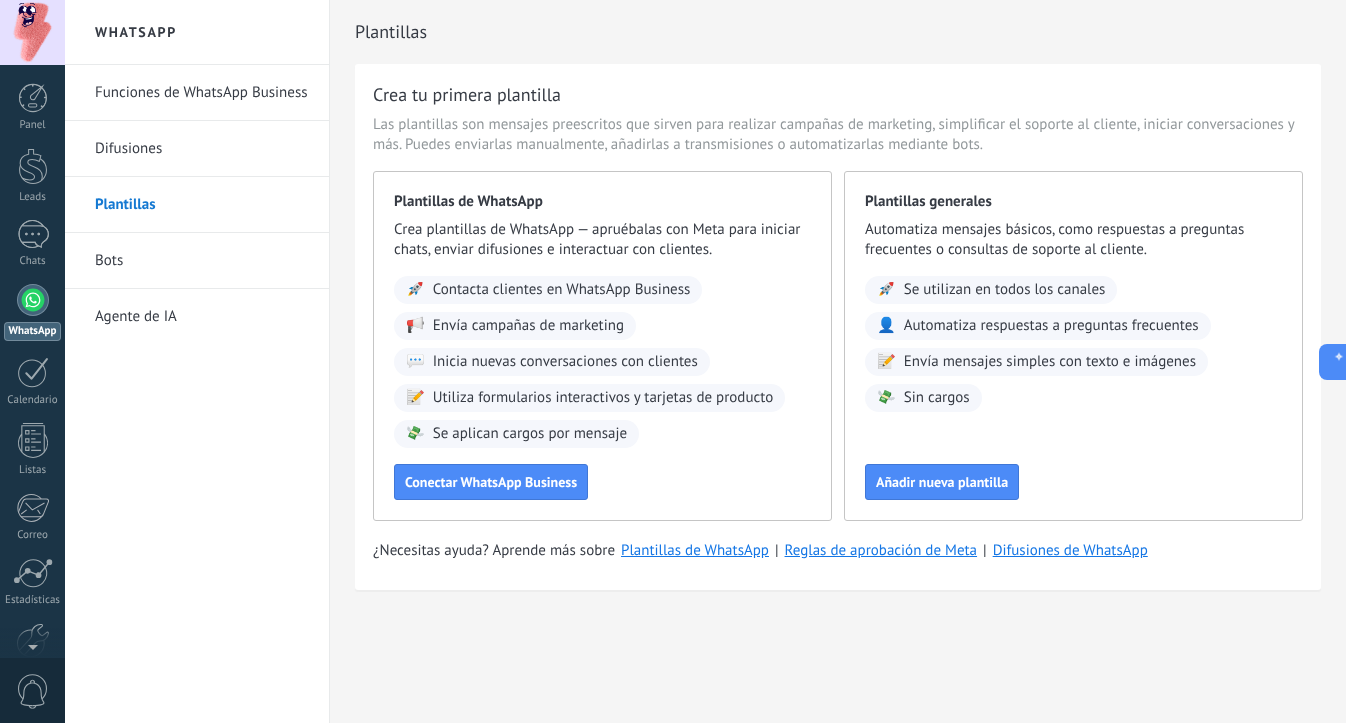 click on "Difusiones" at bounding box center [202, 149] 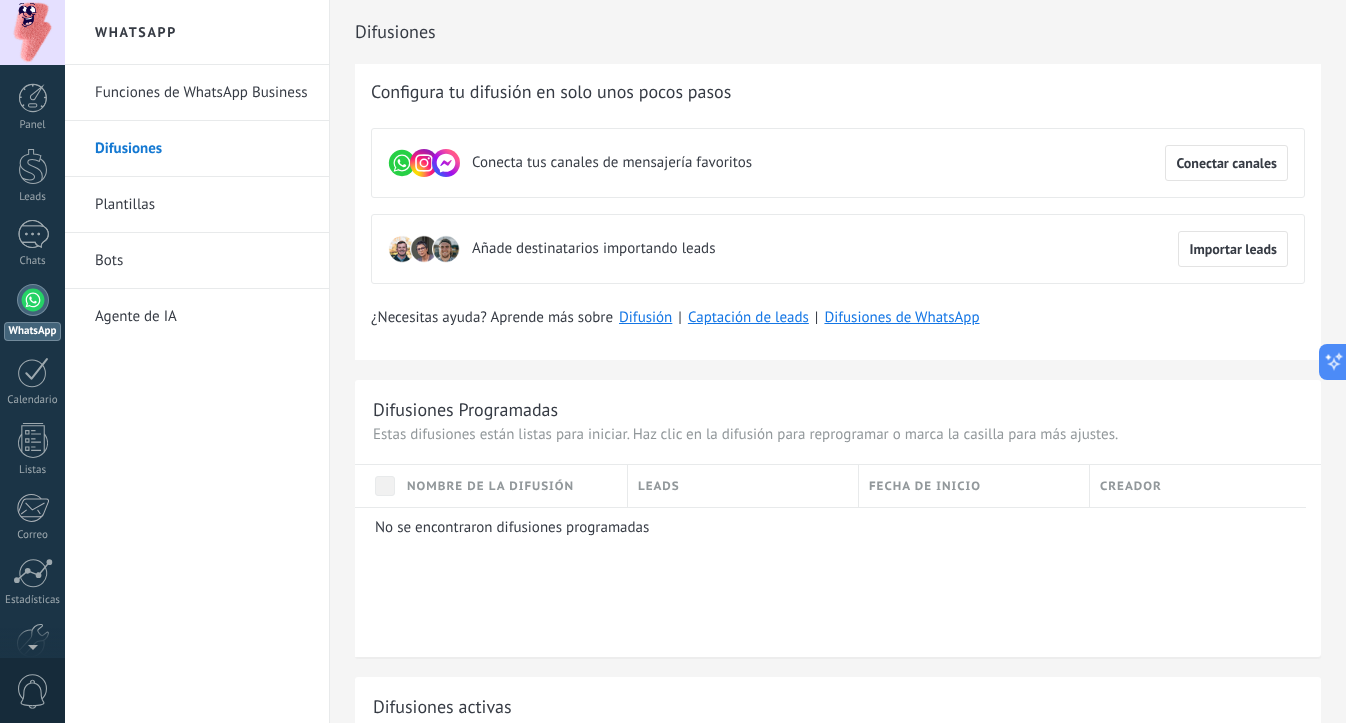scroll, scrollTop: 0, scrollLeft: 0, axis: both 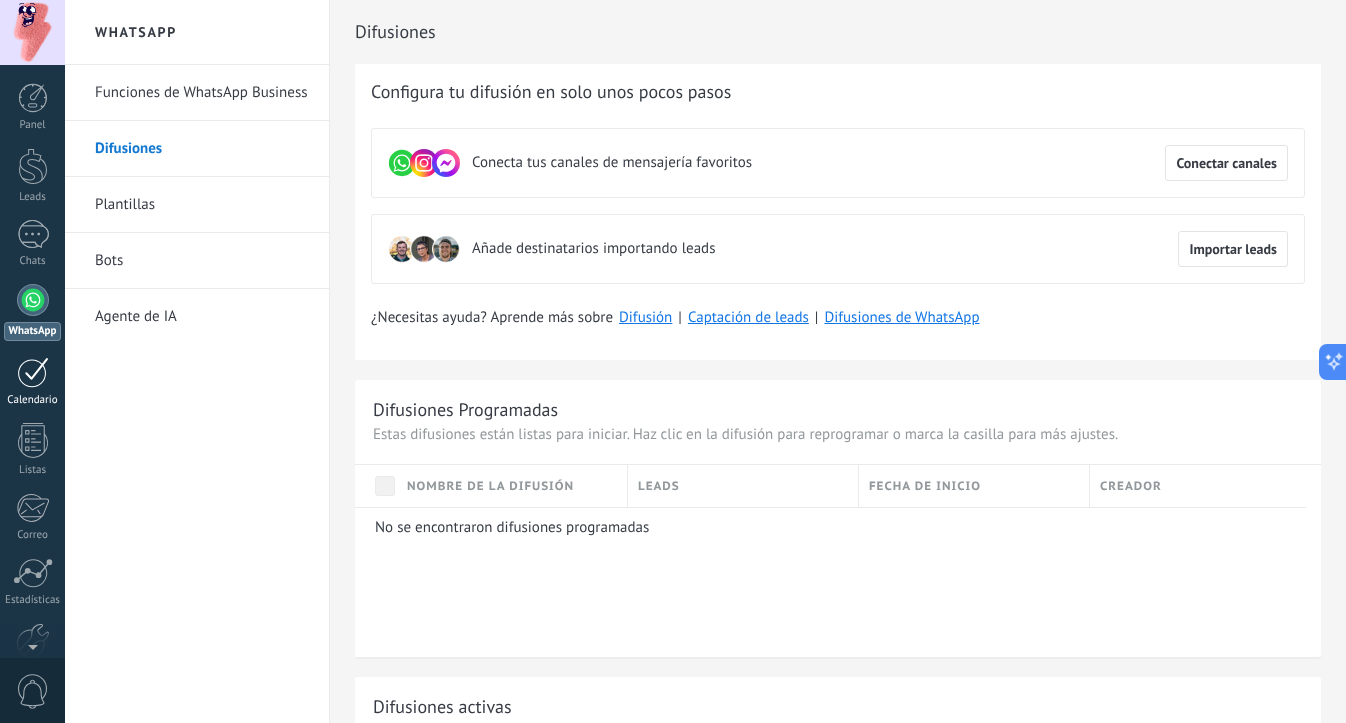 click on "Calendario" at bounding box center (32, 382) 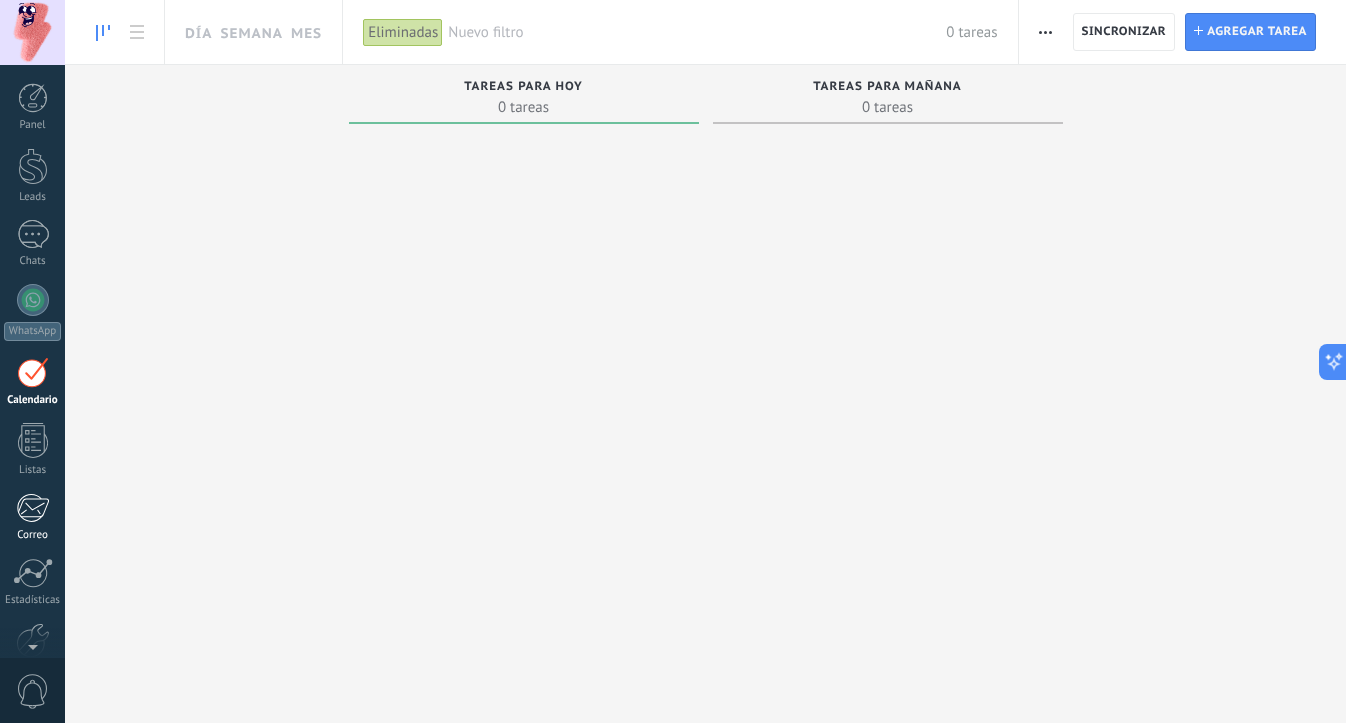 click at bounding box center (32, 508) 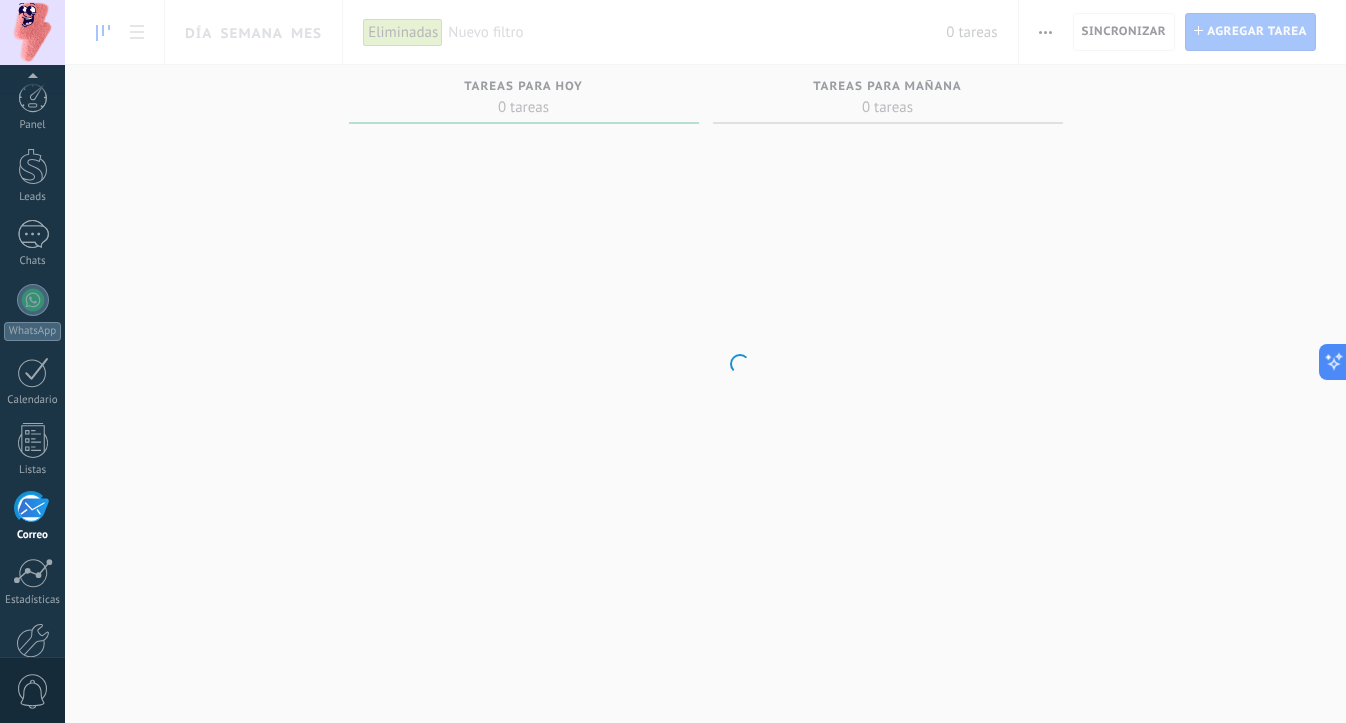 scroll, scrollTop: 109, scrollLeft: 0, axis: vertical 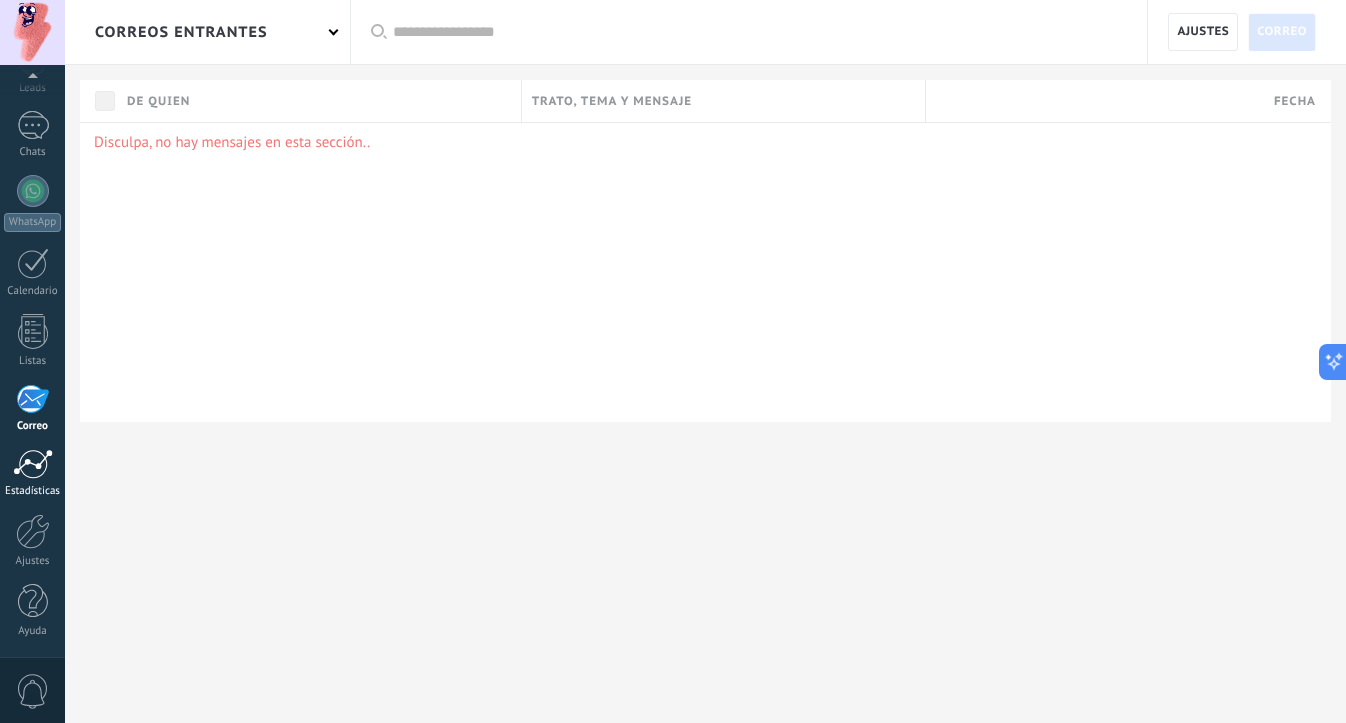 click at bounding box center (33, 464) 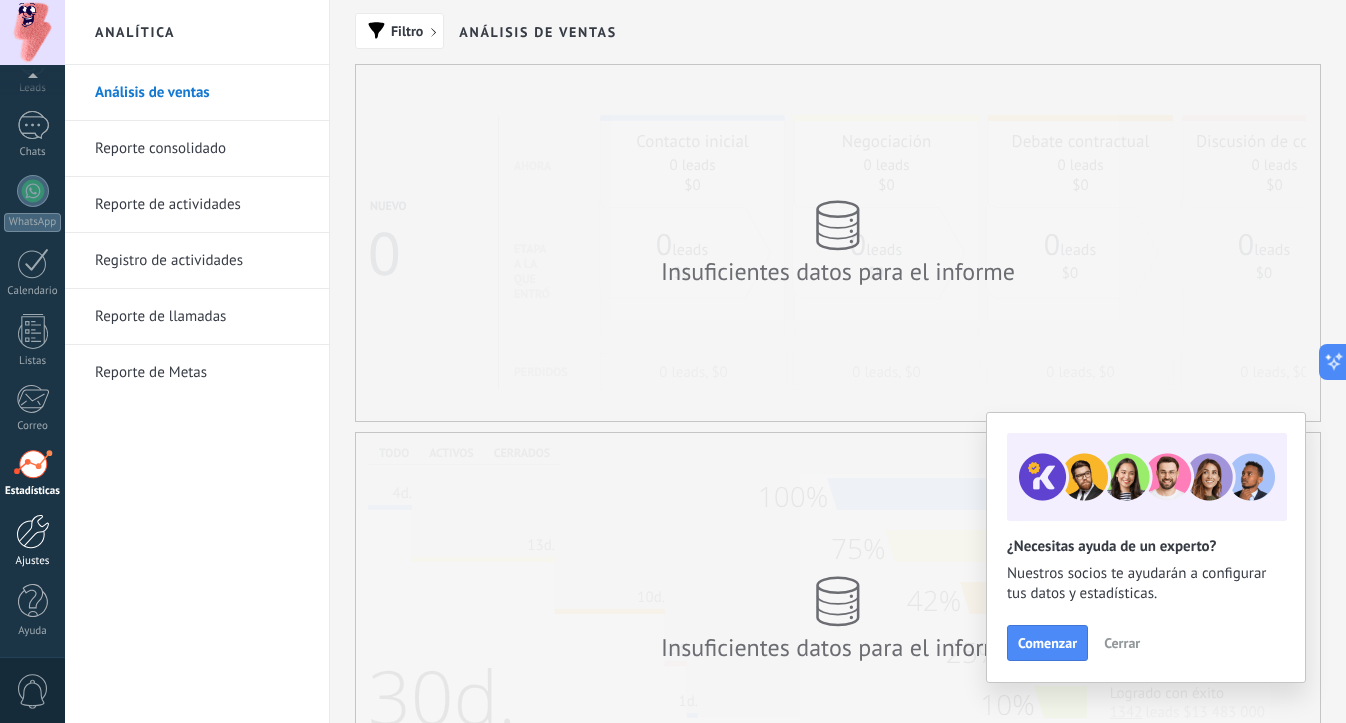click at bounding box center (33, 531) 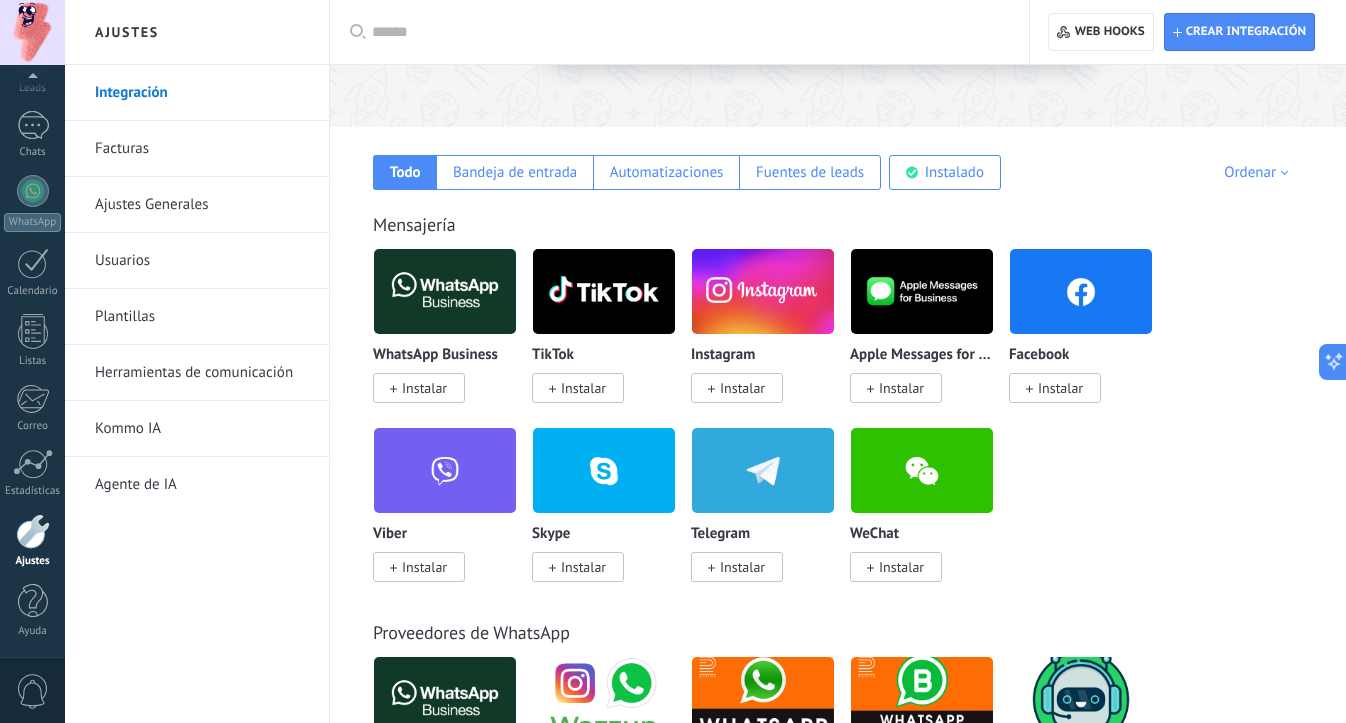 scroll, scrollTop: 290, scrollLeft: 0, axis: vertical 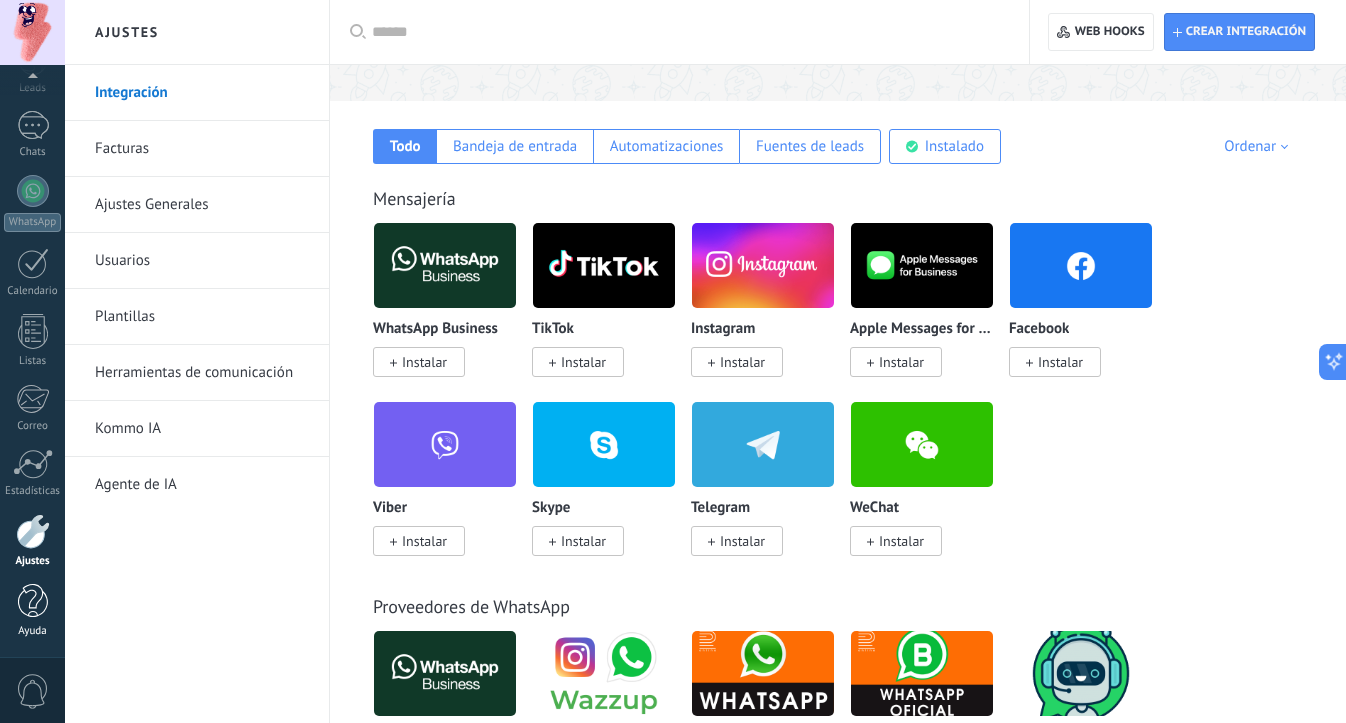 click at bounding box center (33, 601) 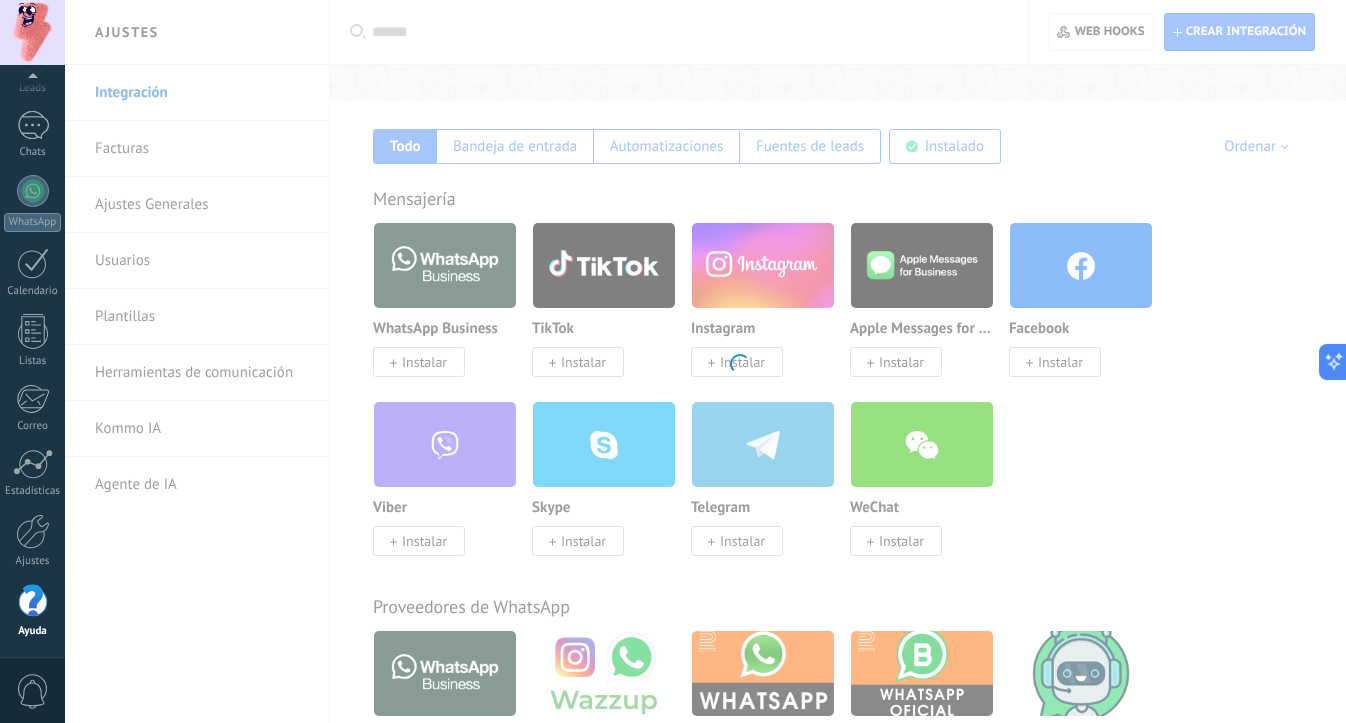 click on "0" at bounding box center (33, 691) 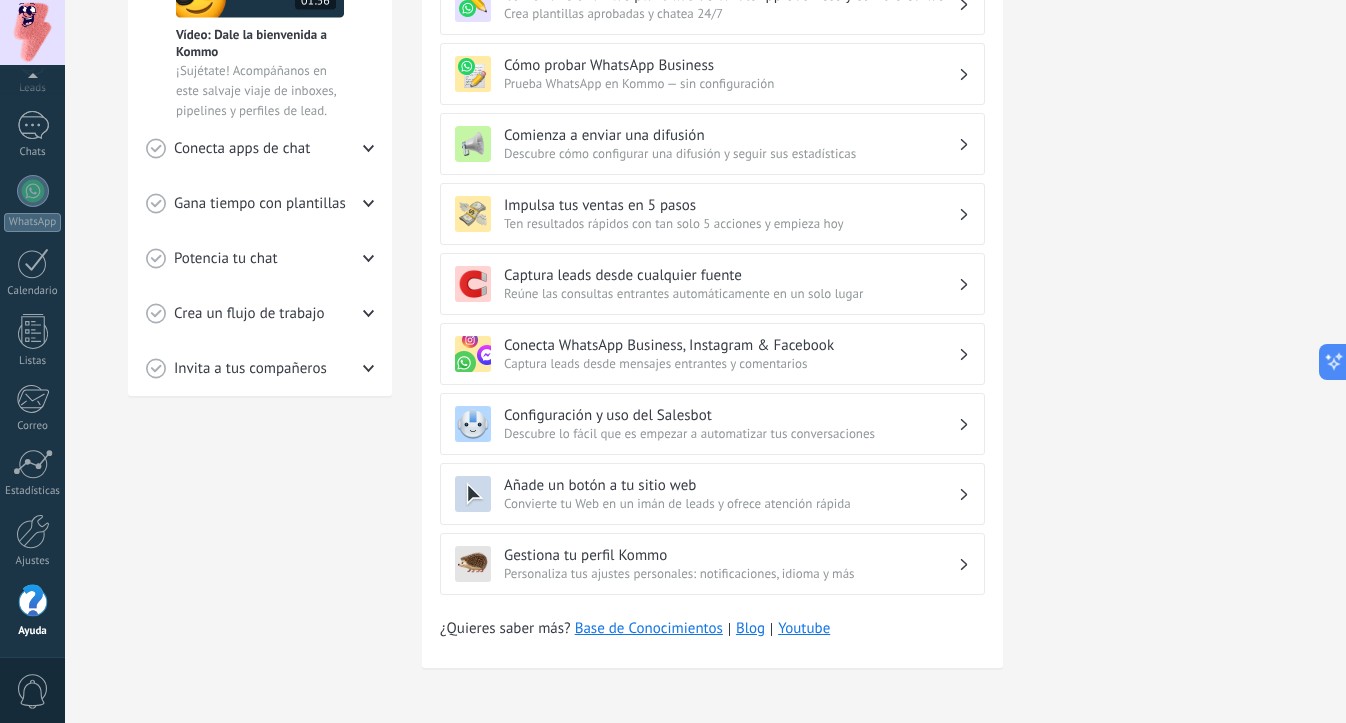 scroll, scrollTop: 514, scrollLeft: 0, axis: vertical 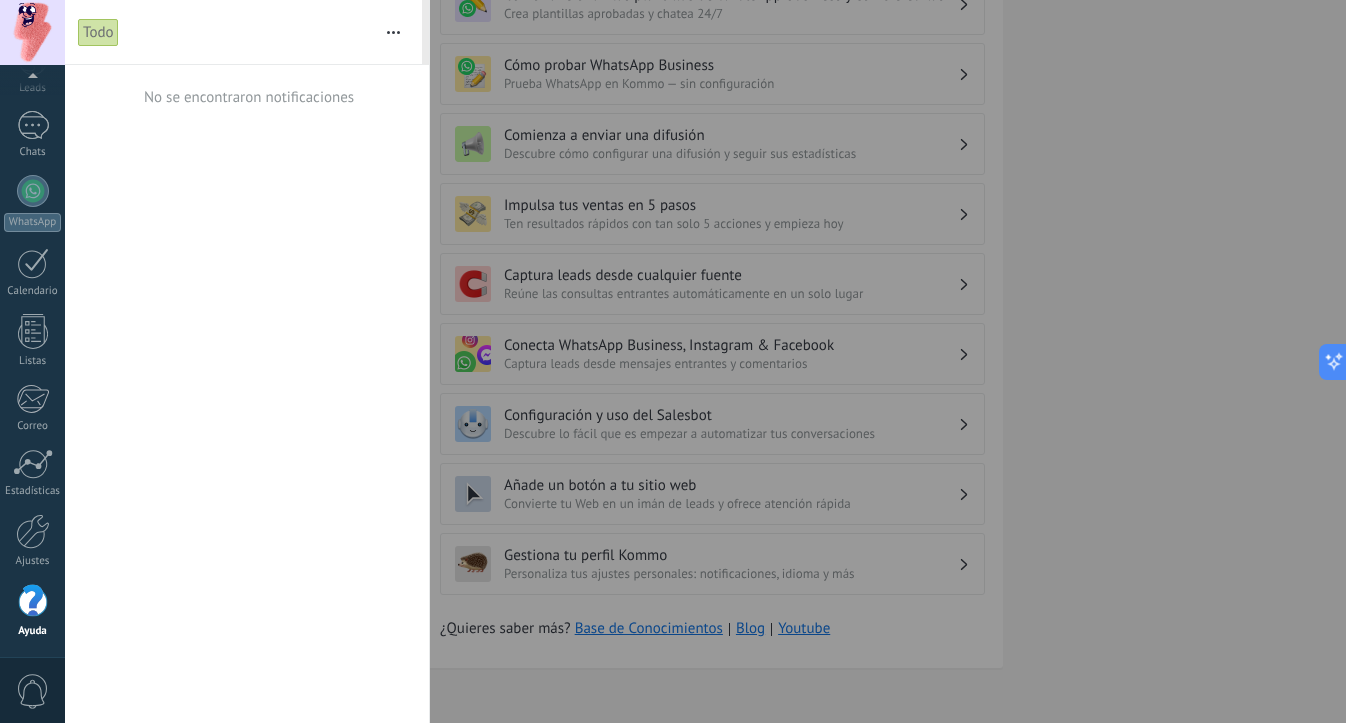 click on "0" at bounding box center (33, 691) 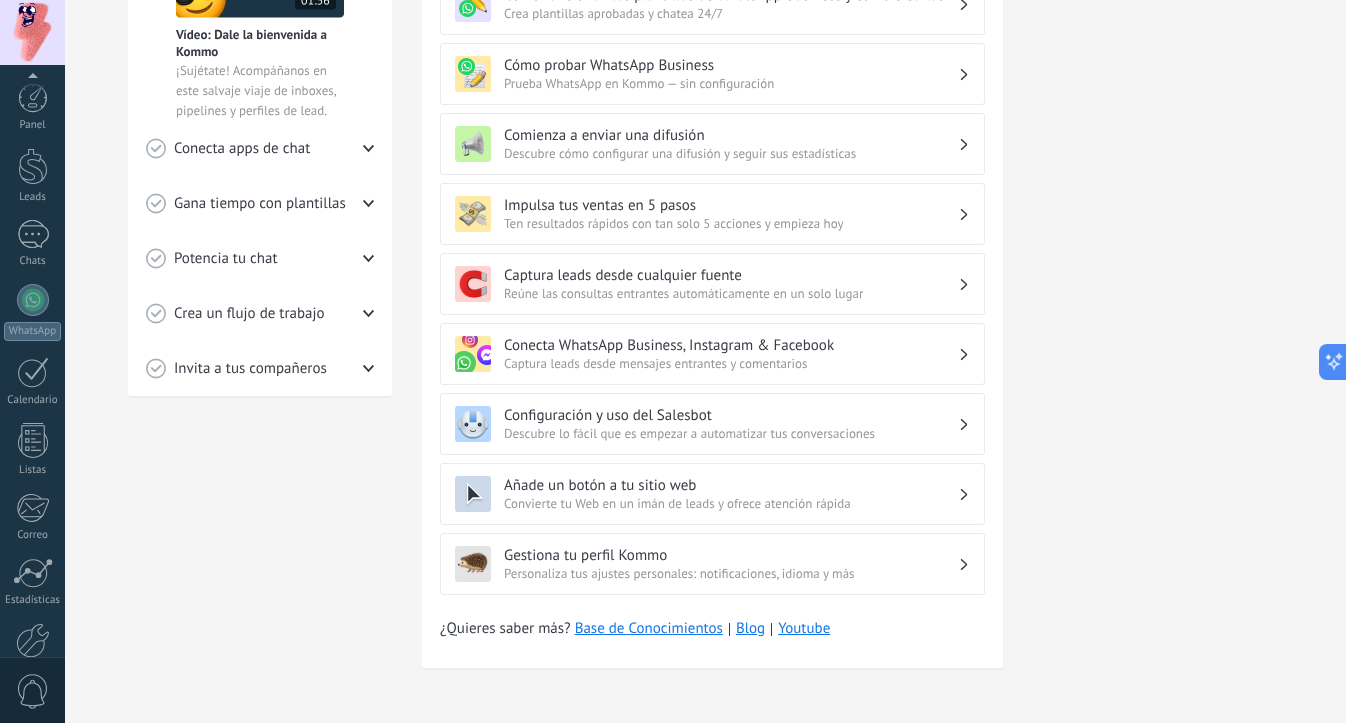 scroll, scrollTop: 109, scrollLeft: 0, axis: vertical 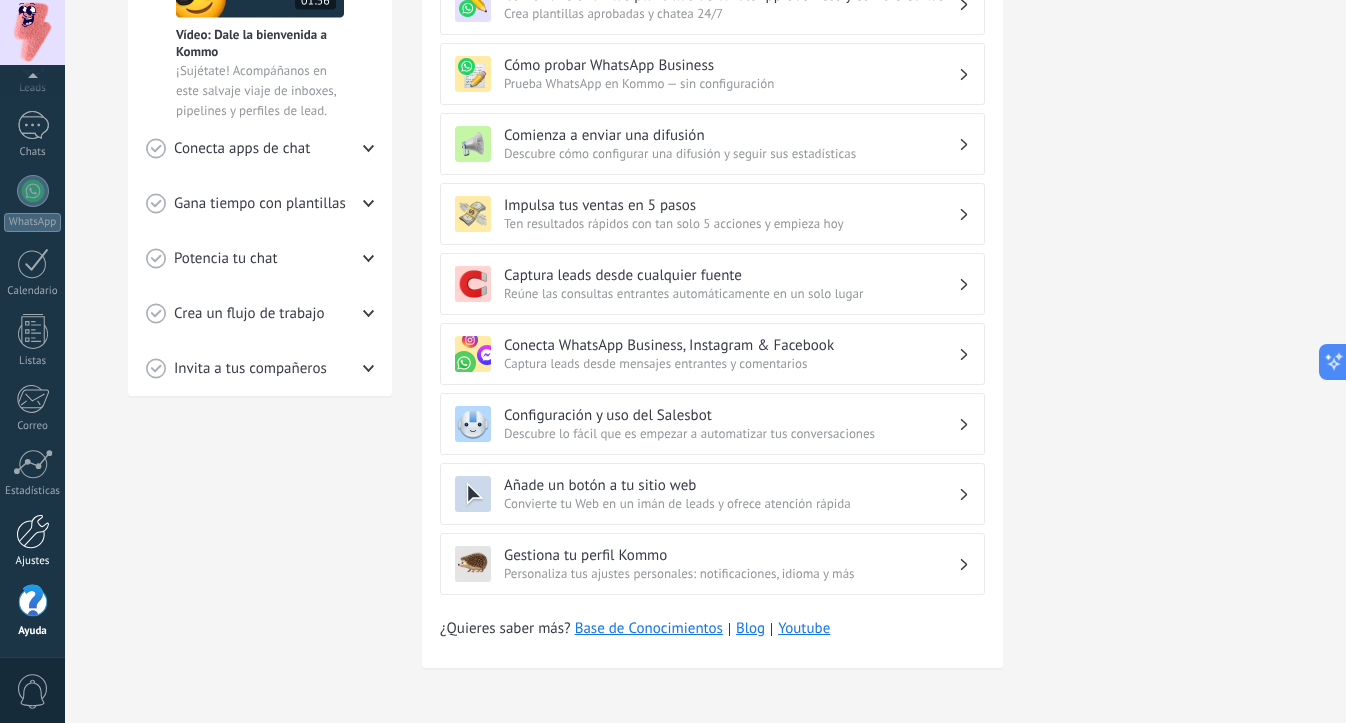 click at bounding box center [33, 531] 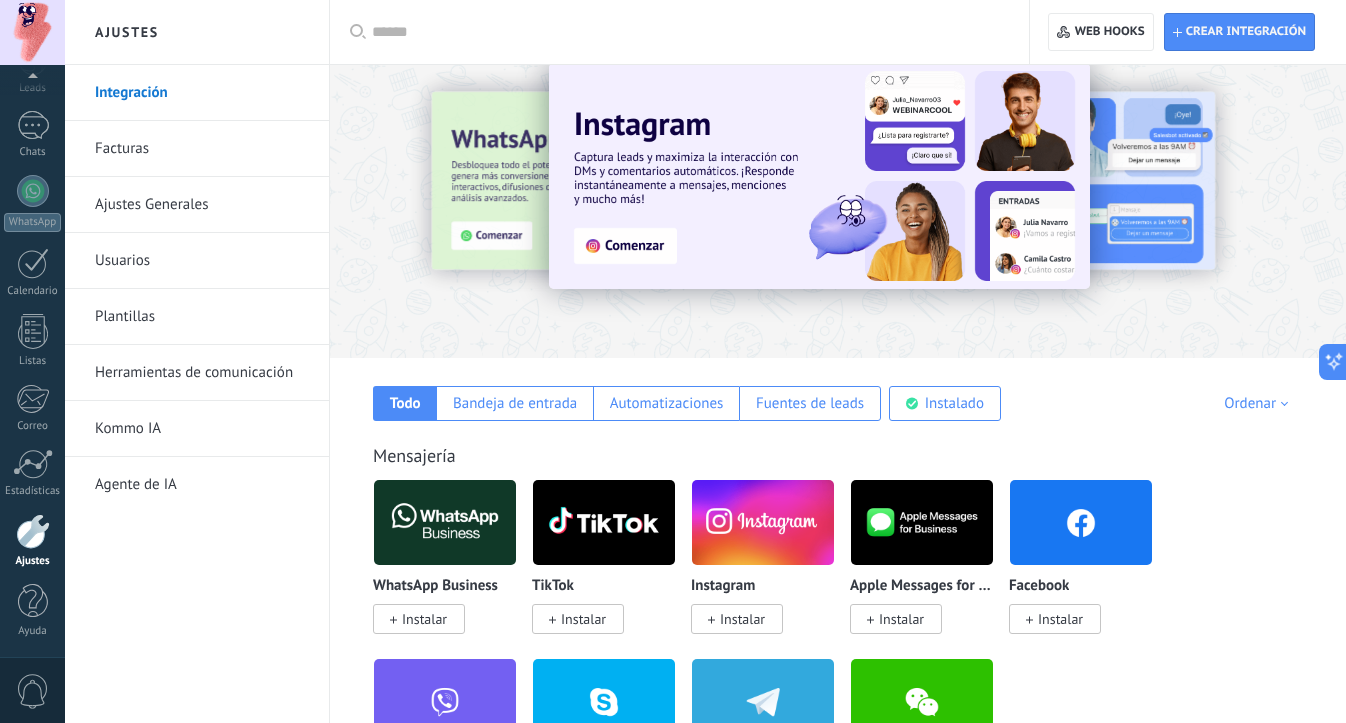 scroll, scrollTop: 87, scrollLeft: 0, axis: vertical 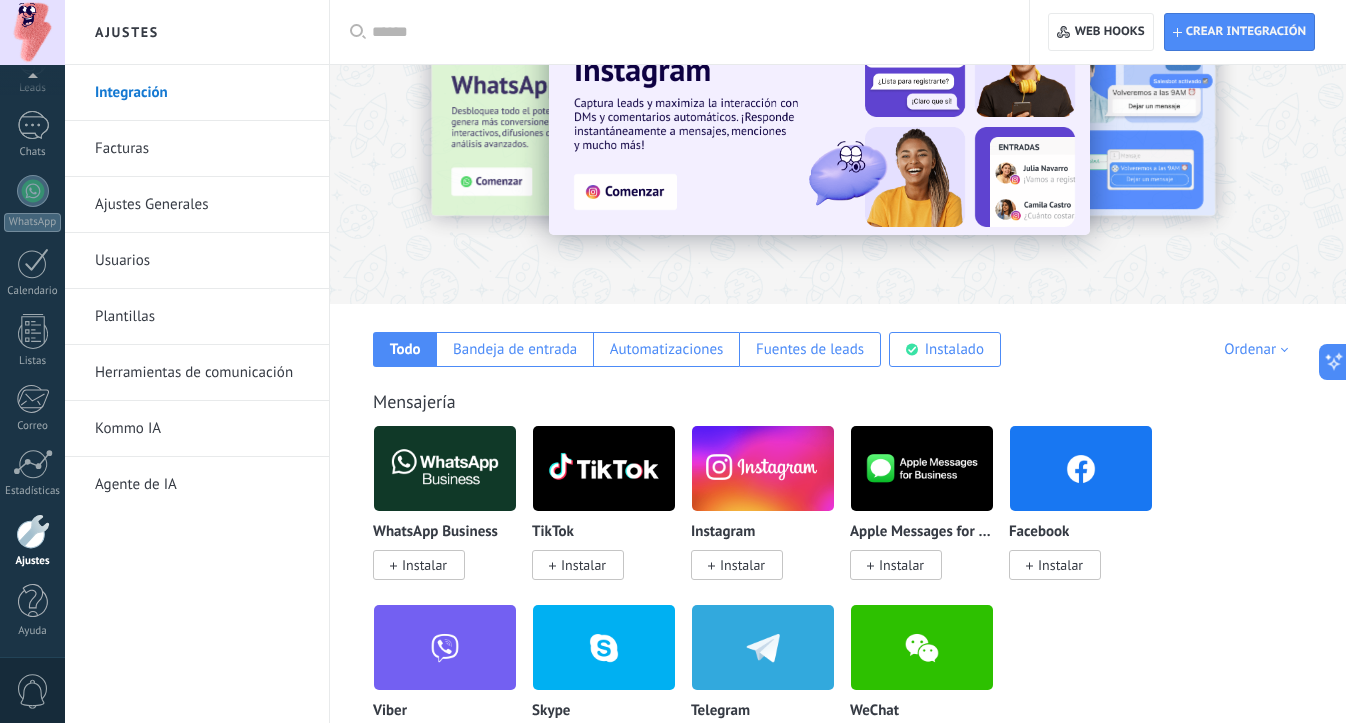 click on "Agente de IA" at bounding box center [202, 485] 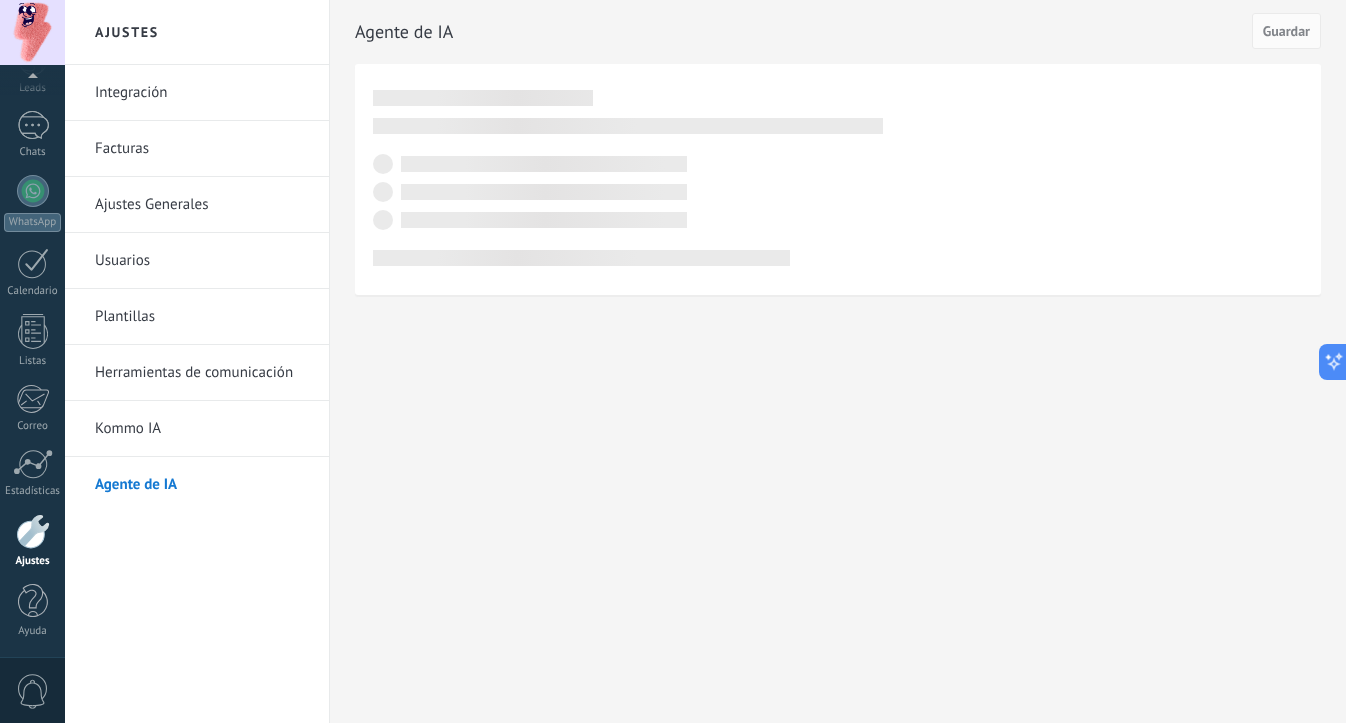 scroll, scrollTop: 0, scrollLeft: 0, axis: both 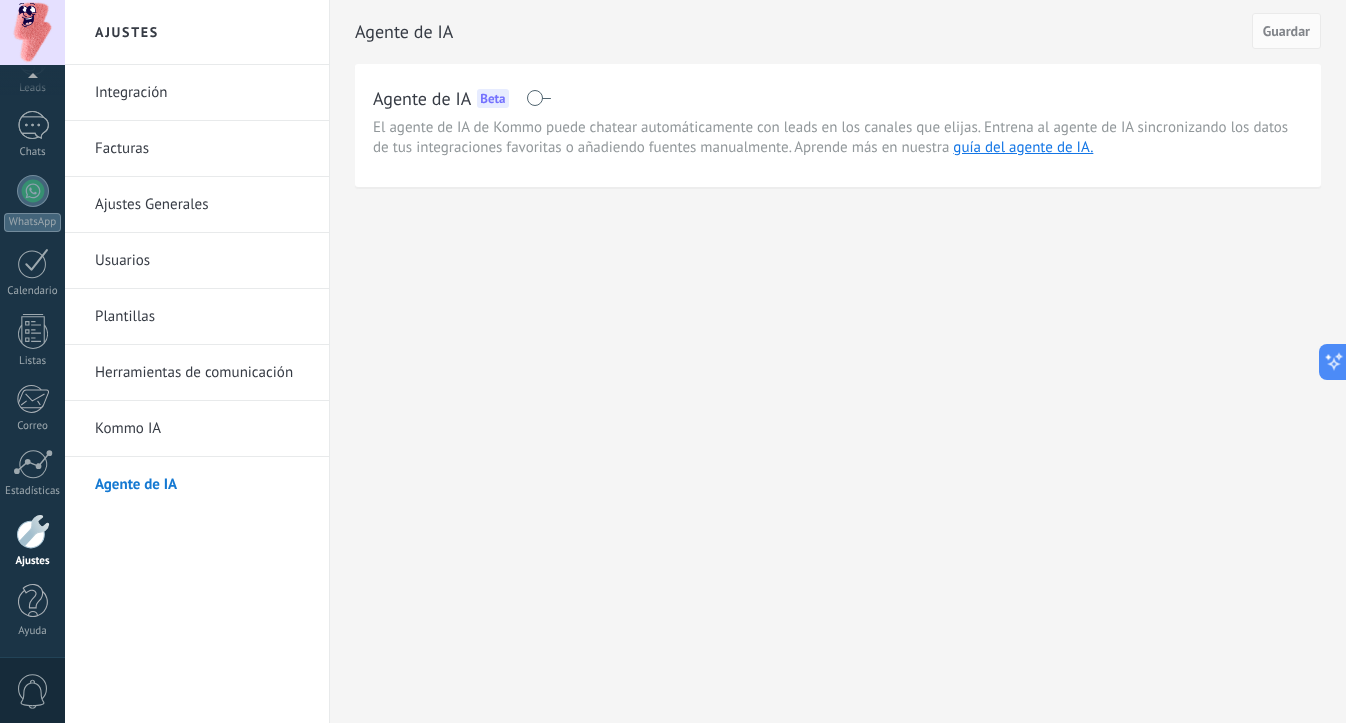 click on "Kommo IA" at bounding box center (202, 429) 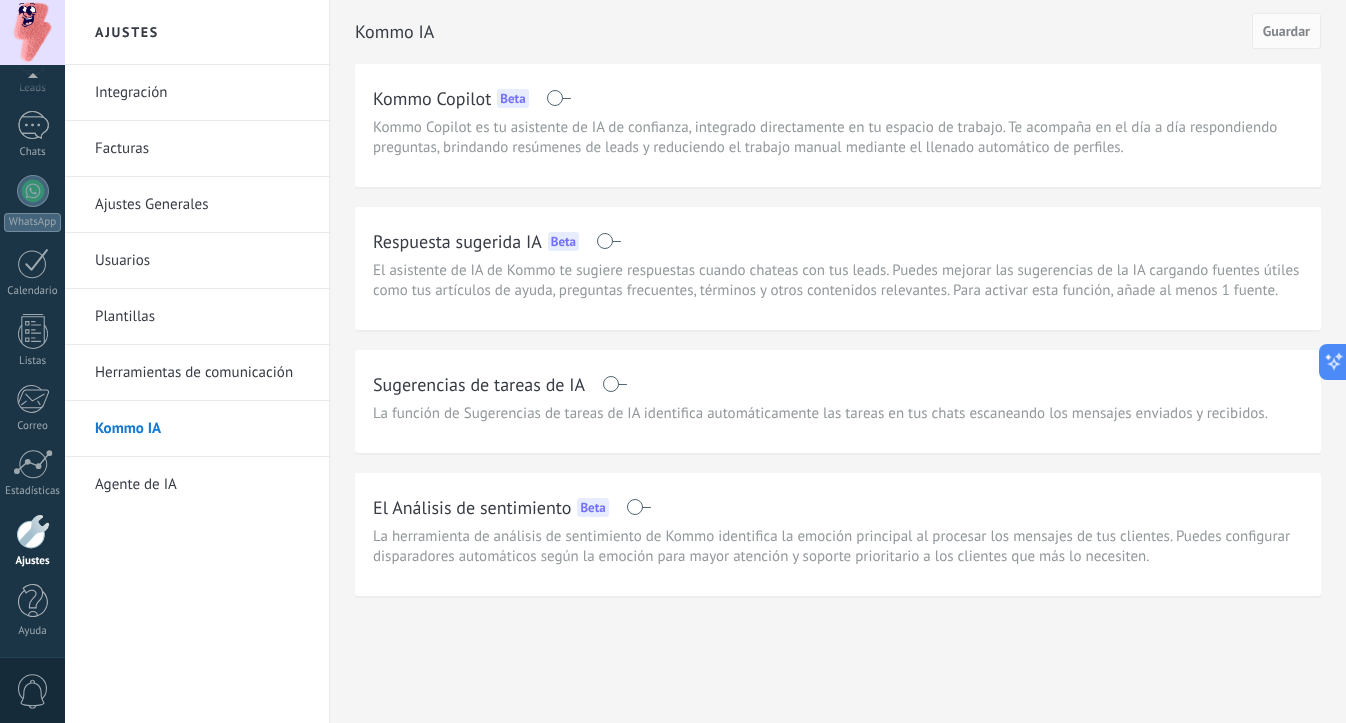 scroll, scrollTop: 0, scrollLeft: 0, axis: both 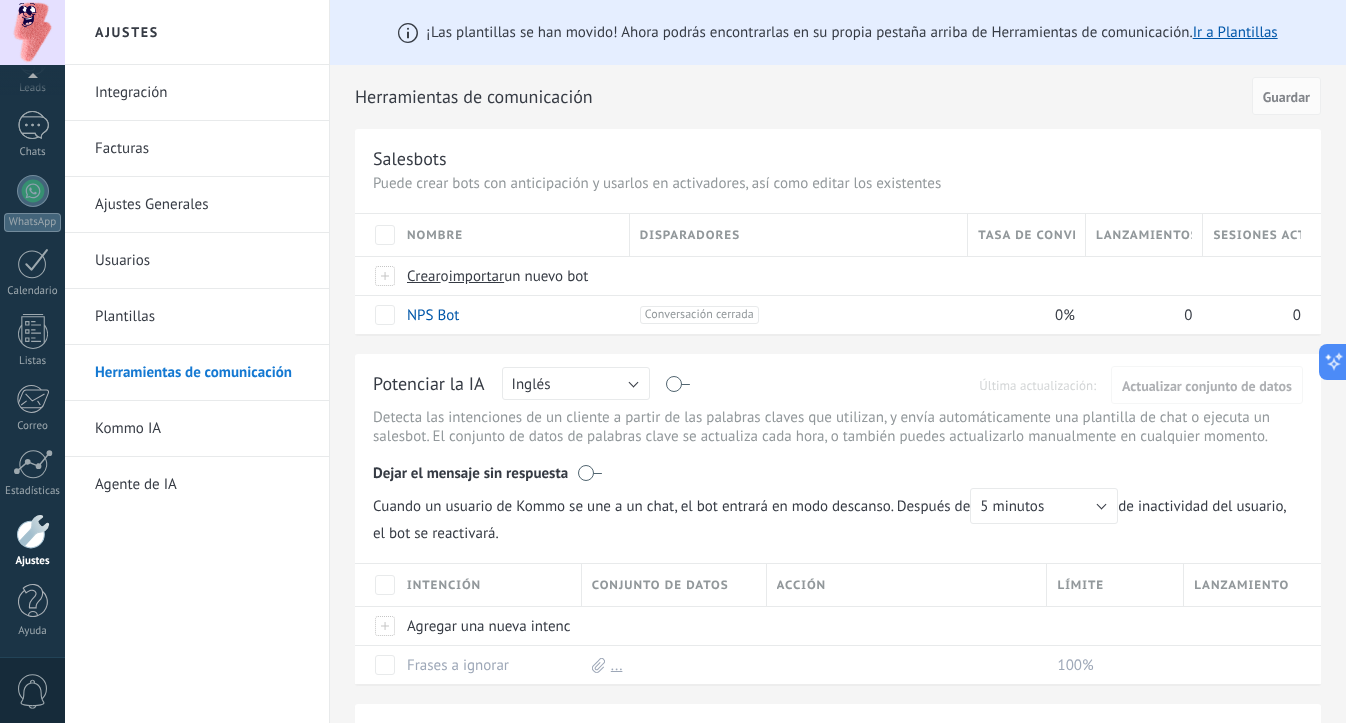click on "Plantillas" at bounding box center (202, 317) 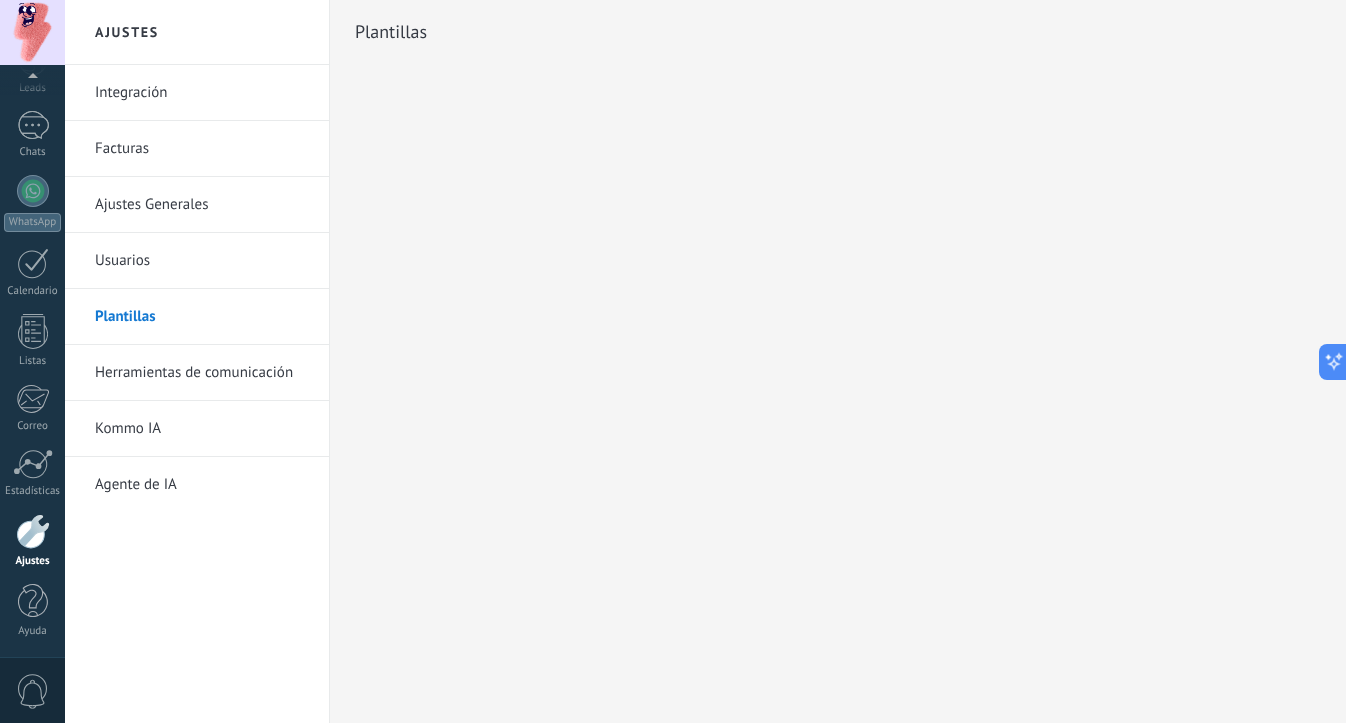 click on "Usuarios" at bounding box center (202, 261) 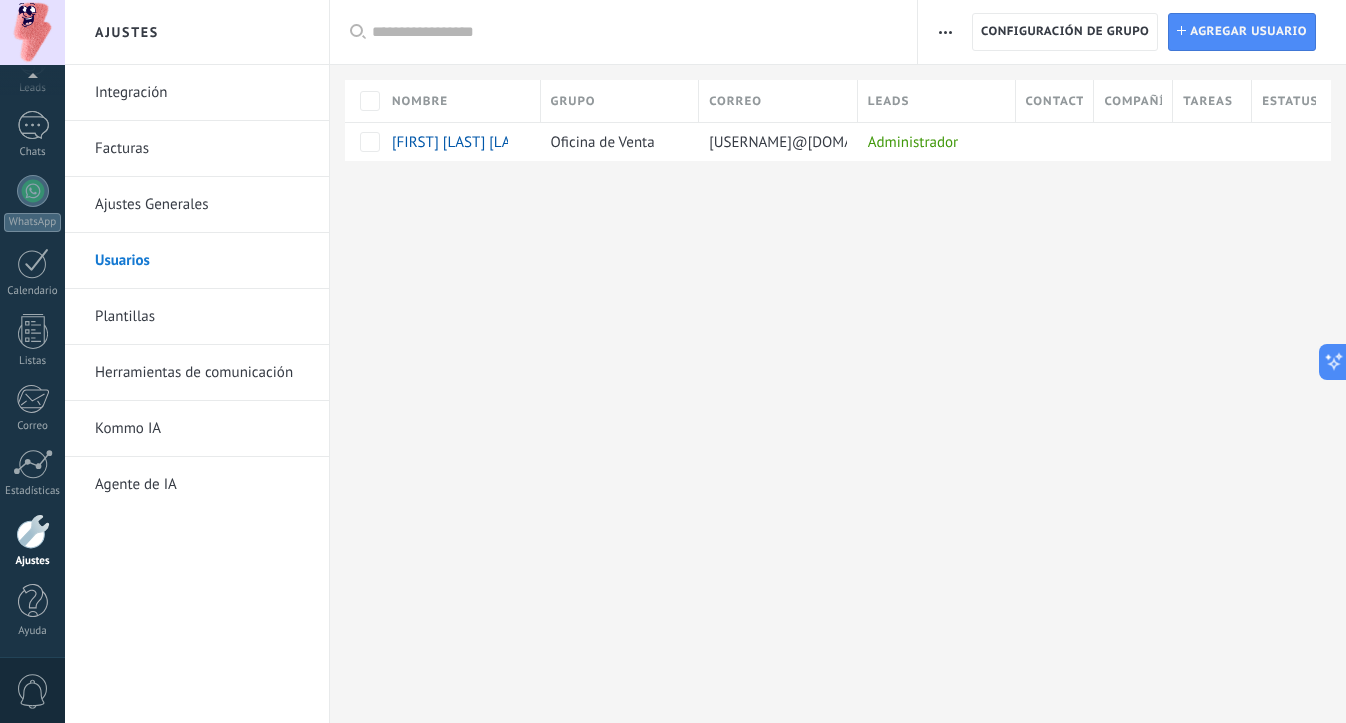 click on "Ajustes Generales" at bounding box center (202, 205) 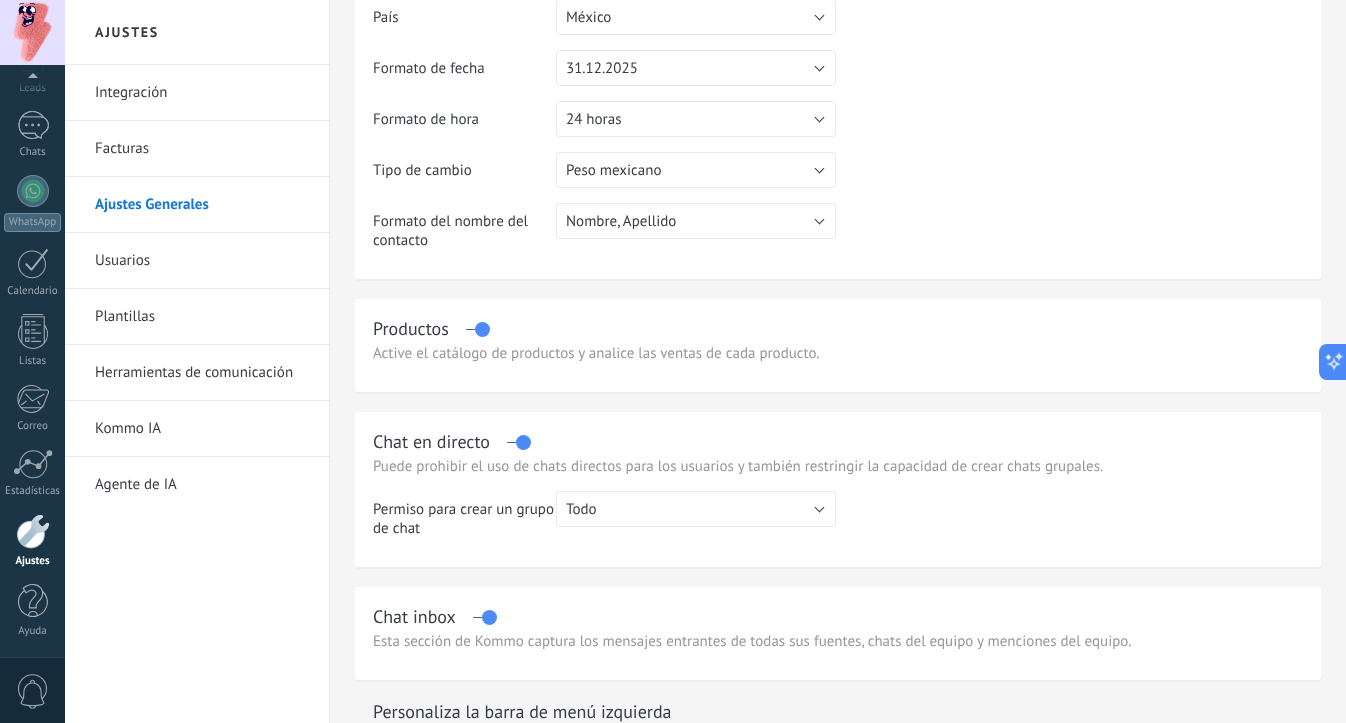 scroll, scrollTop: 283, scrollLeft: 0, axis: vertical 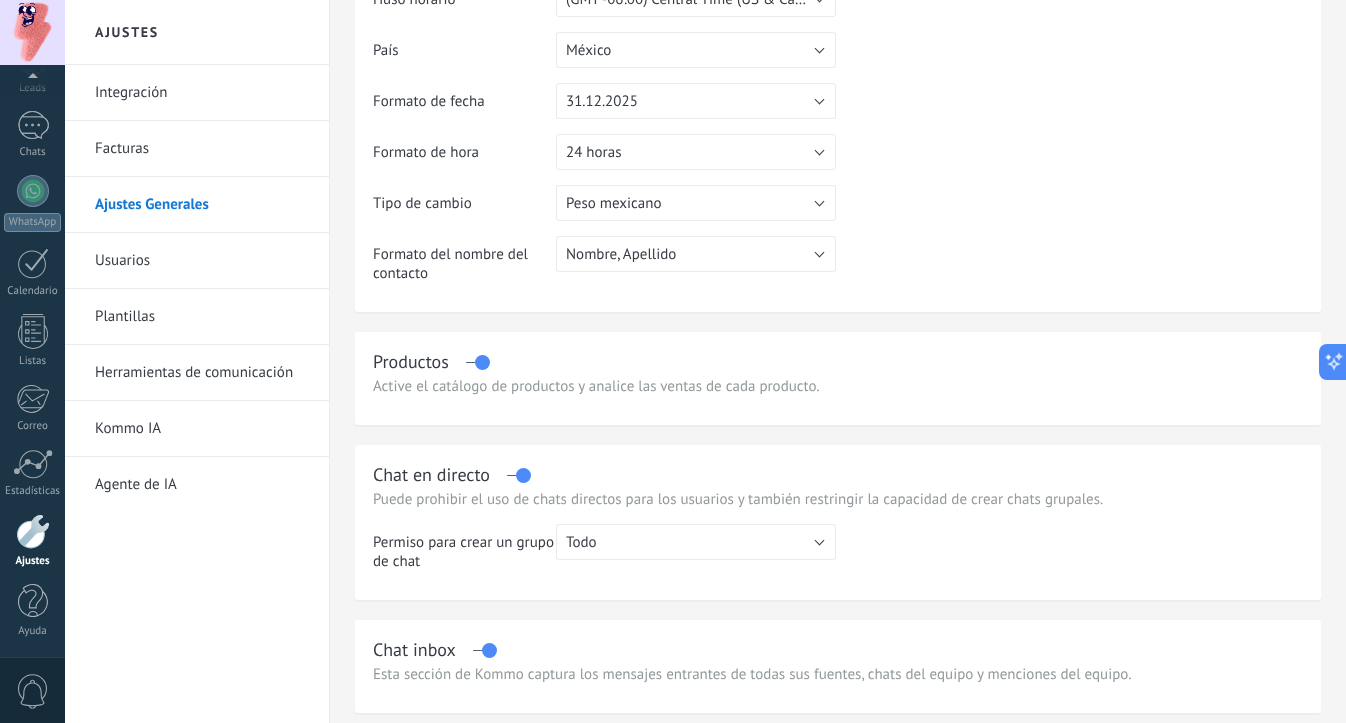click on "Facturas" at bounding box center (202, 149) 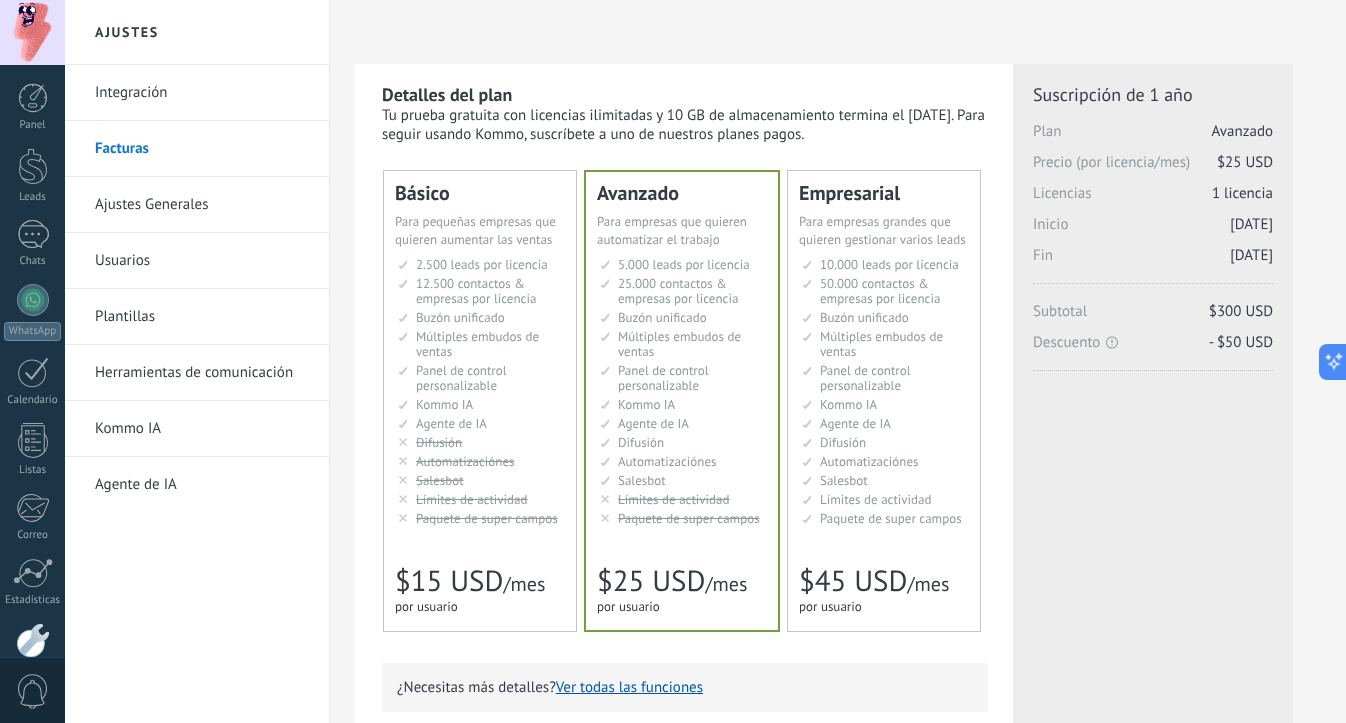 scroll, scrollTop: 0, scrollLeft: 0, axis: both 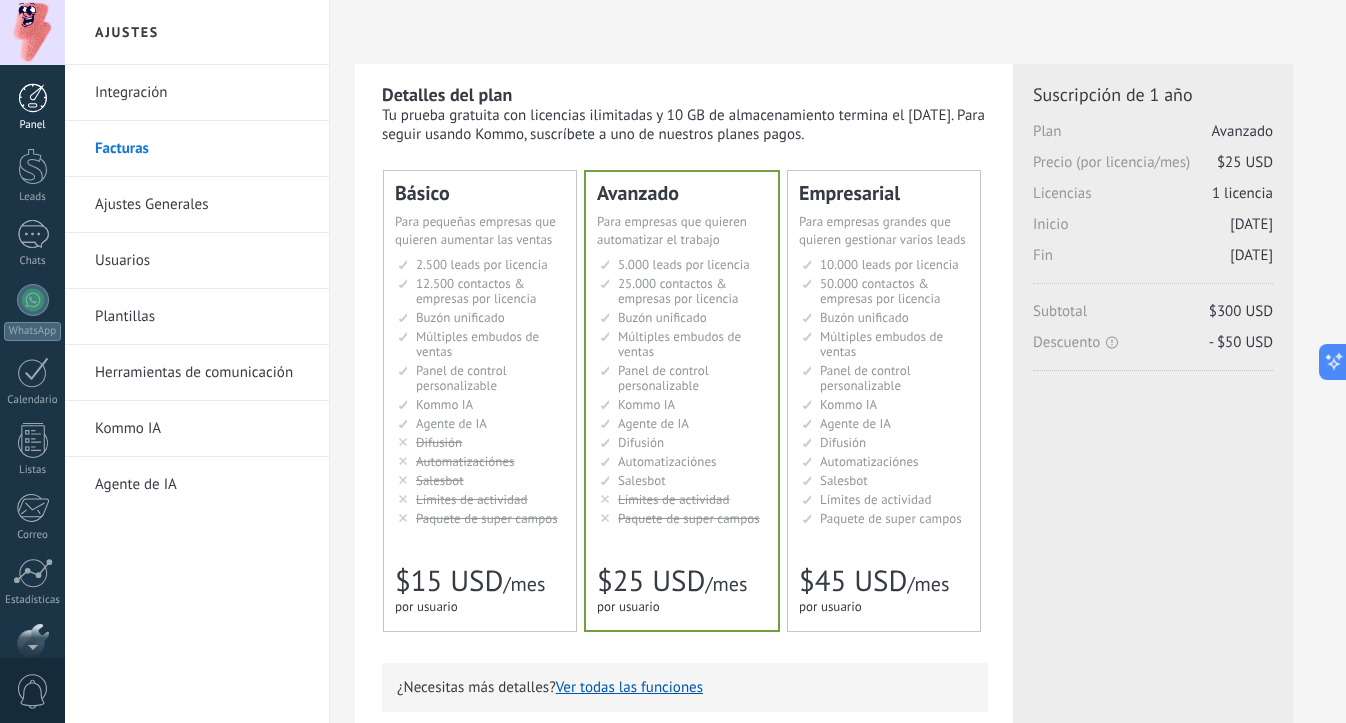 click at bounding box center [33, 98] 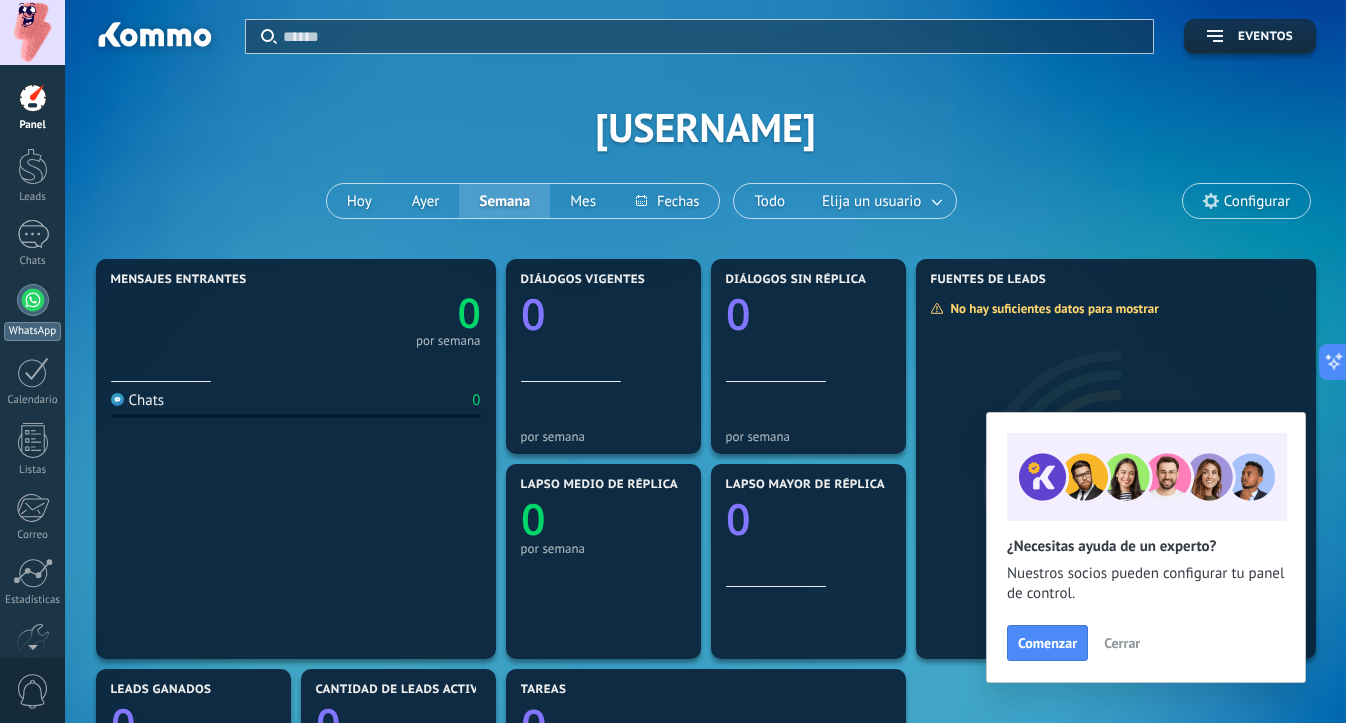 click at bounding box center (33, 300) 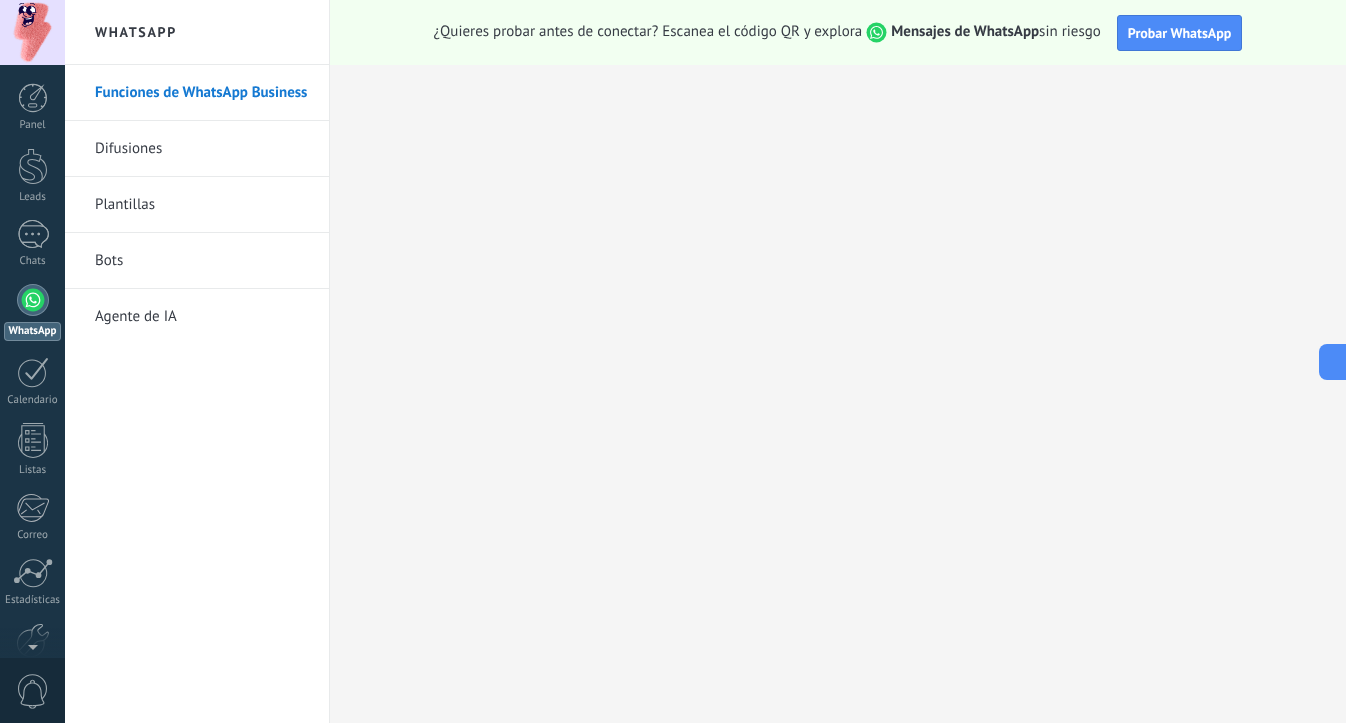 click on "Plantillas" at bounding box center (202, 205) 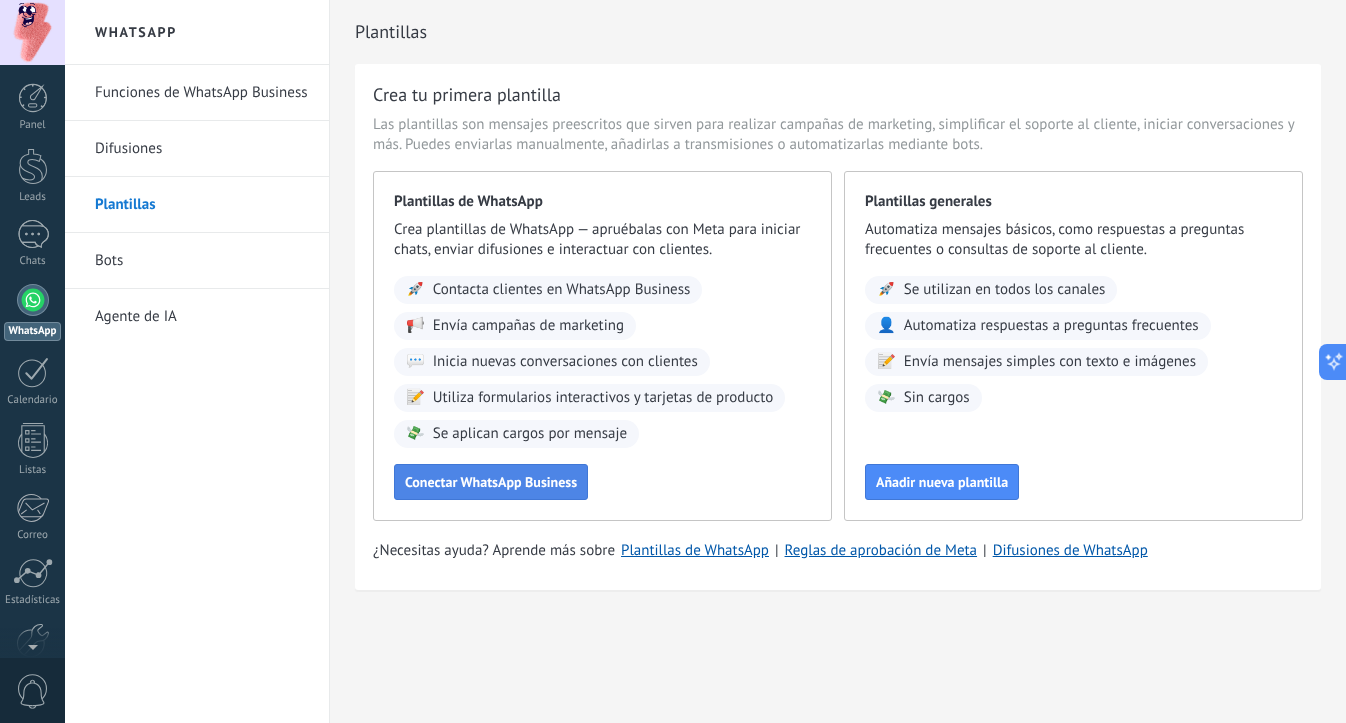 click on "Conectar WhatsApp Business" at bounding box center [491, 482] 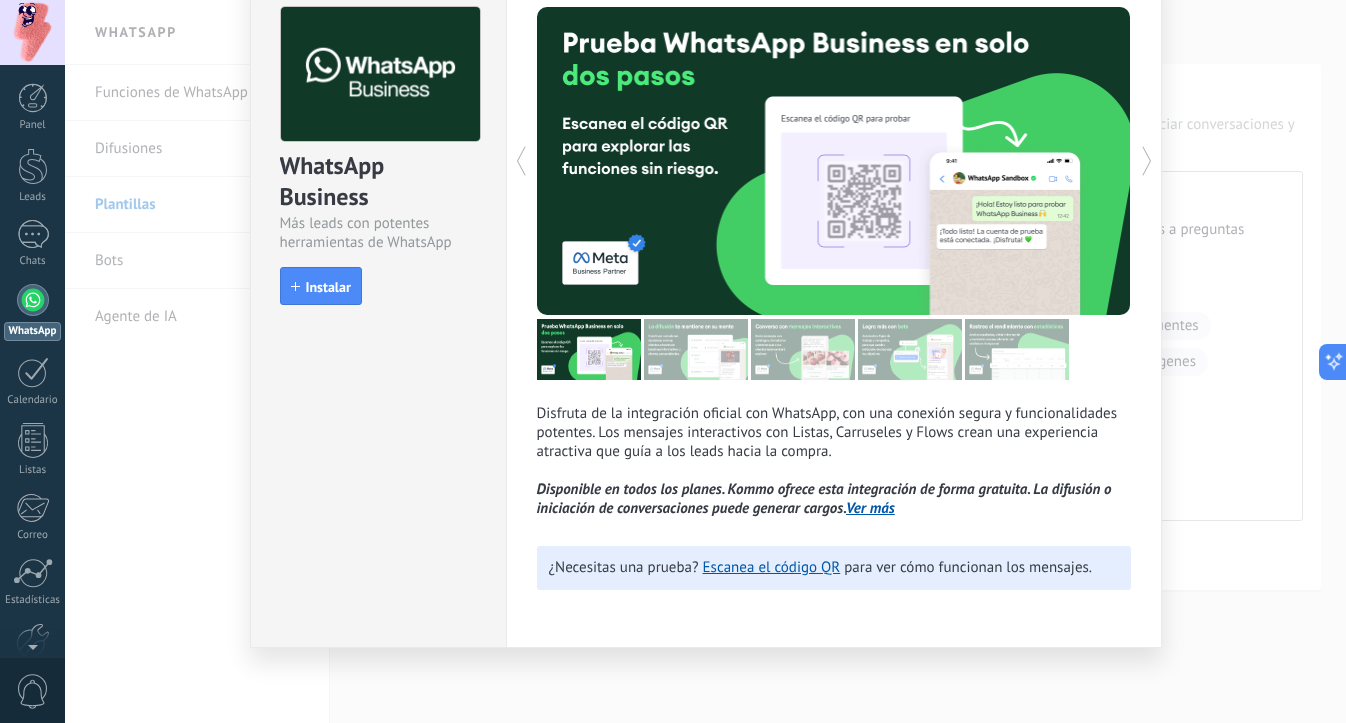 scroll, scrollTop: 96, scrollLeft: 0, axis: vertical 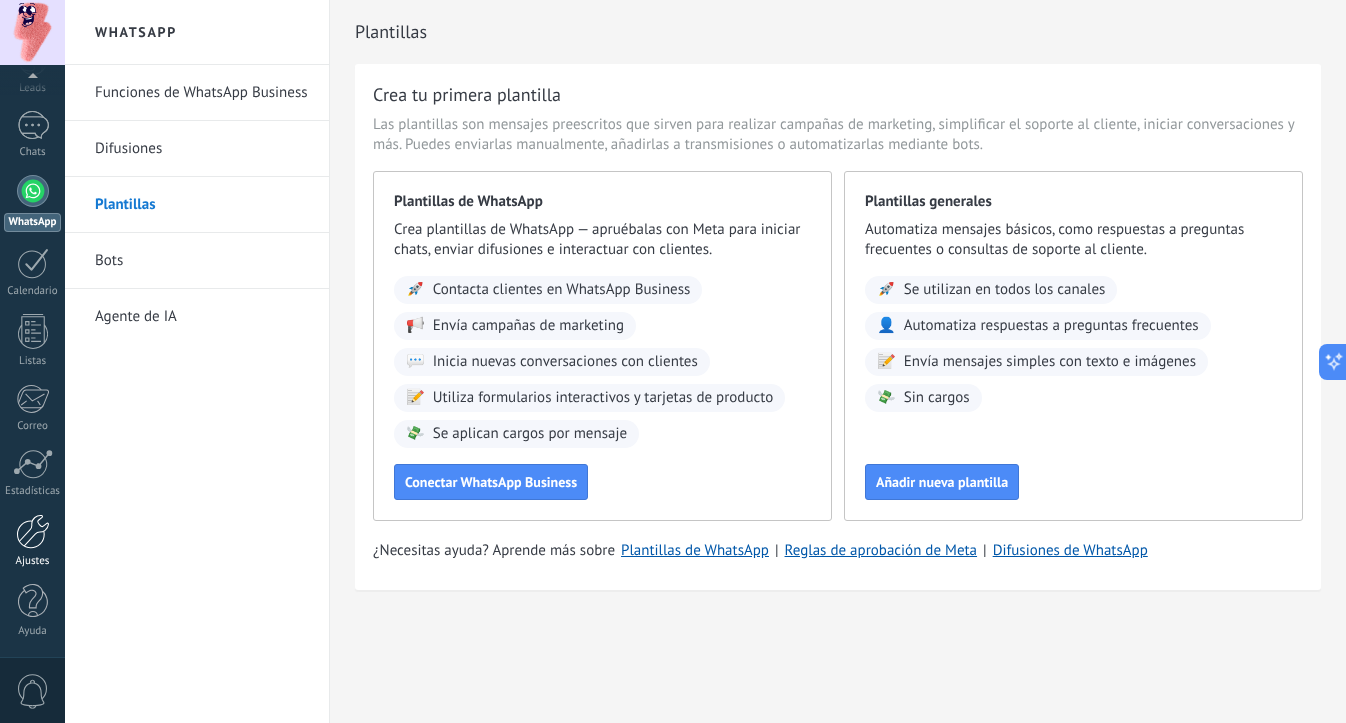 click at bounding box center (33, 531) 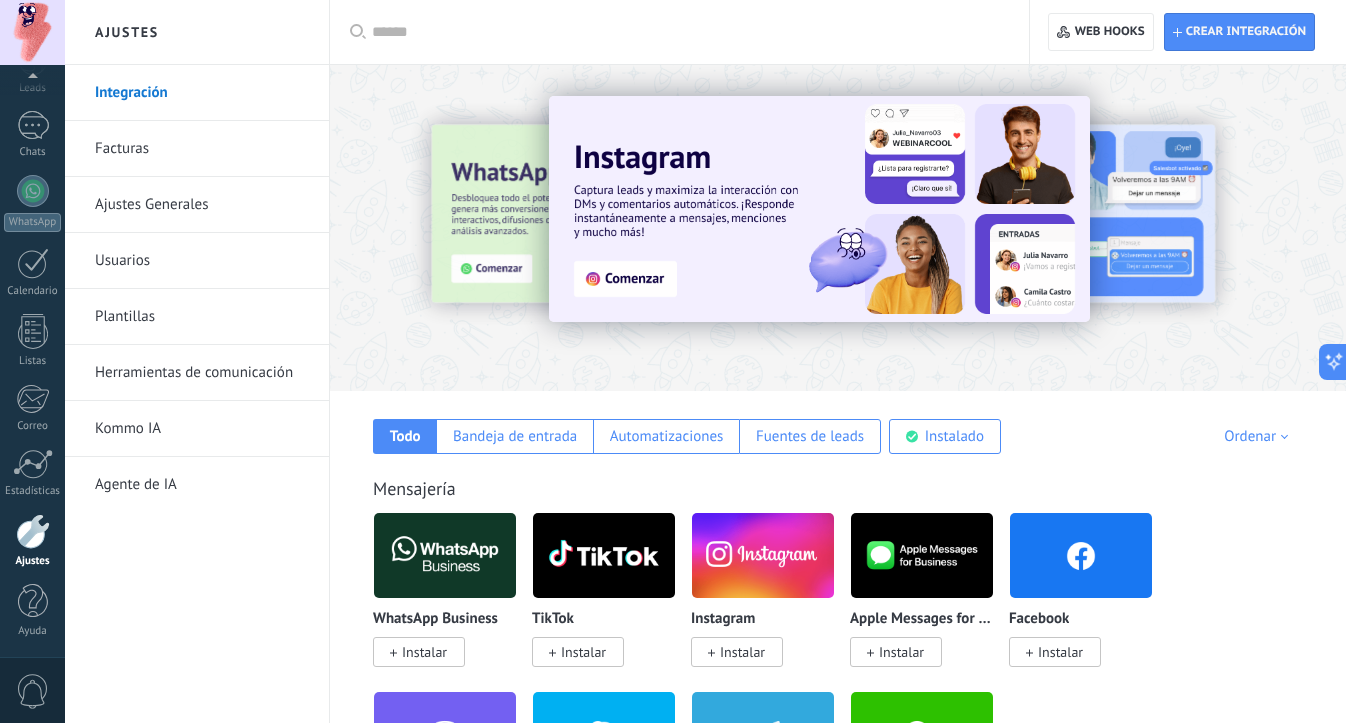click on "Plantillas" at bounding box center (202, 317) 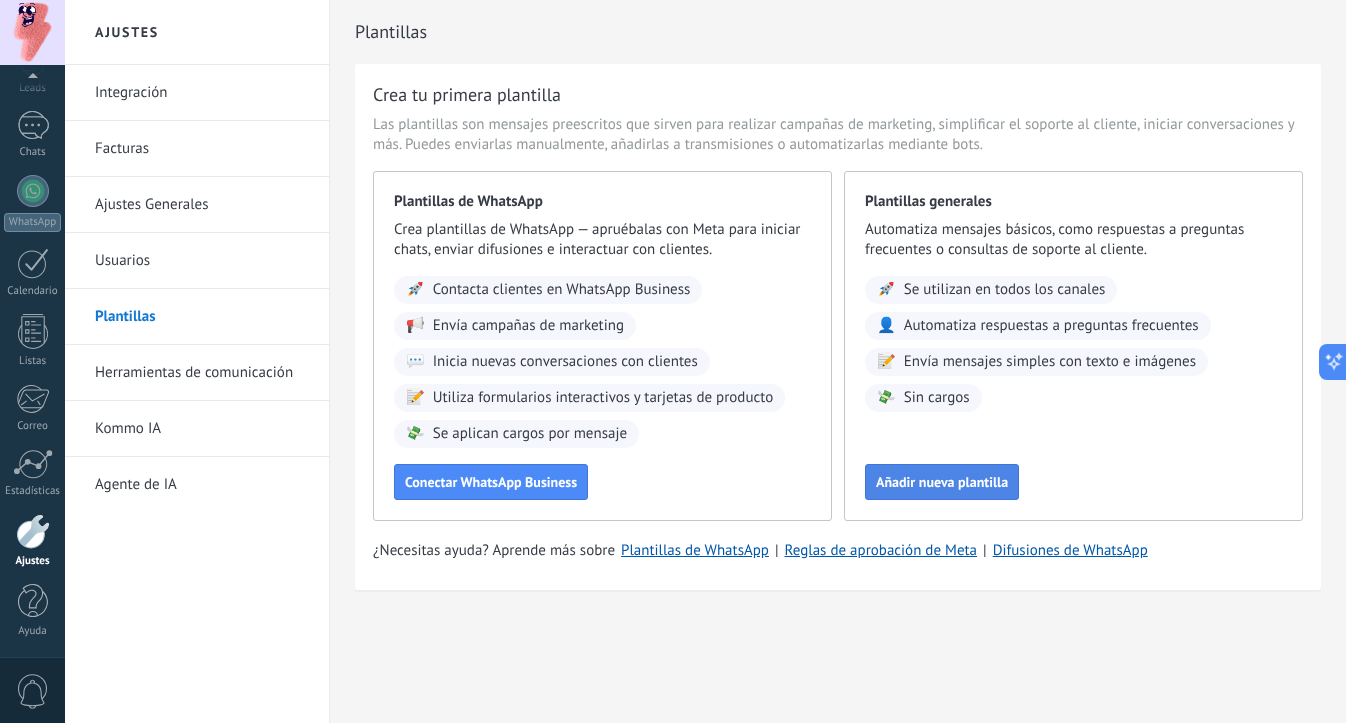 click on "Añadir nueva plantilla" at bounding box center (942, 482) 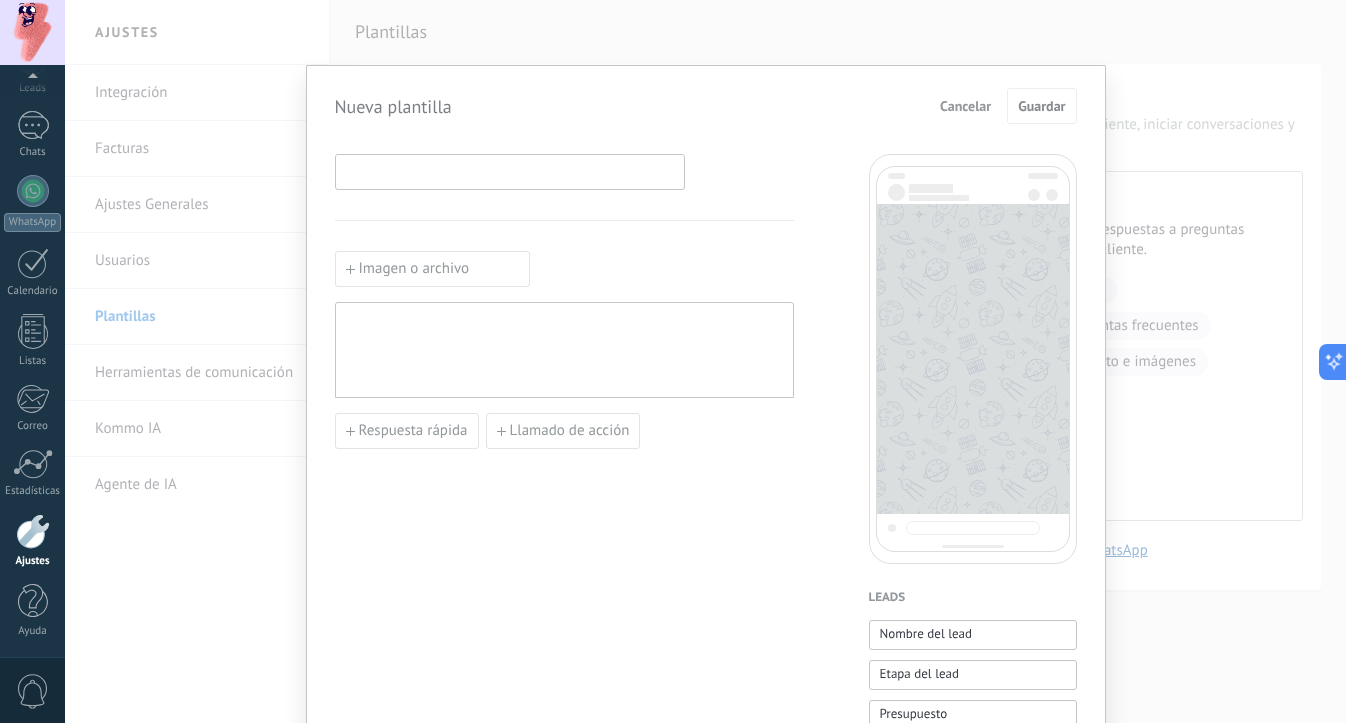 click at bounding box center [510, 171] 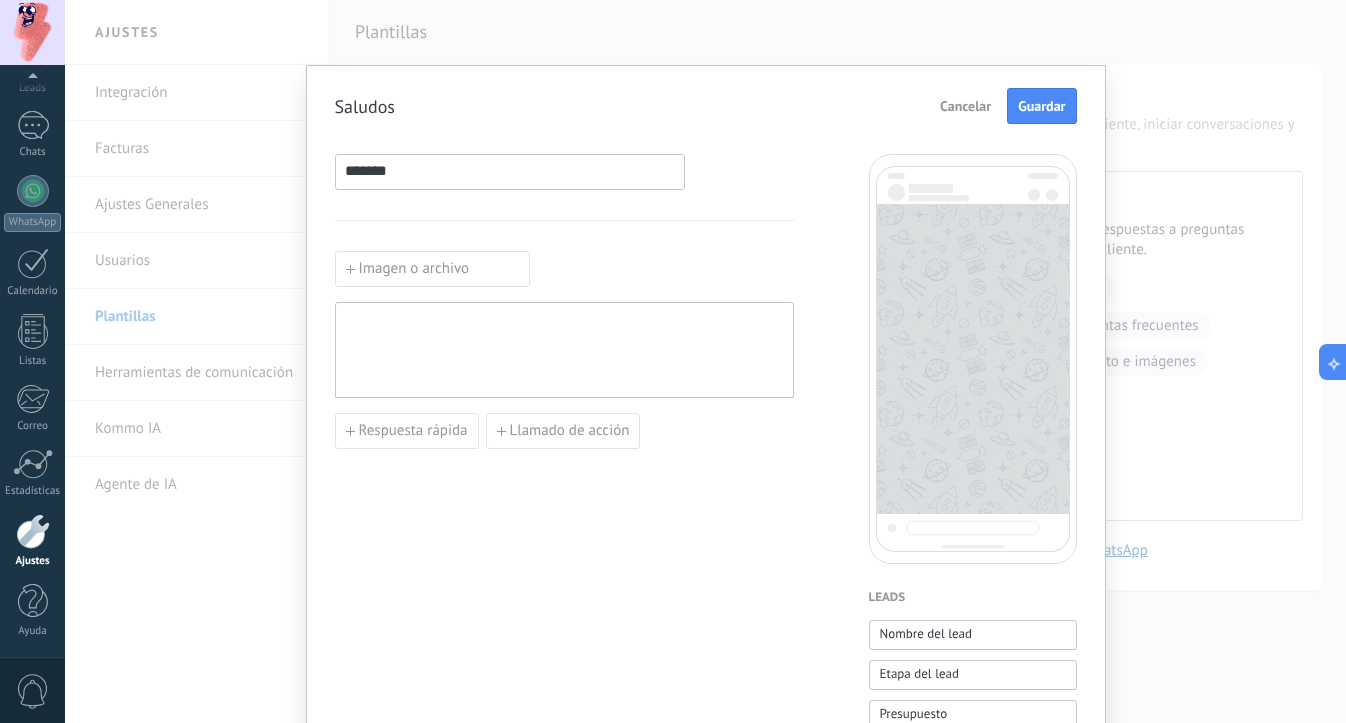 type on "*******" 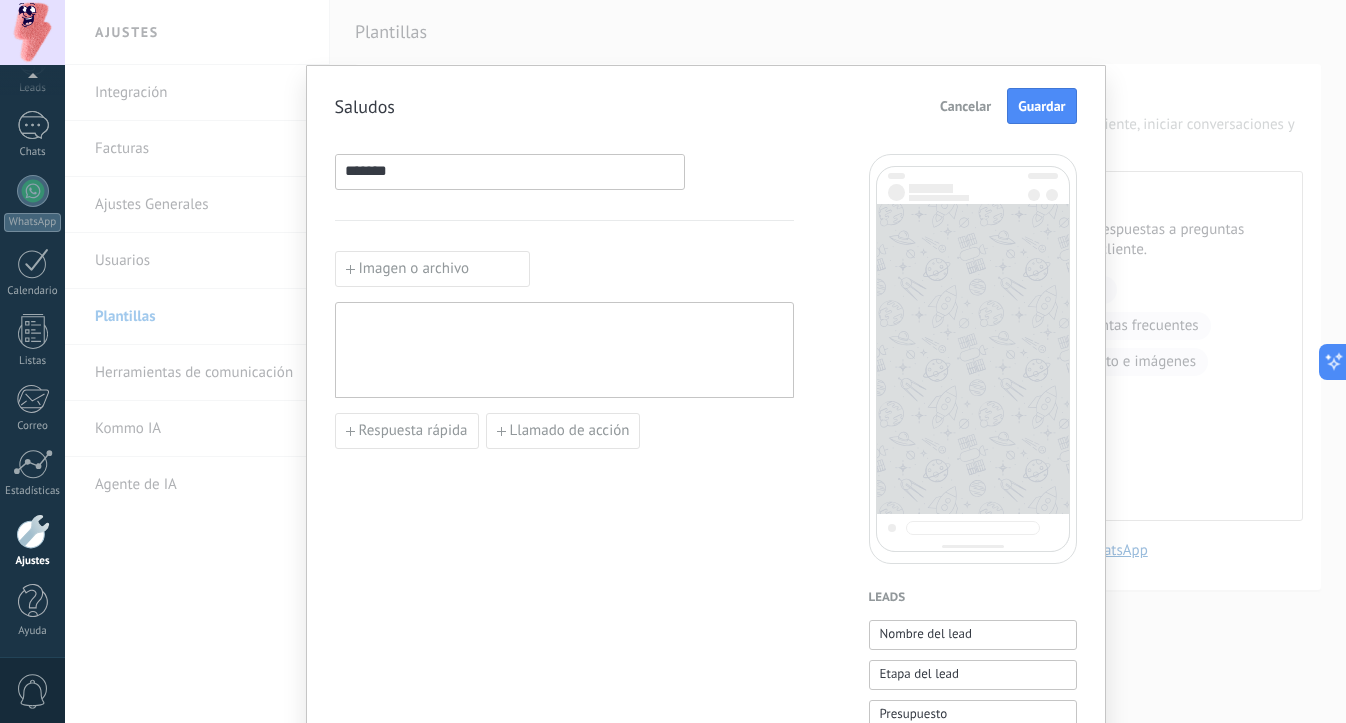 type 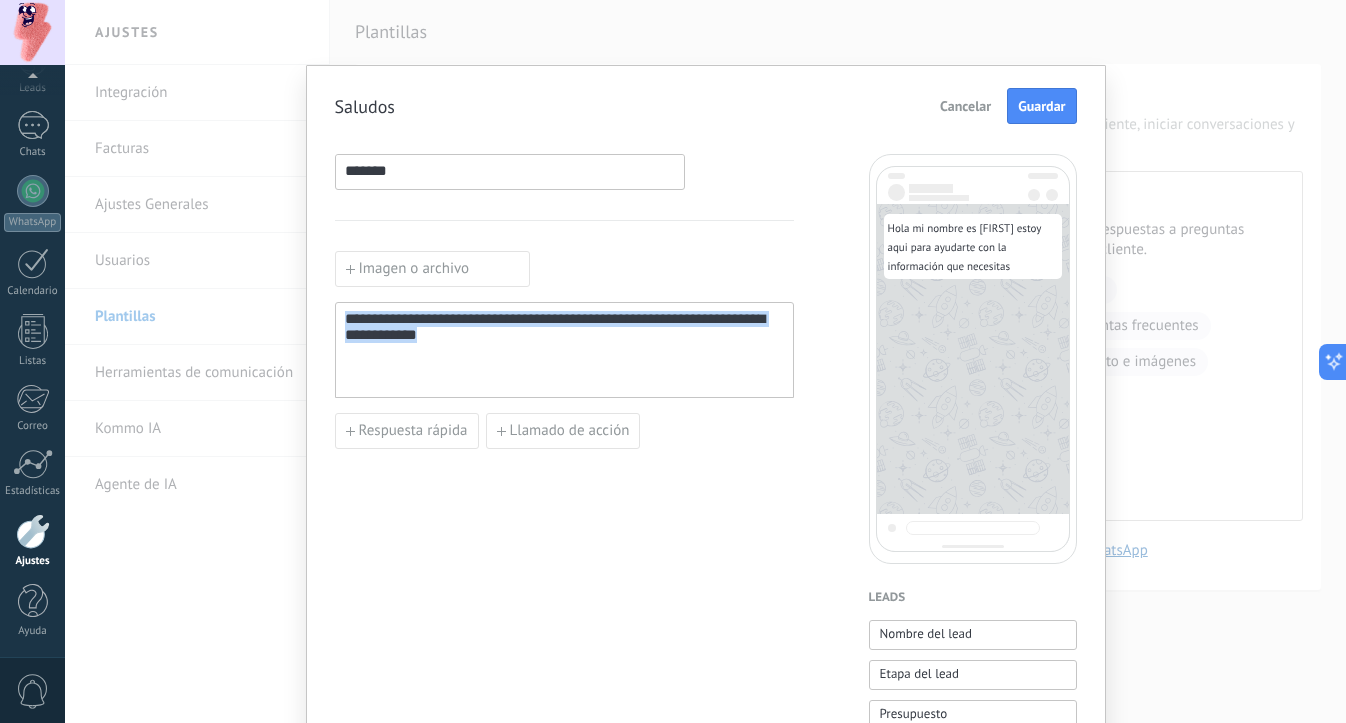 drag, startPoint x: 524, startPoint y: 343, endPoint x: 340, endPoint y: 328, distance: 184.6104 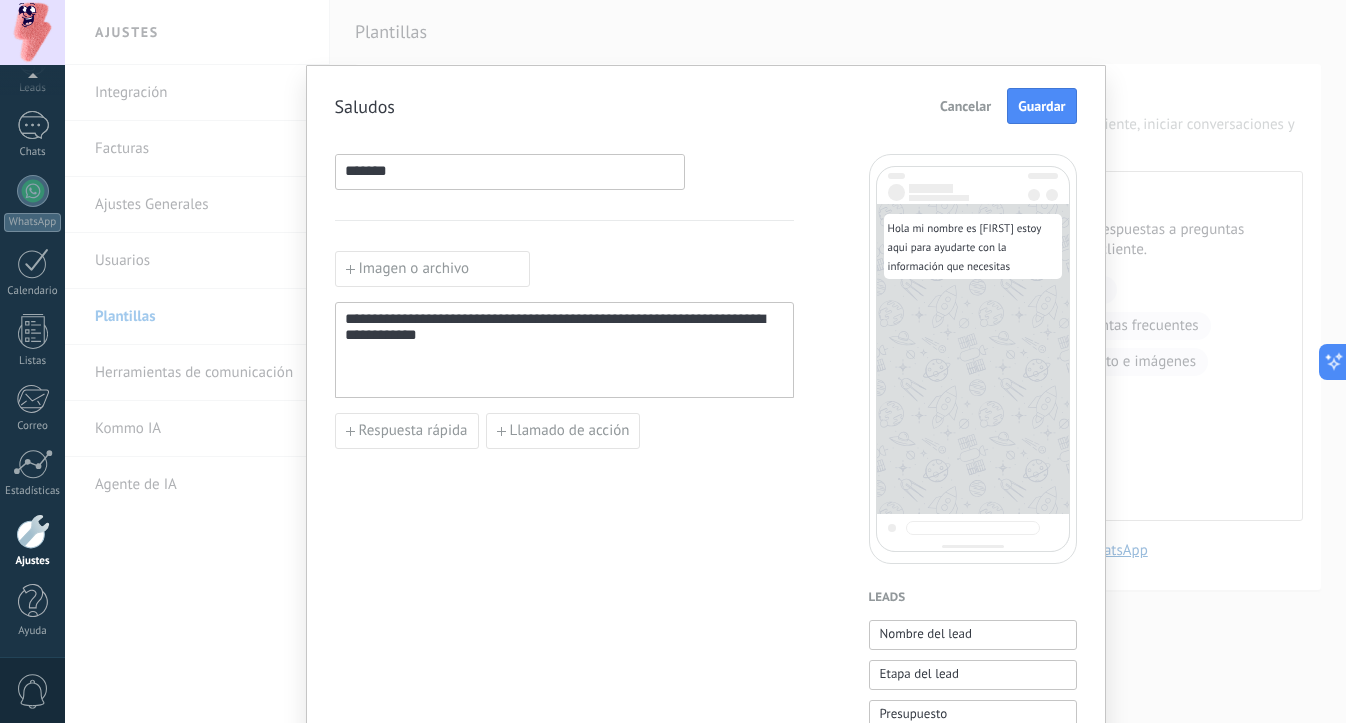 drag, startPoint x: 577, startPoint y: 353, endPoint x: 576, endPoint y: 327, distance: 26.019224 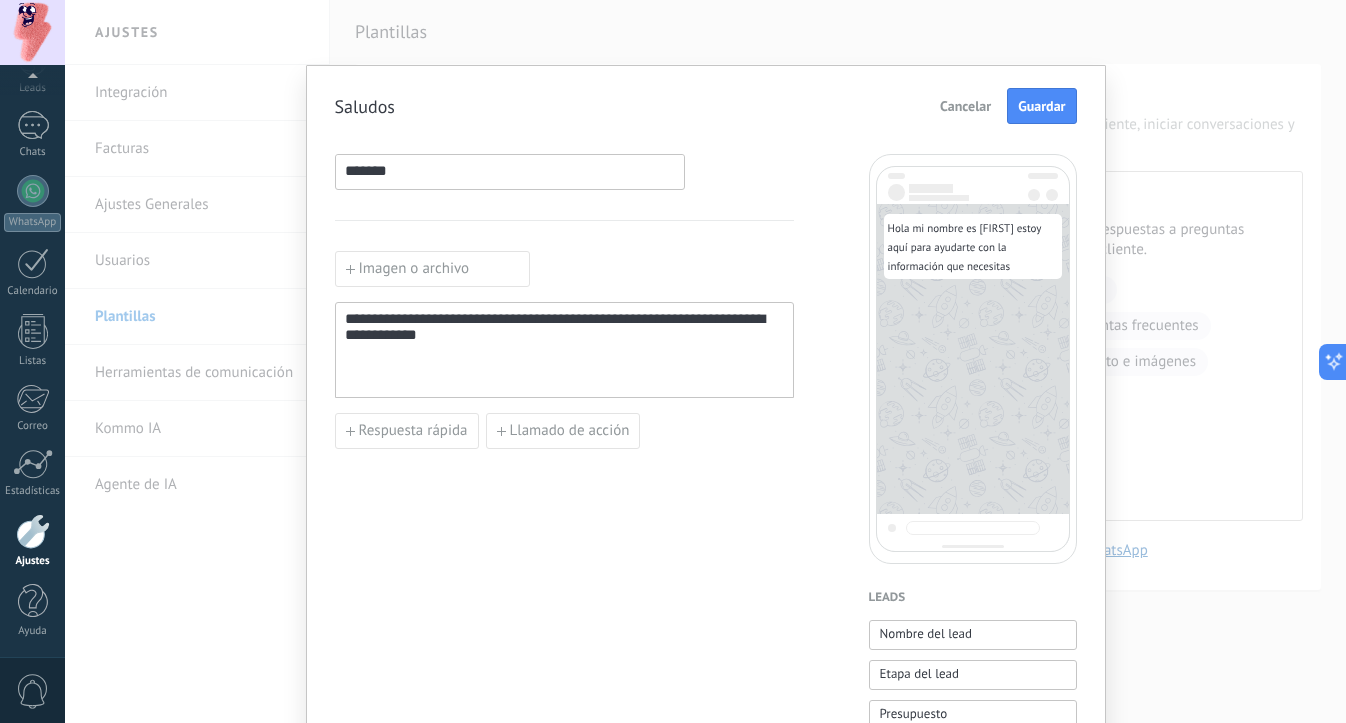 click on "**********" at bounding box center (564, 350) 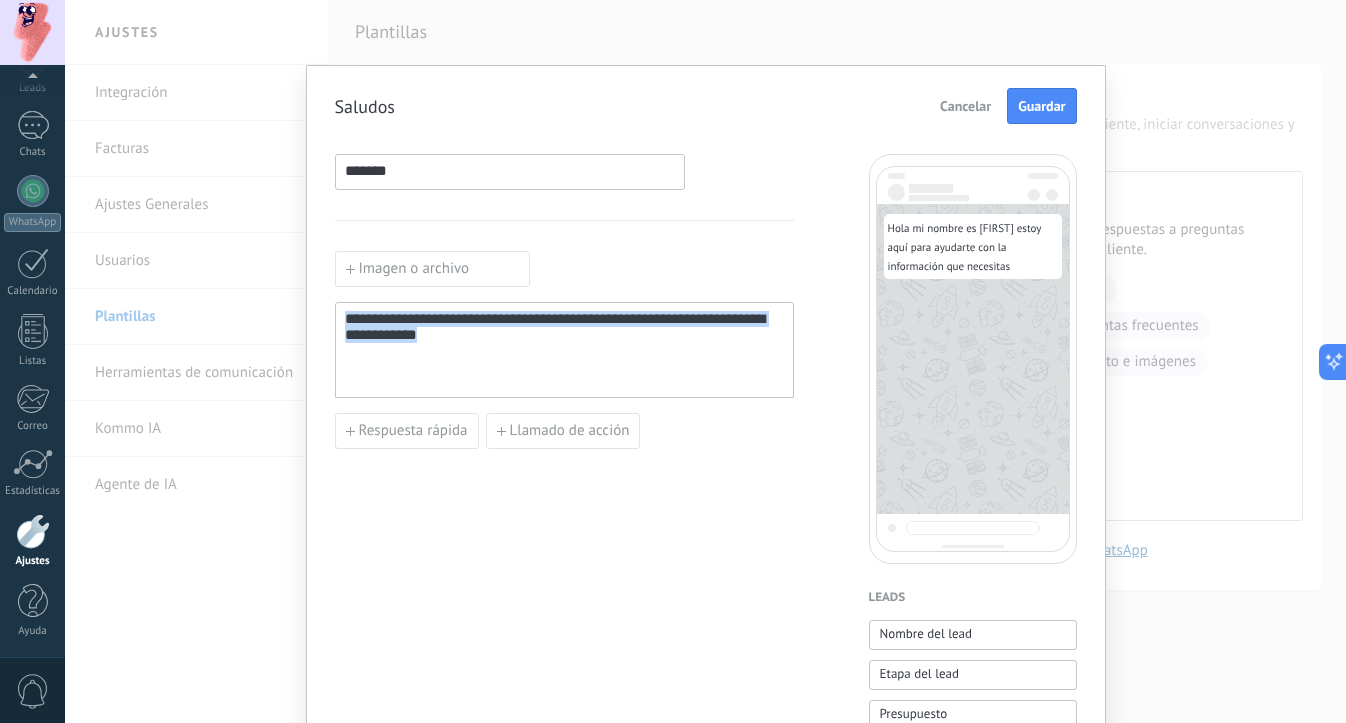 drag, startPoint x: 564, startPoint y: 356, endPoint x: 331, endPoint y: 322, distance: 235.46762 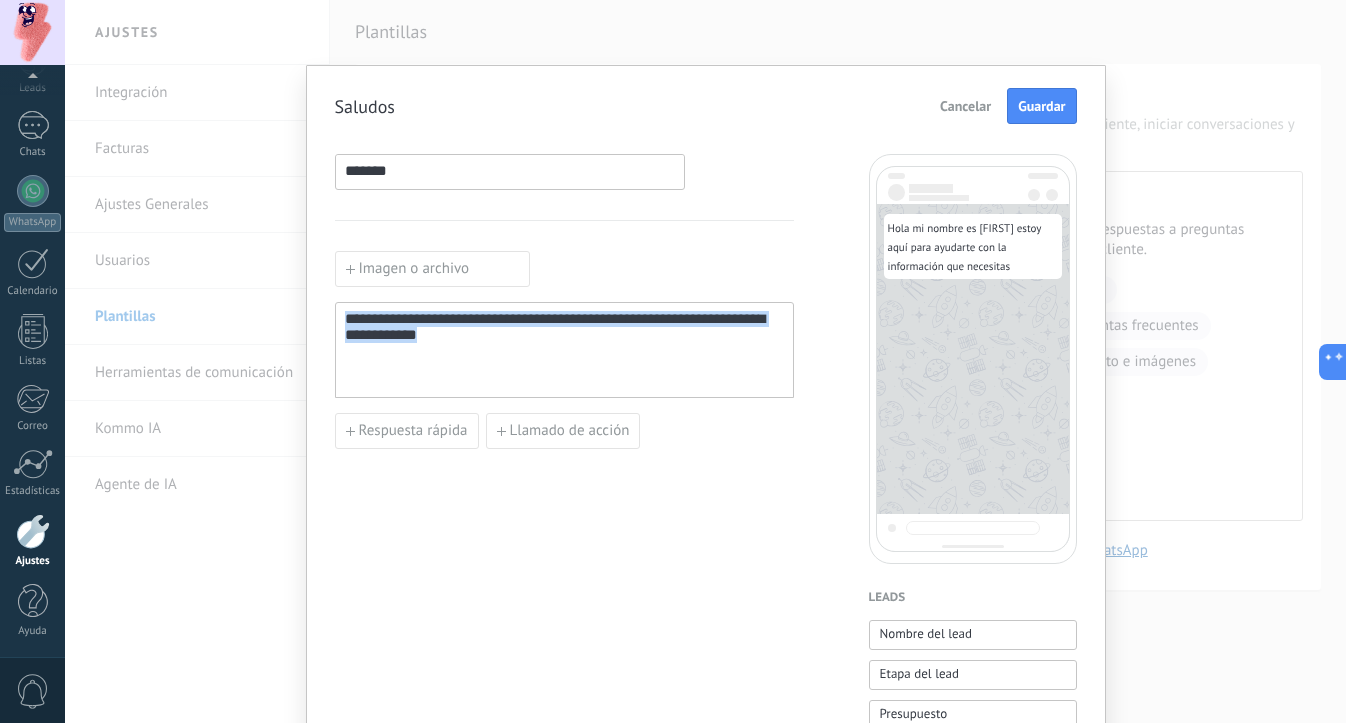 drag, startPoint x: 535, startPoint y: 354, endPoint x: 331, endPoint y: 323, distance: 206.34195 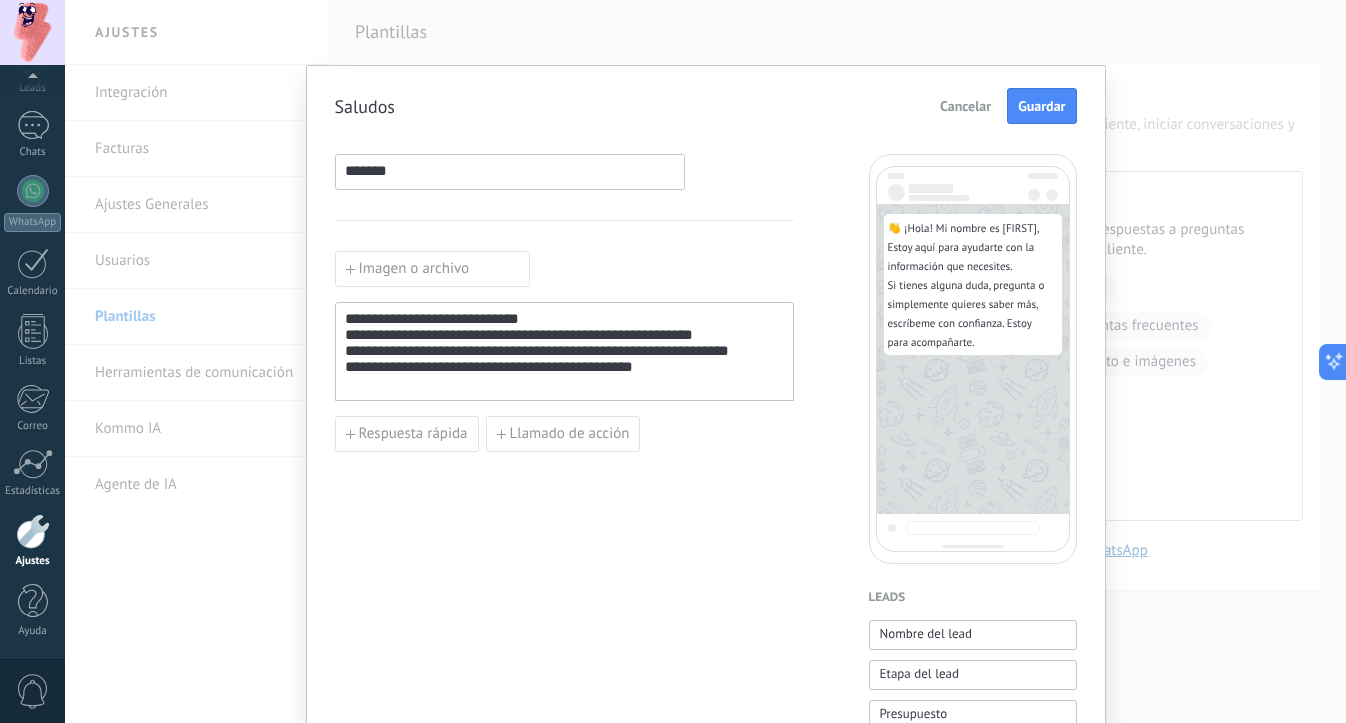 scroll, scrollTop: 0, scrollLeft: 0, axis: both 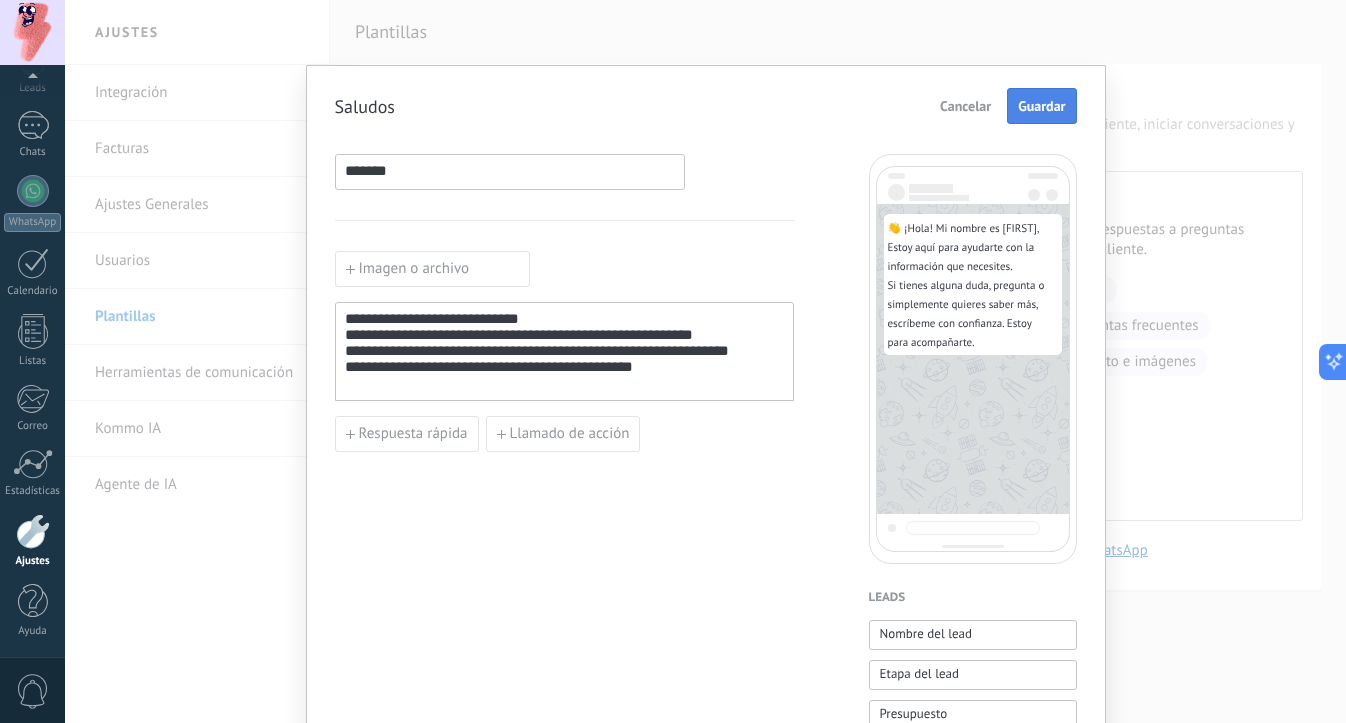 click on "Guardar" at bounding box center (1041, 106) 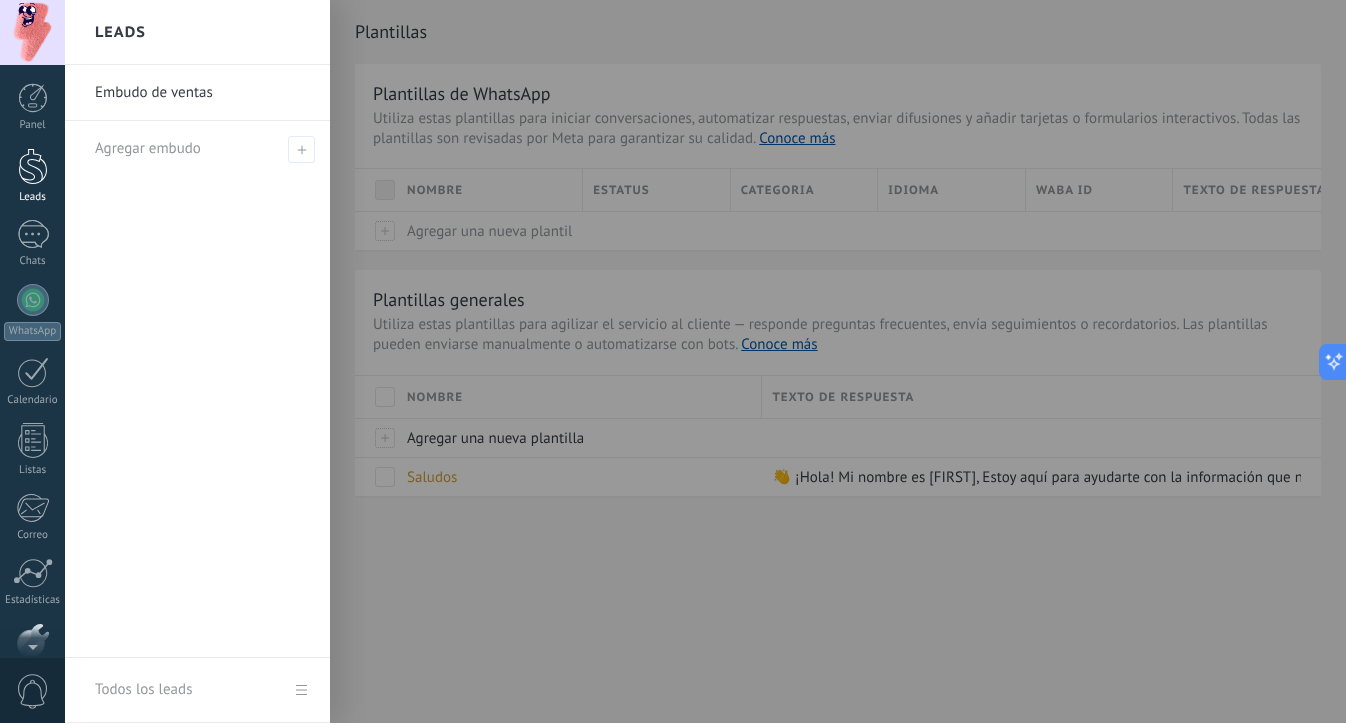 scroll, scrollTop: 0, scrollLeft: 0, axis: both 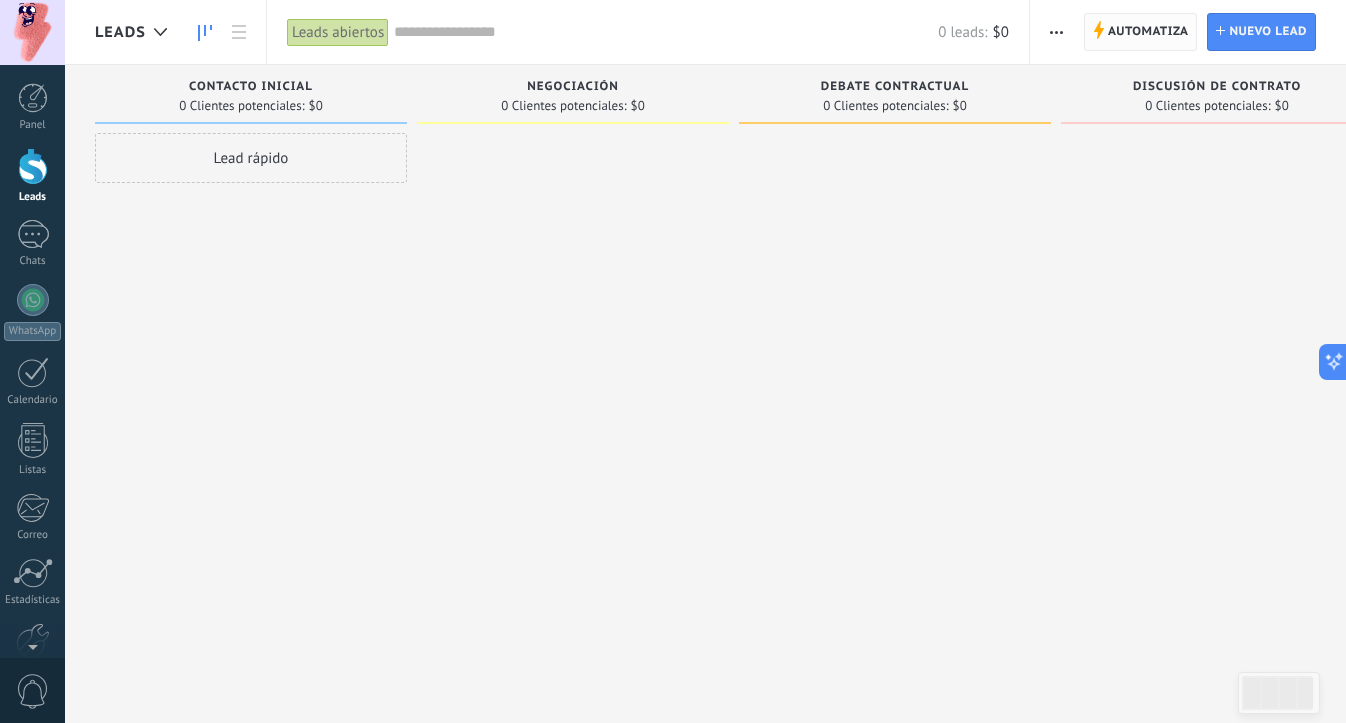 click on "Automatiza" at bounding box center [1148, 32] 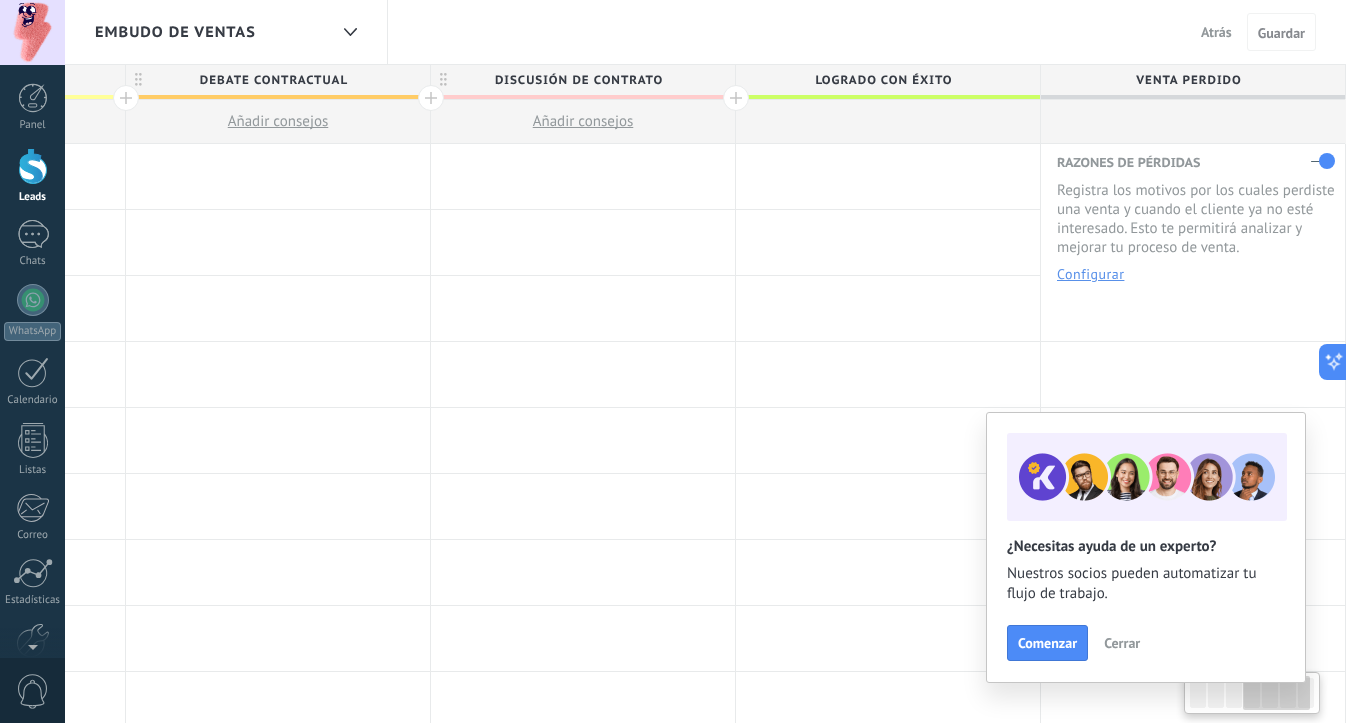 scroll, scrollTop: 0, scrollLeft: 1188, axis: horizontal 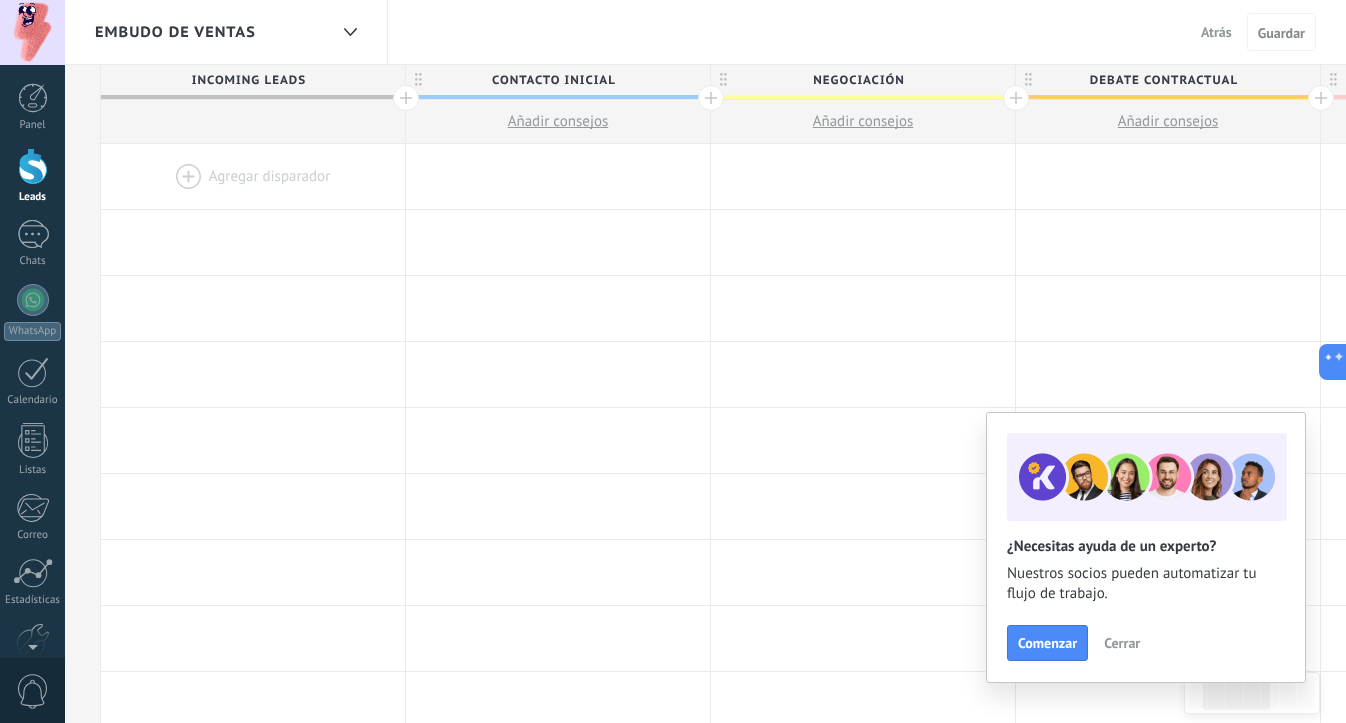 click on "Negociación" at bounding box center (858, 80) 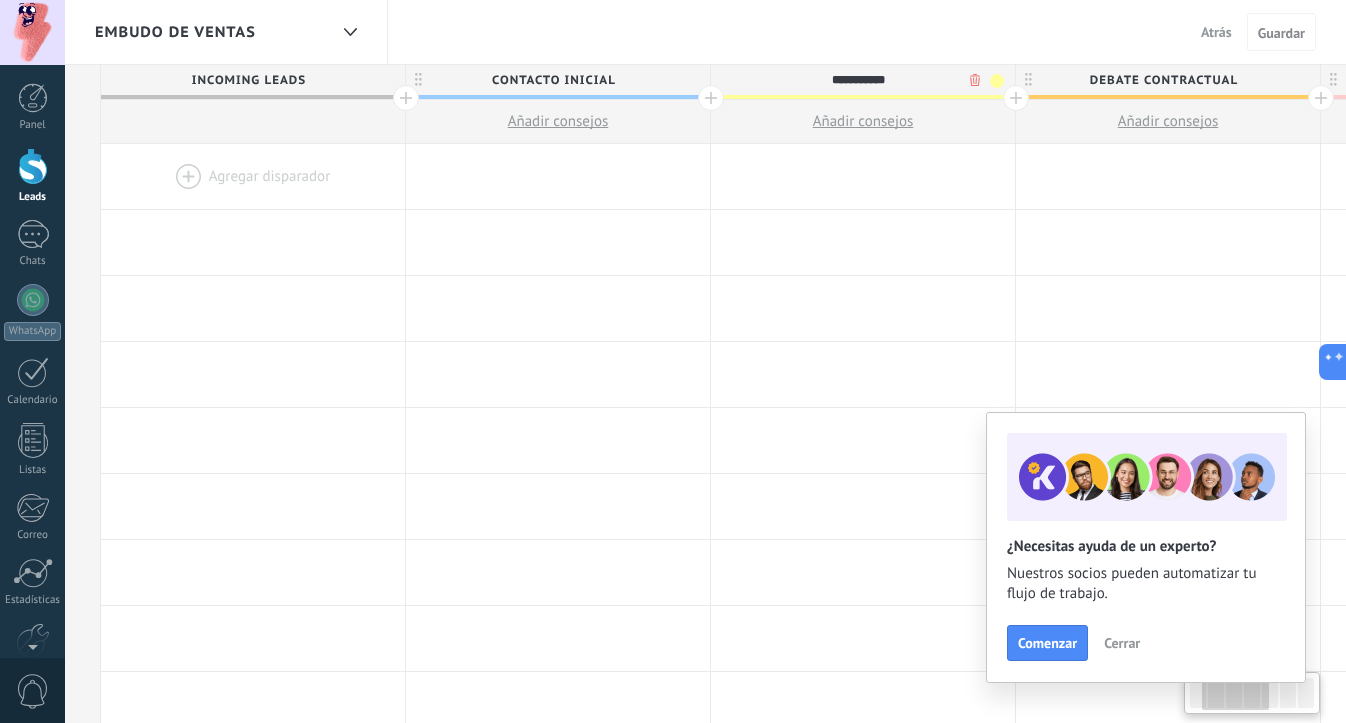scroll, scrollTop: 0, scrollLeft: 279, axis: horizontal 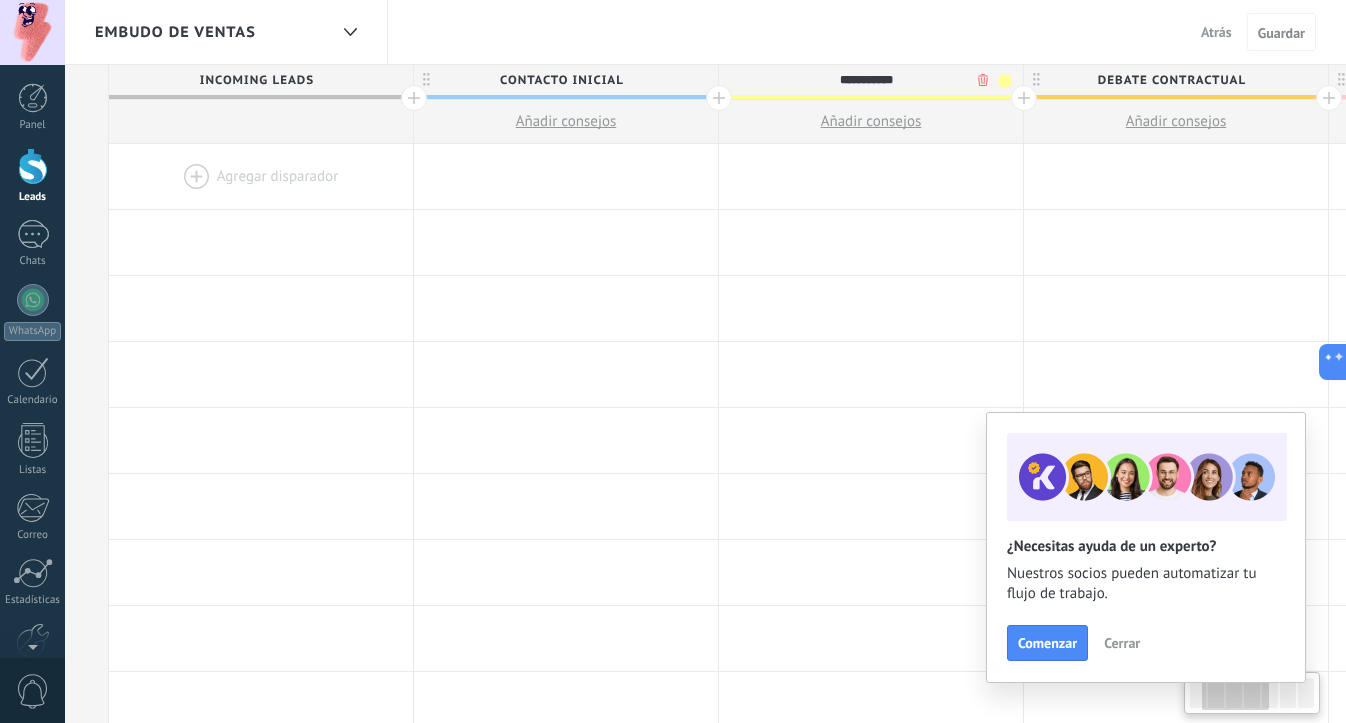 click on "**********" at bounding box center (866, 80) 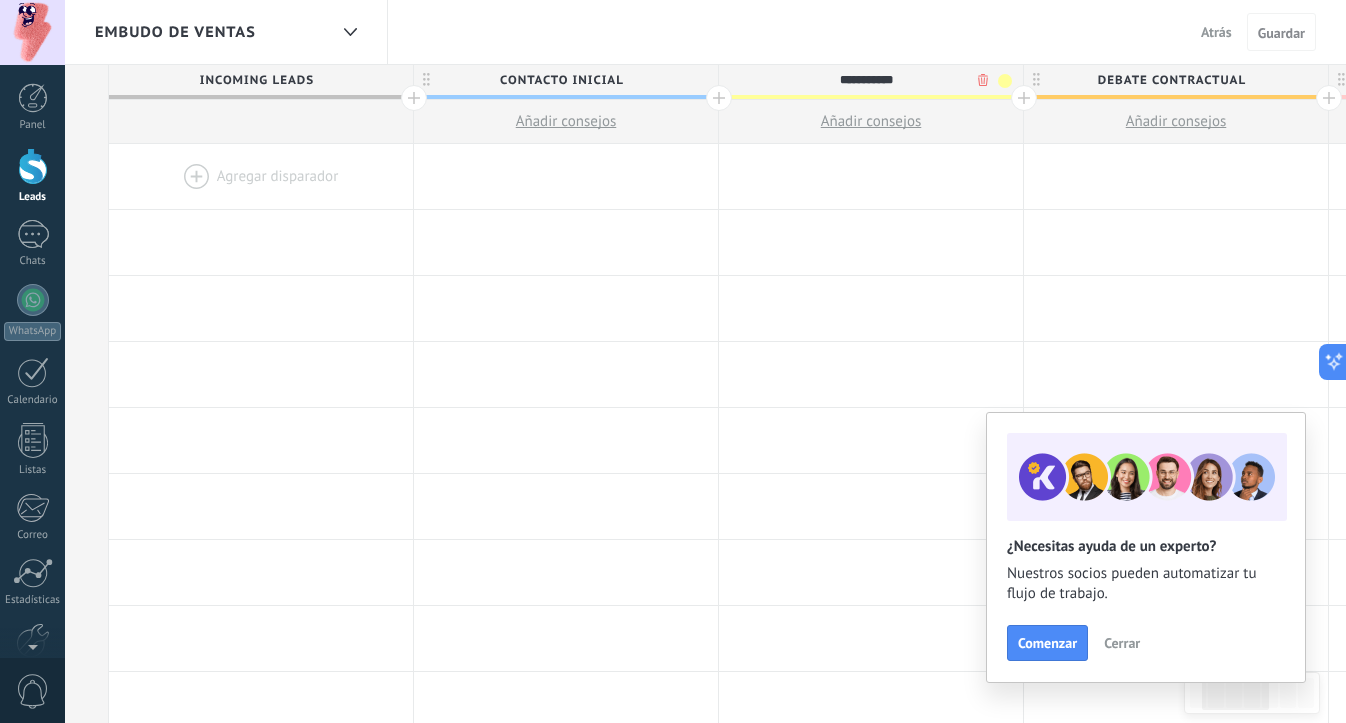 drag, startPoint x: 916, startPoint y: 77, endPoint x: 820, endPoint y: 80, distance: 96.04687 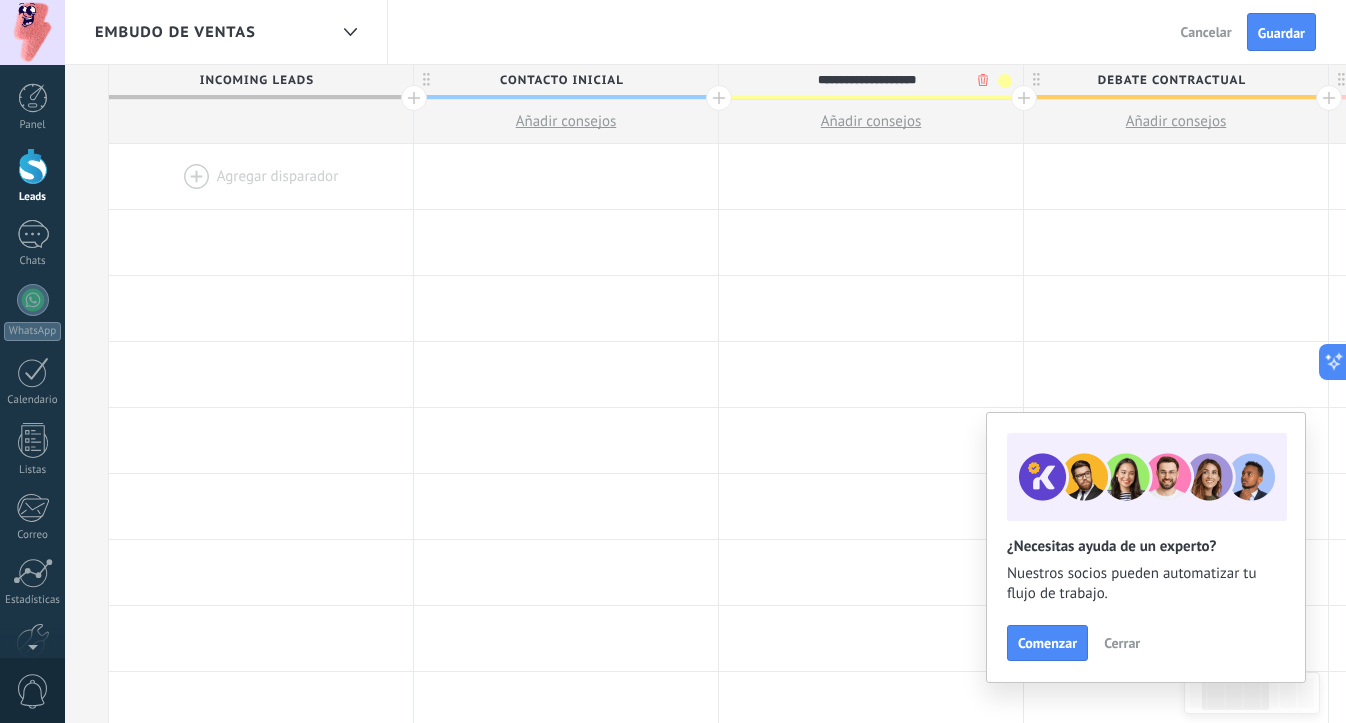 type on "**********" 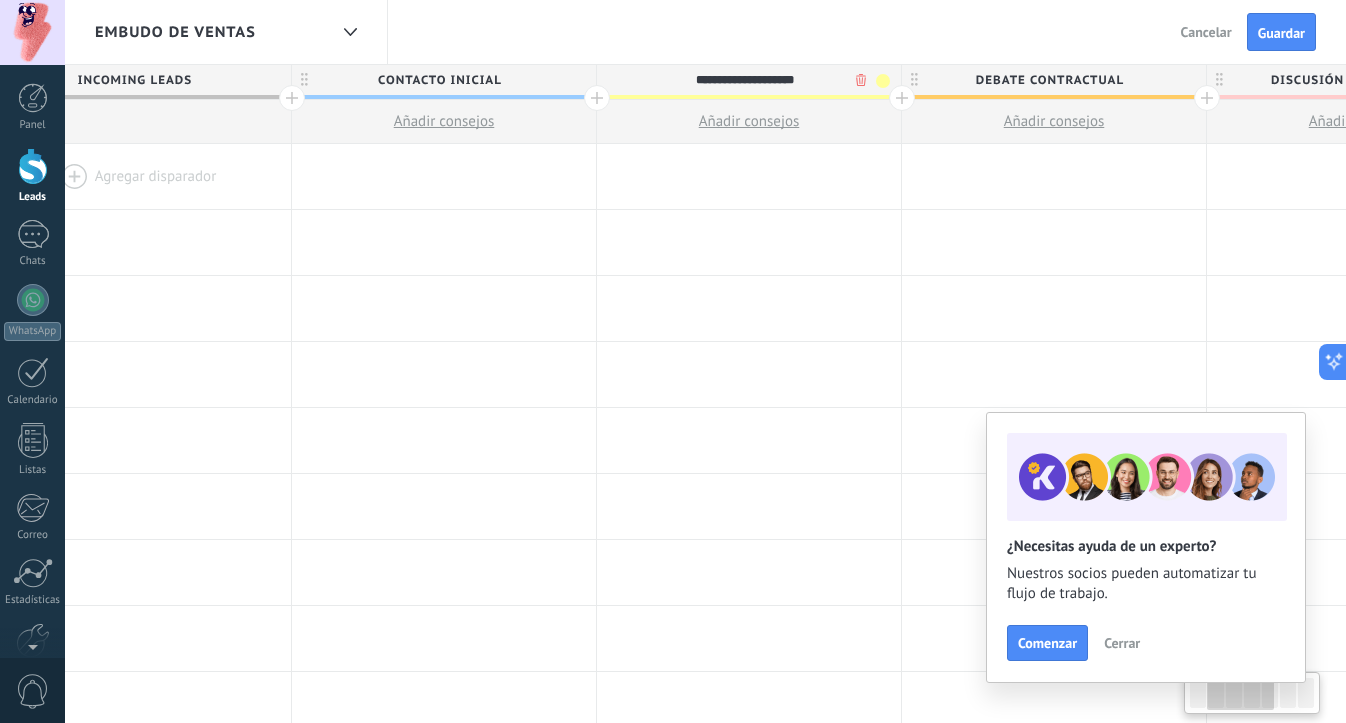 drag, startPoint x: 1251, startPoint y: 82, endPoint x: 1096, endPoint y: 81, distance: 155.00322 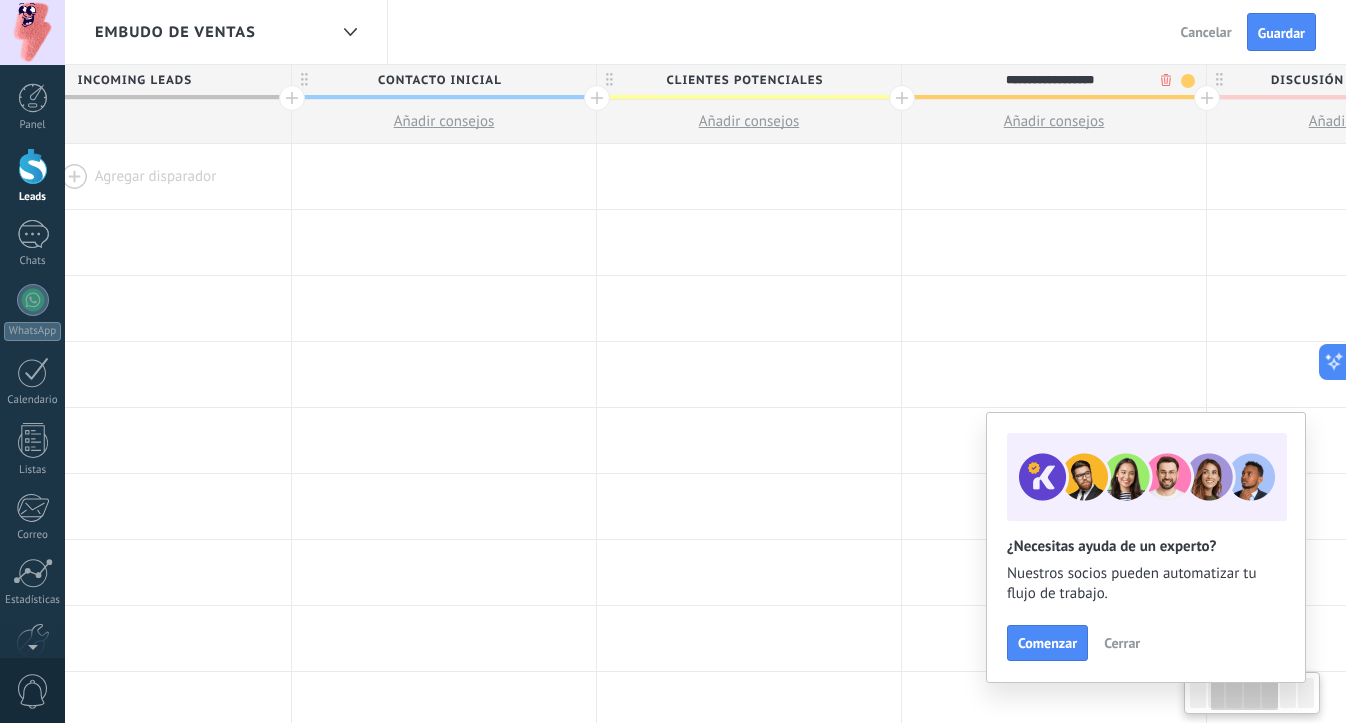 scroll, scrollTop: 0, scrollLeft: 434, axis: horizontal 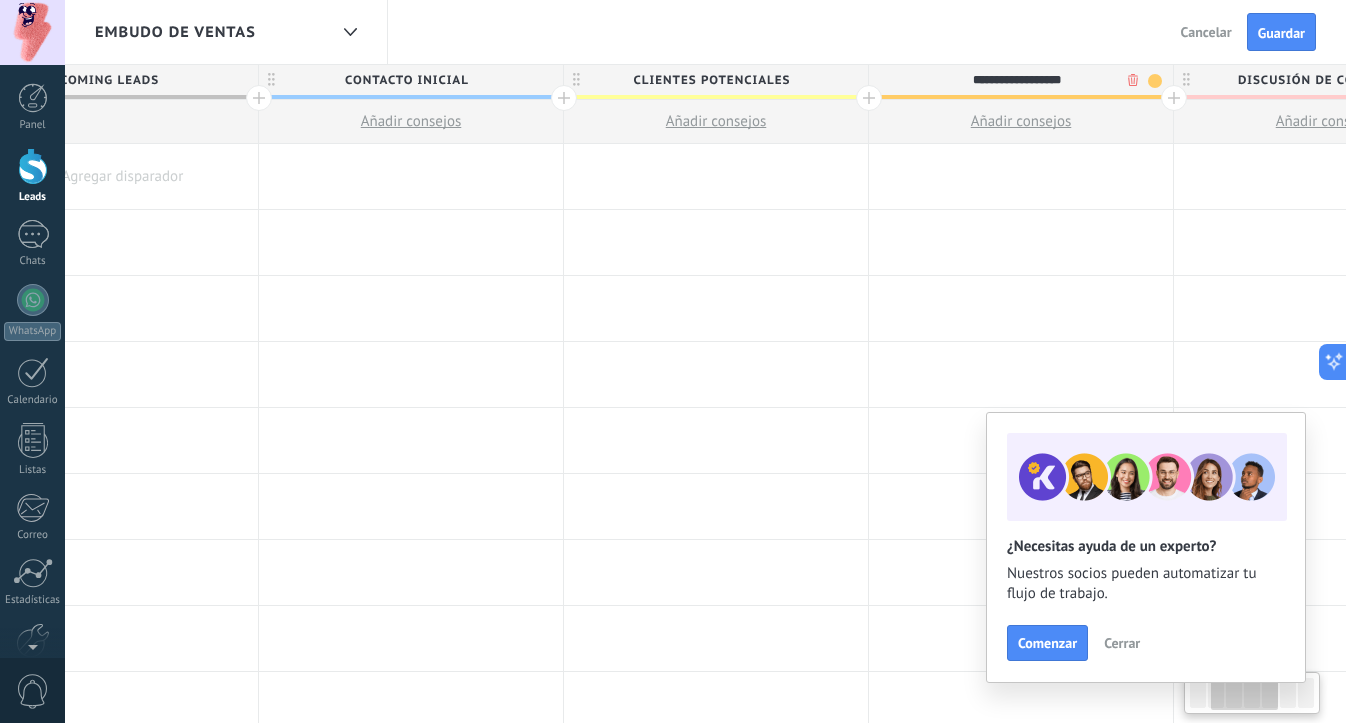 click on "**********" at bounding box center [1016, 80] 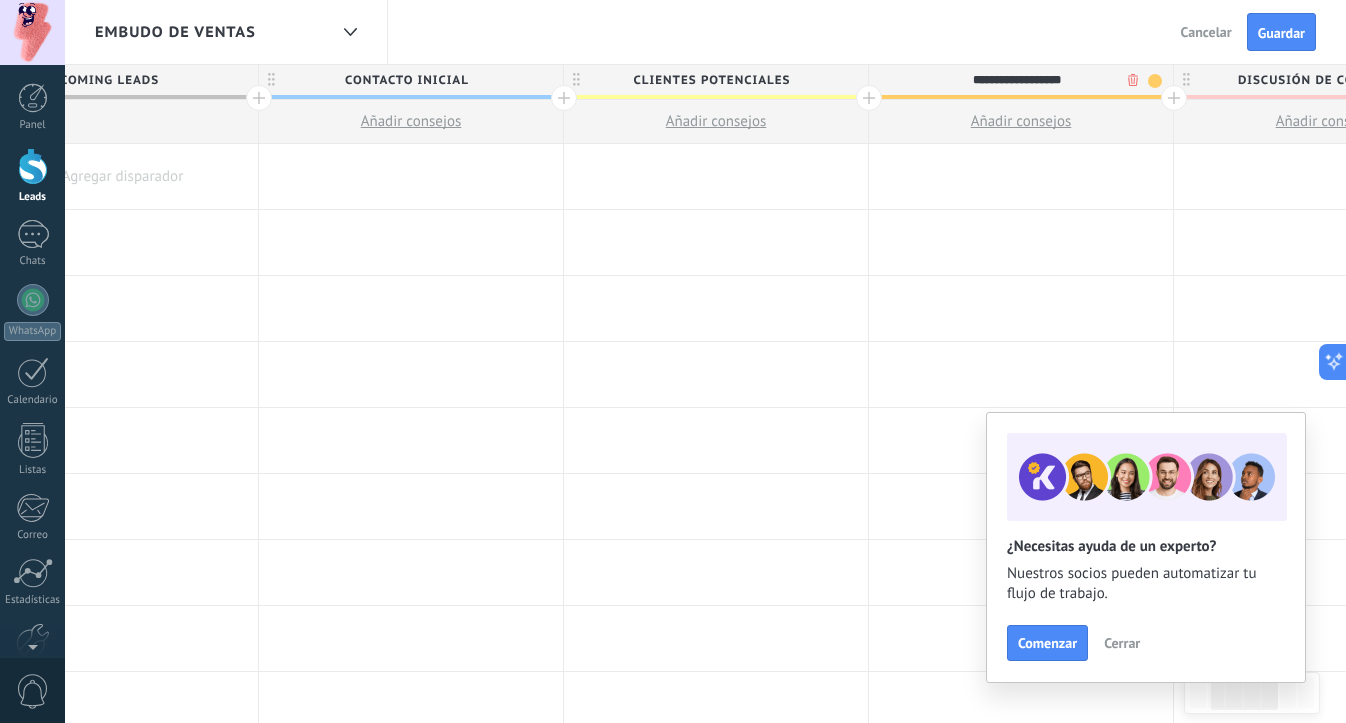 drag, startPoint x: 1092, startPoint y: 80, endPoint x: 938, endPoint y: 77, distance: 154.02922 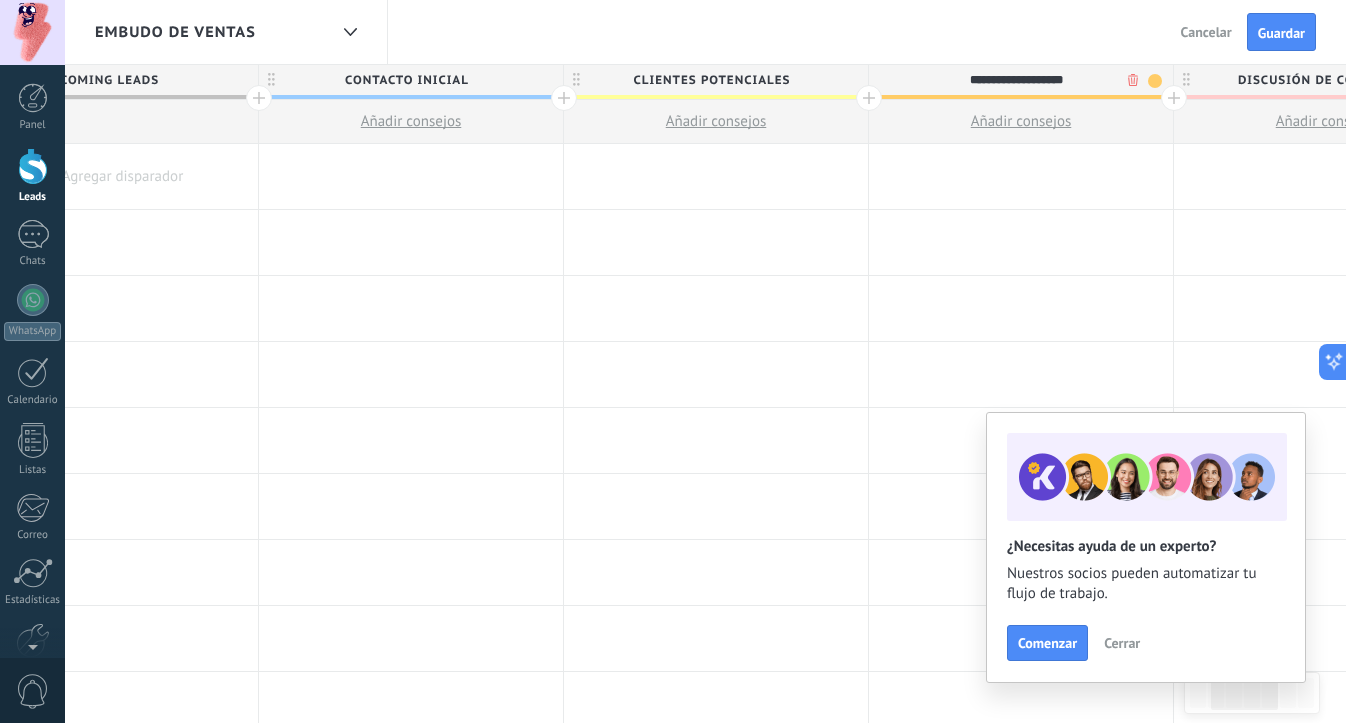 type on "**********" 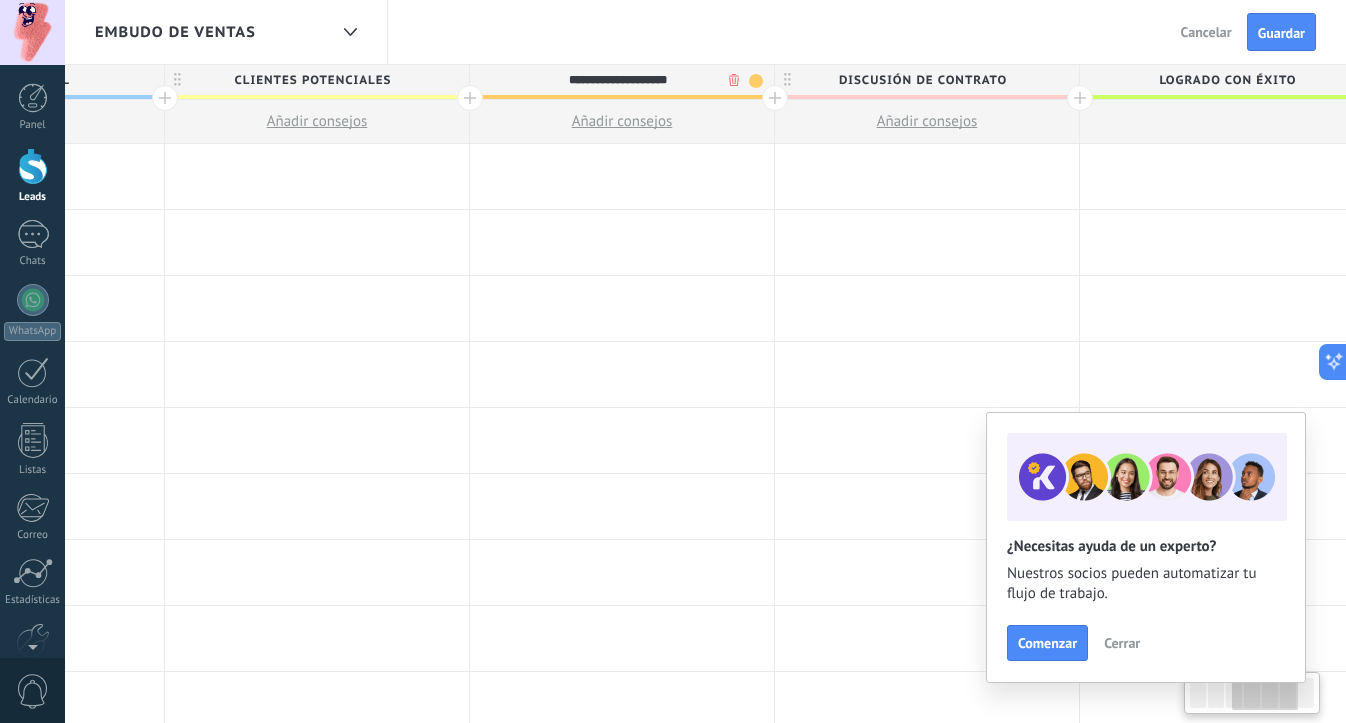 scroll, scrollTop: 0, scrollLeft: 847, axis: horizontal 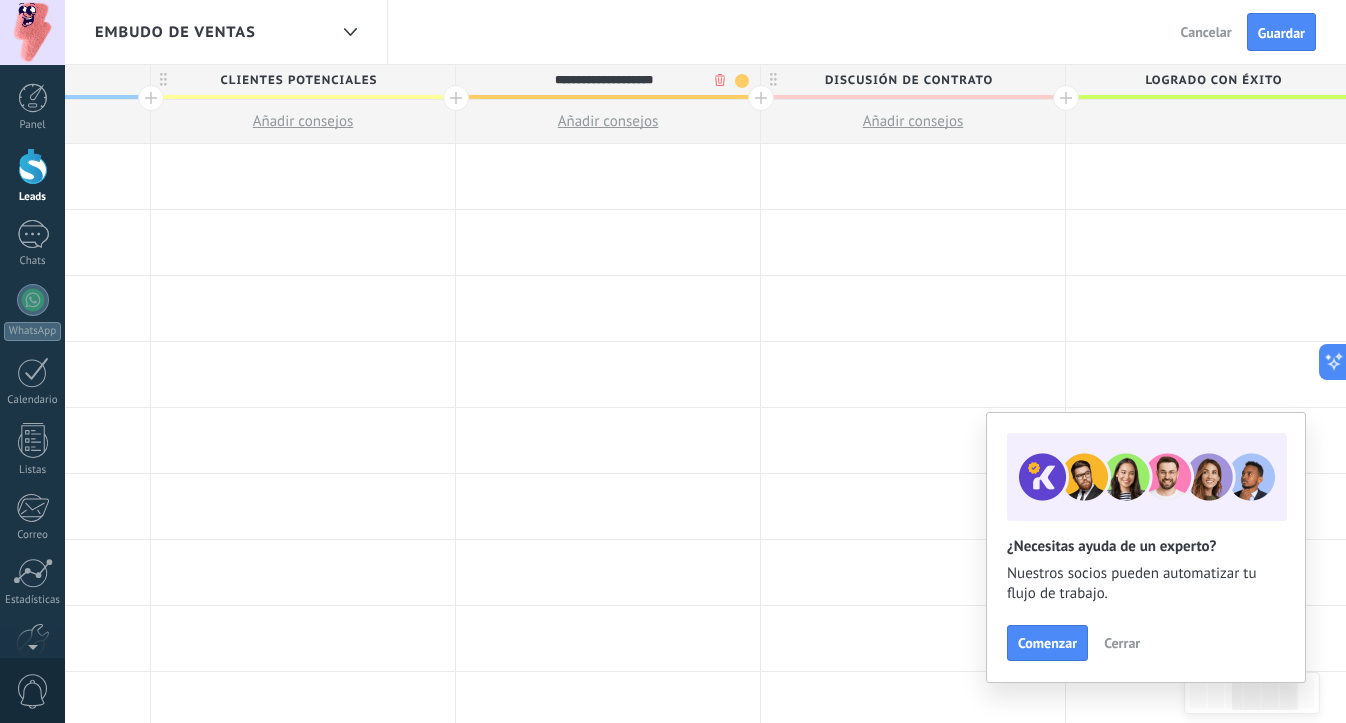 click on "Discusión de contrato" at bounding box center (908, 80) 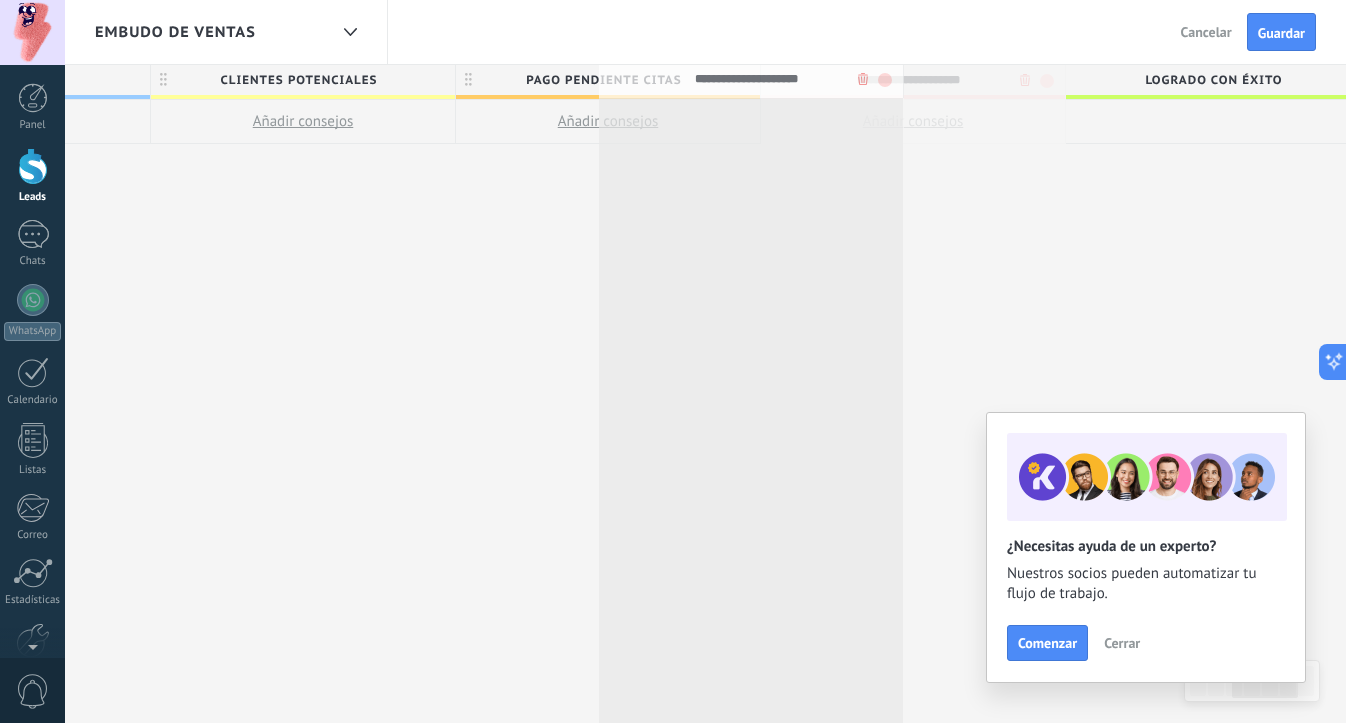 drag, startPoint x: 993, startPoint y: 79, endPoint x: 831, endPoint y: 78, distance: 162.00308 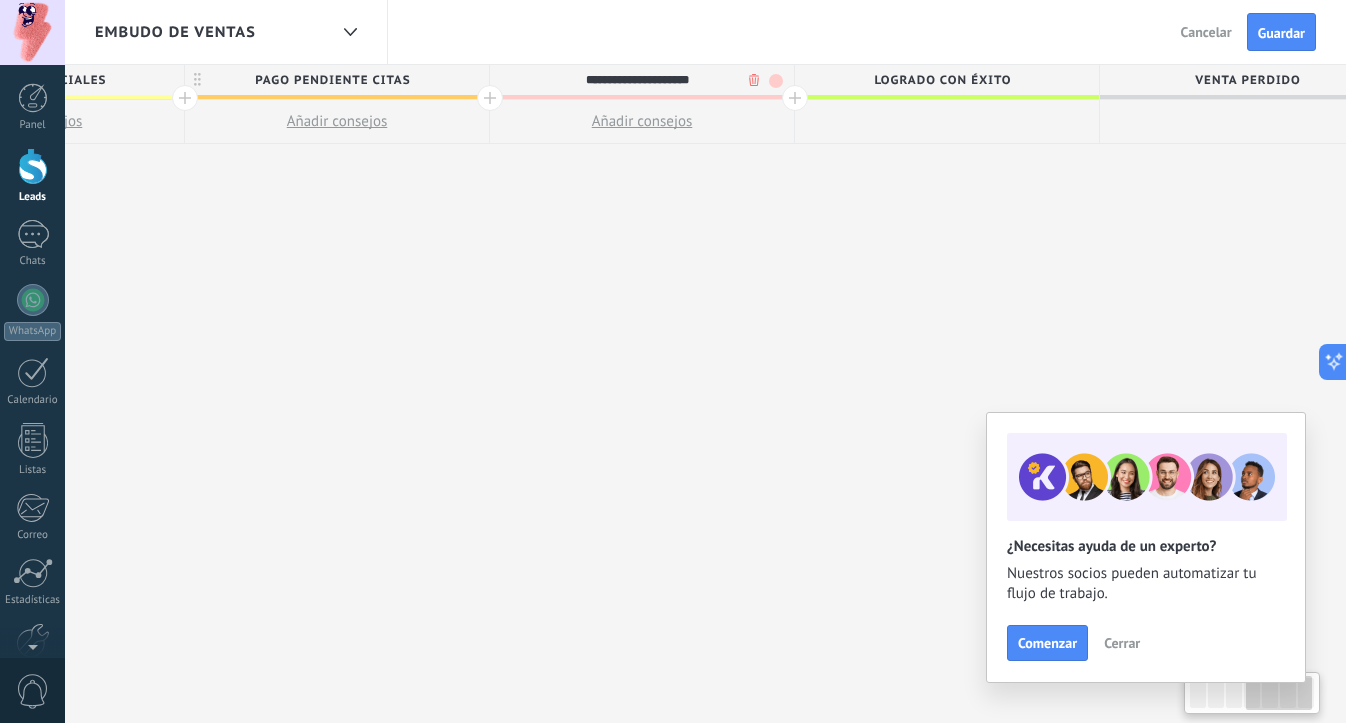 scroll, scrollTop: 0, scrollLeft: 1086, axis: horizontal 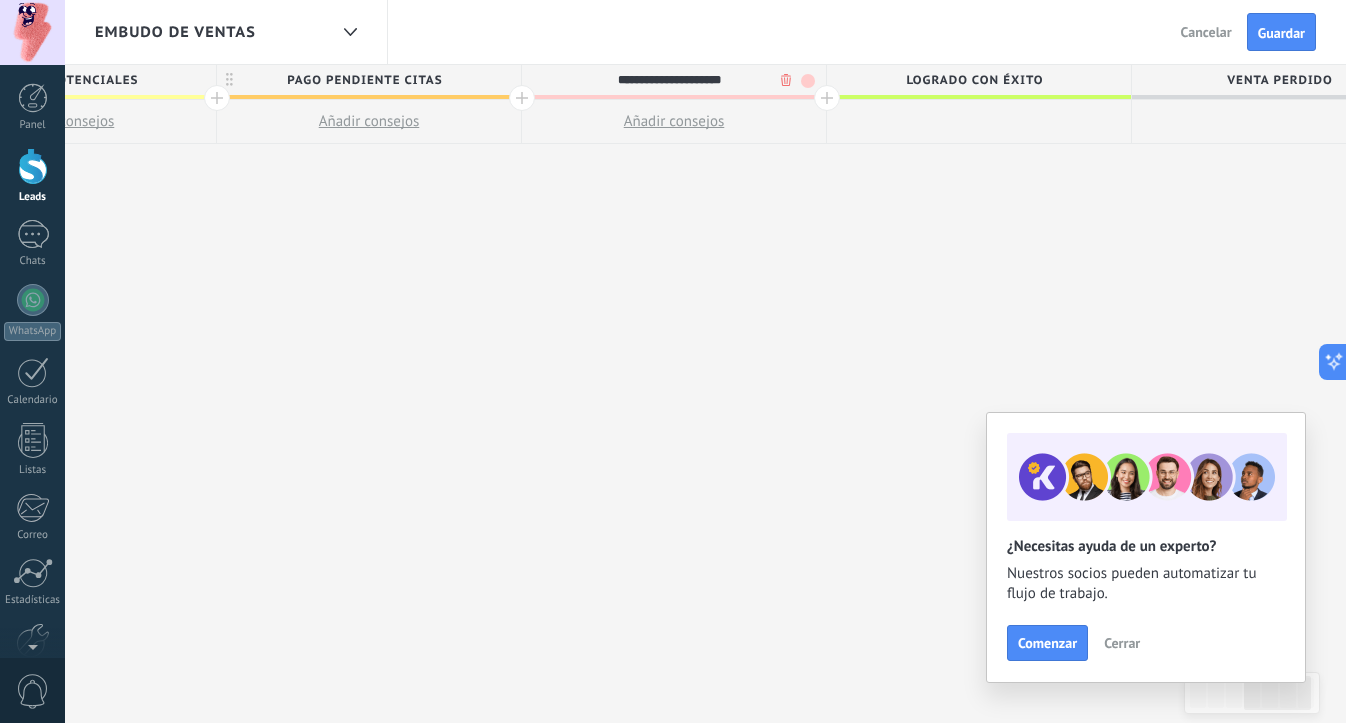 click on "**********" at bounding box center [669, 80] 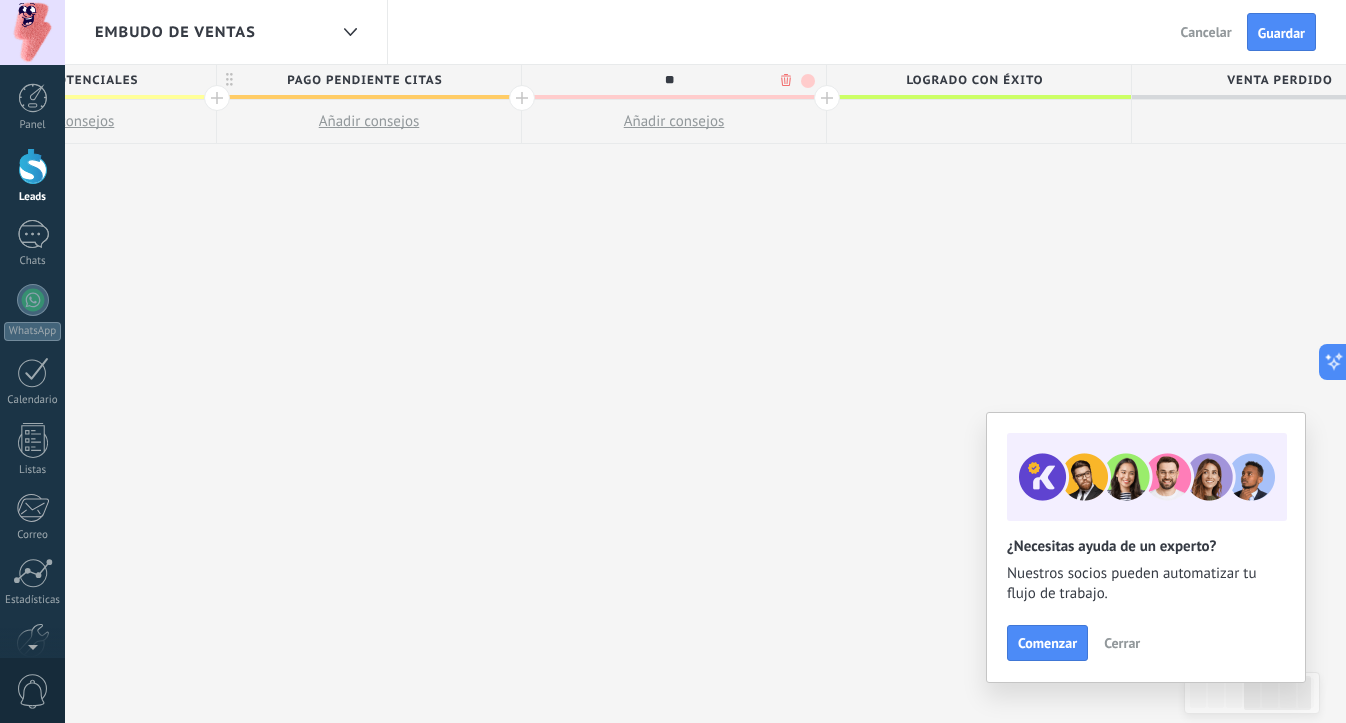 type on "*" 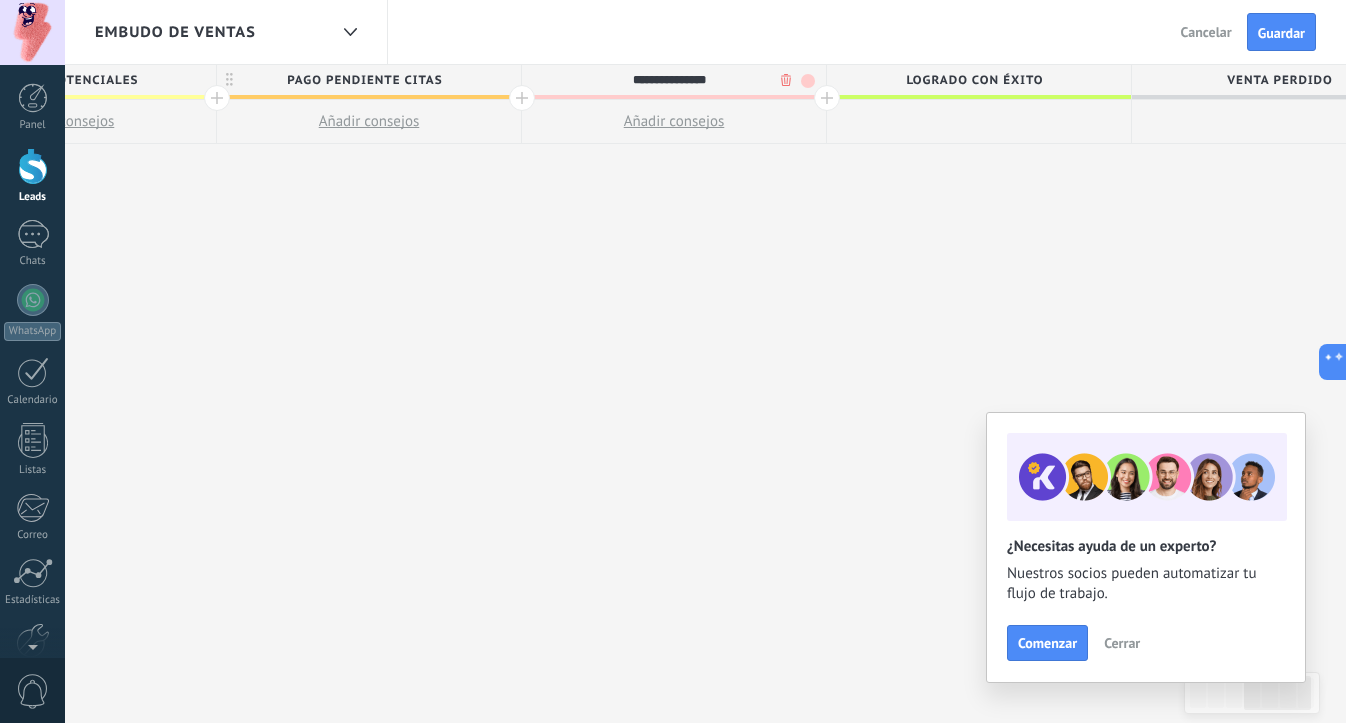 drag, startPoint x: 718, startPoint y: 80, endPoint x: 611, endPoint y: 81, distance: 107.00467 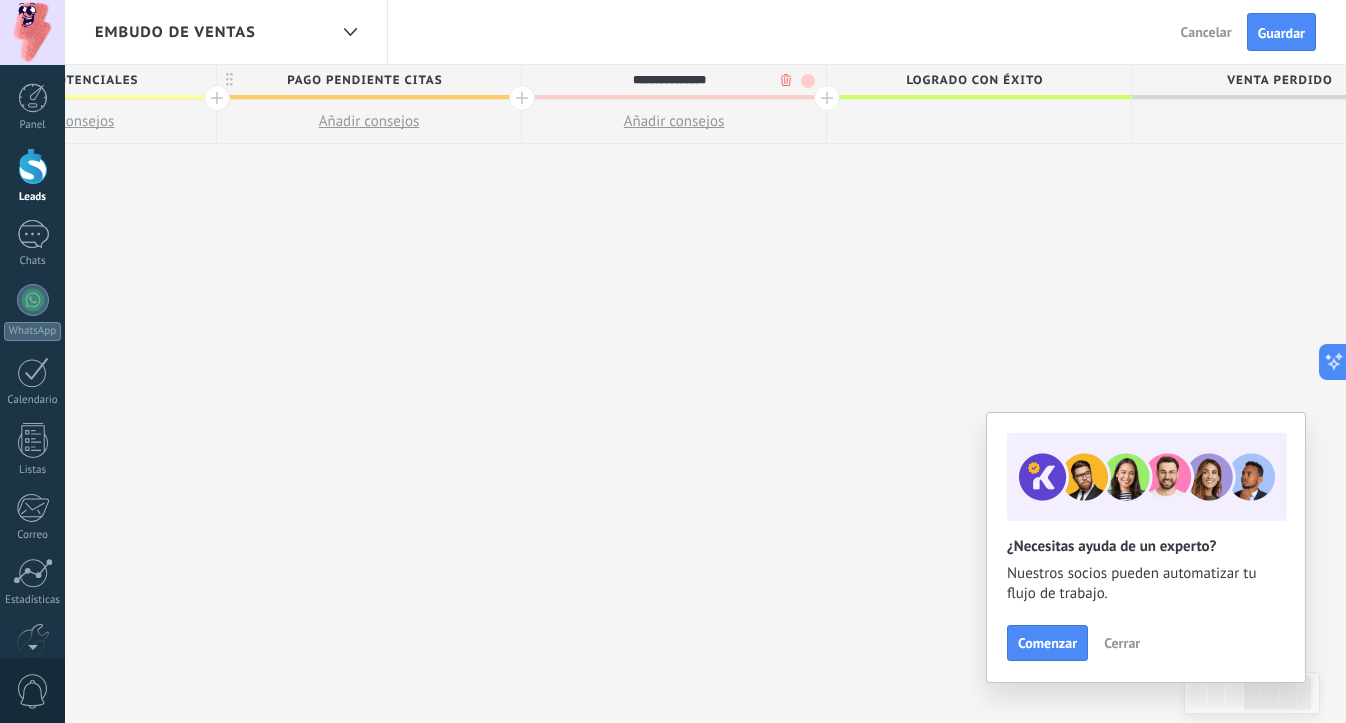 type on "**********" 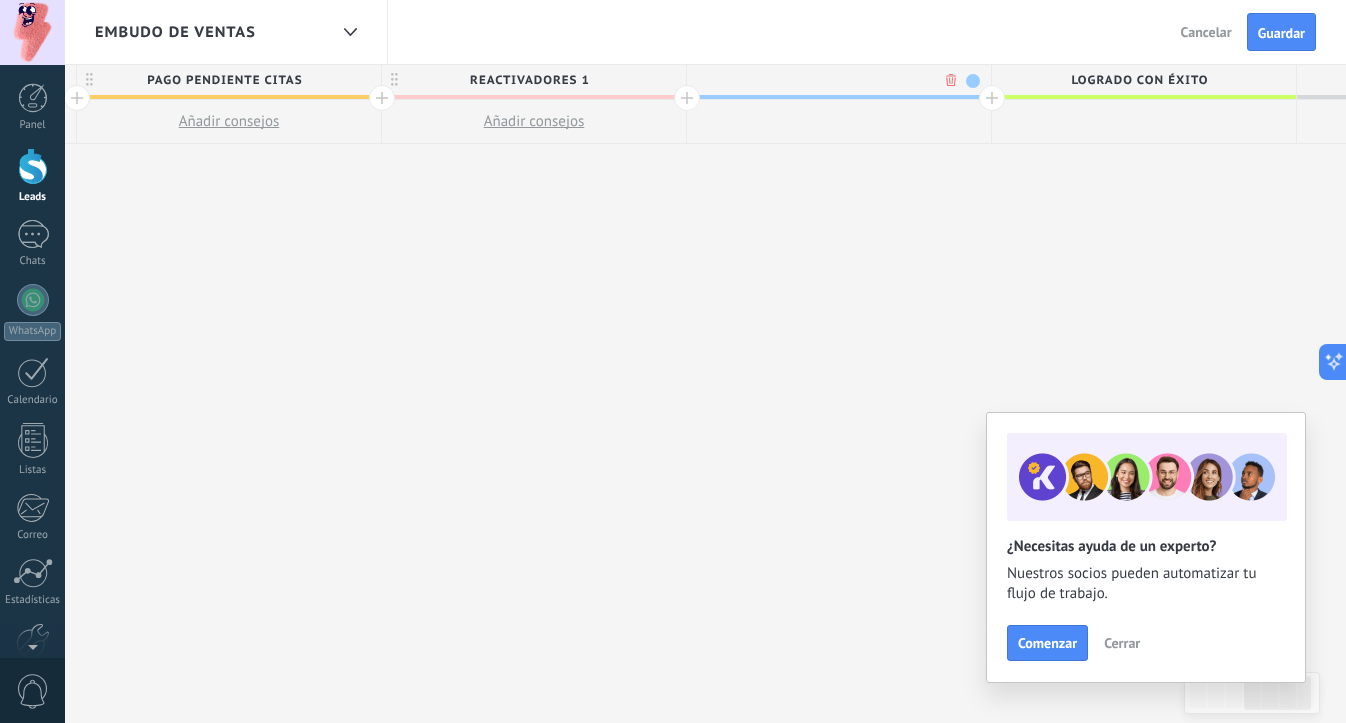 scroll, scrollTop: 0, scrollLeft: 1234, axis: horizontal 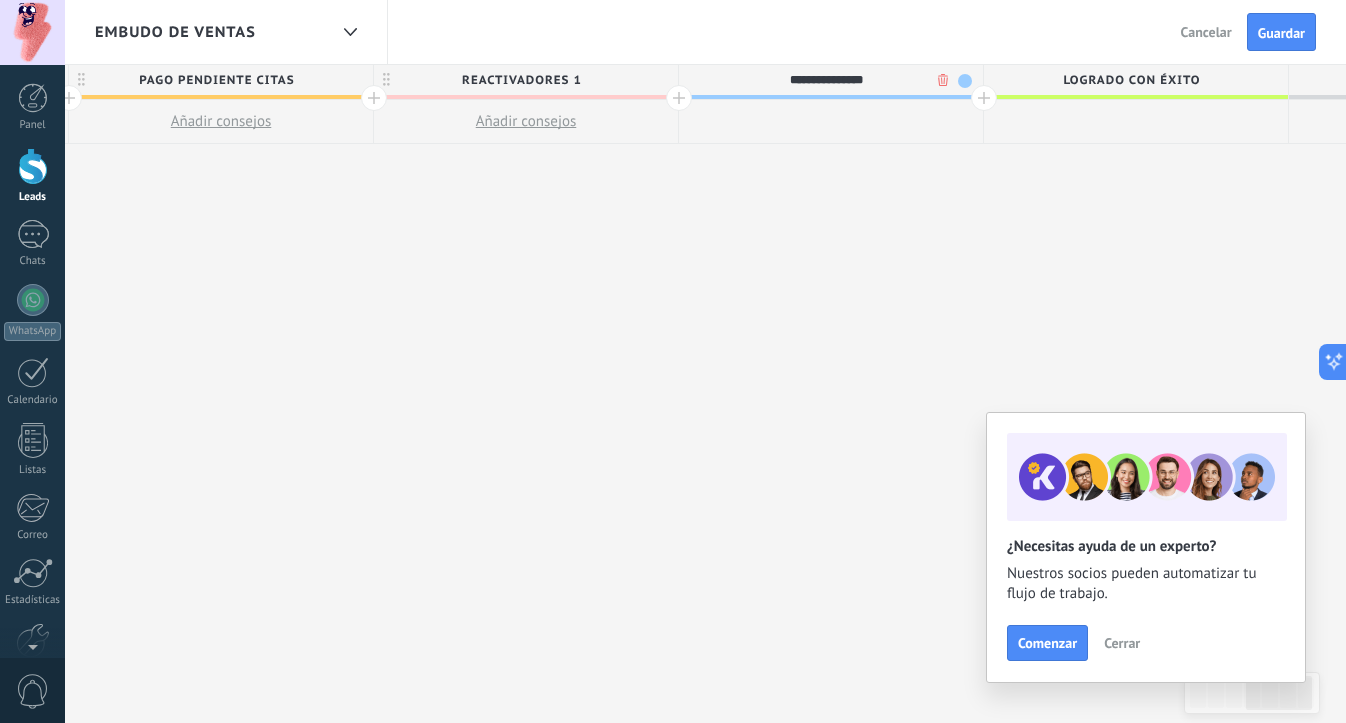 type on "**********" 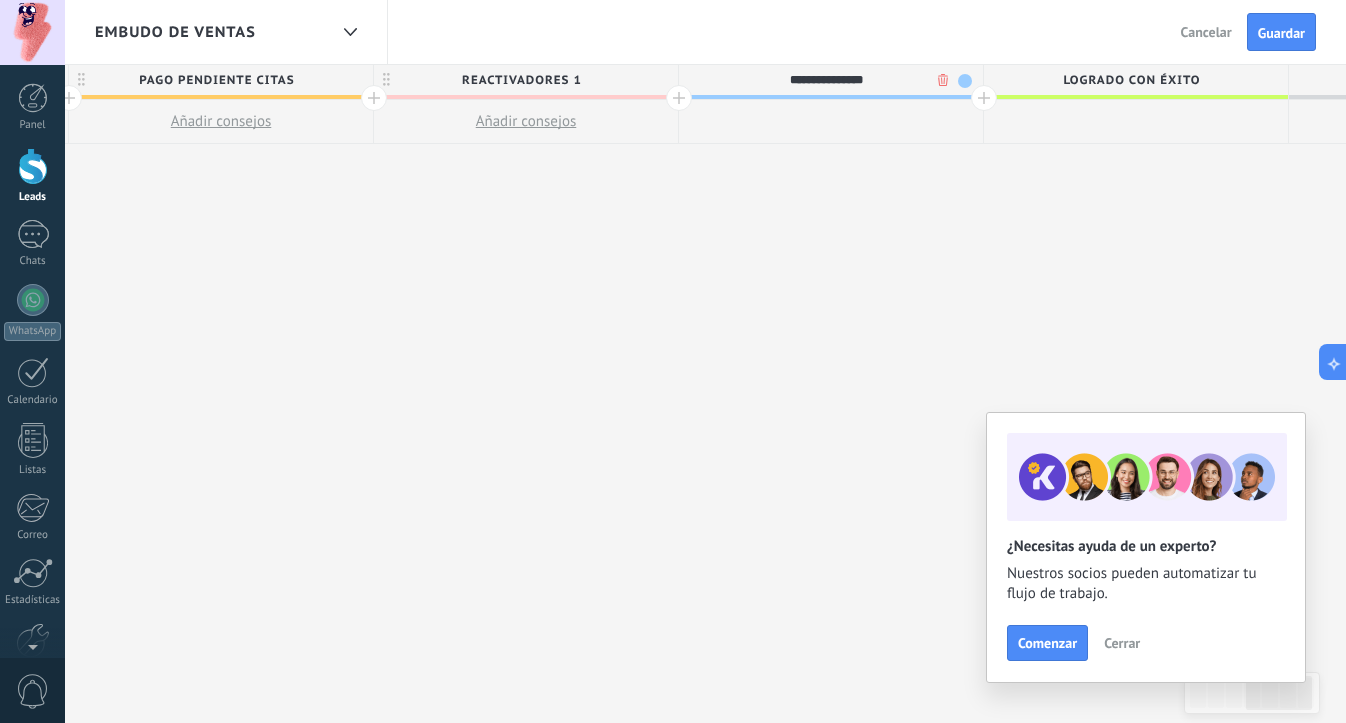 click at bounding box center [965, 81] 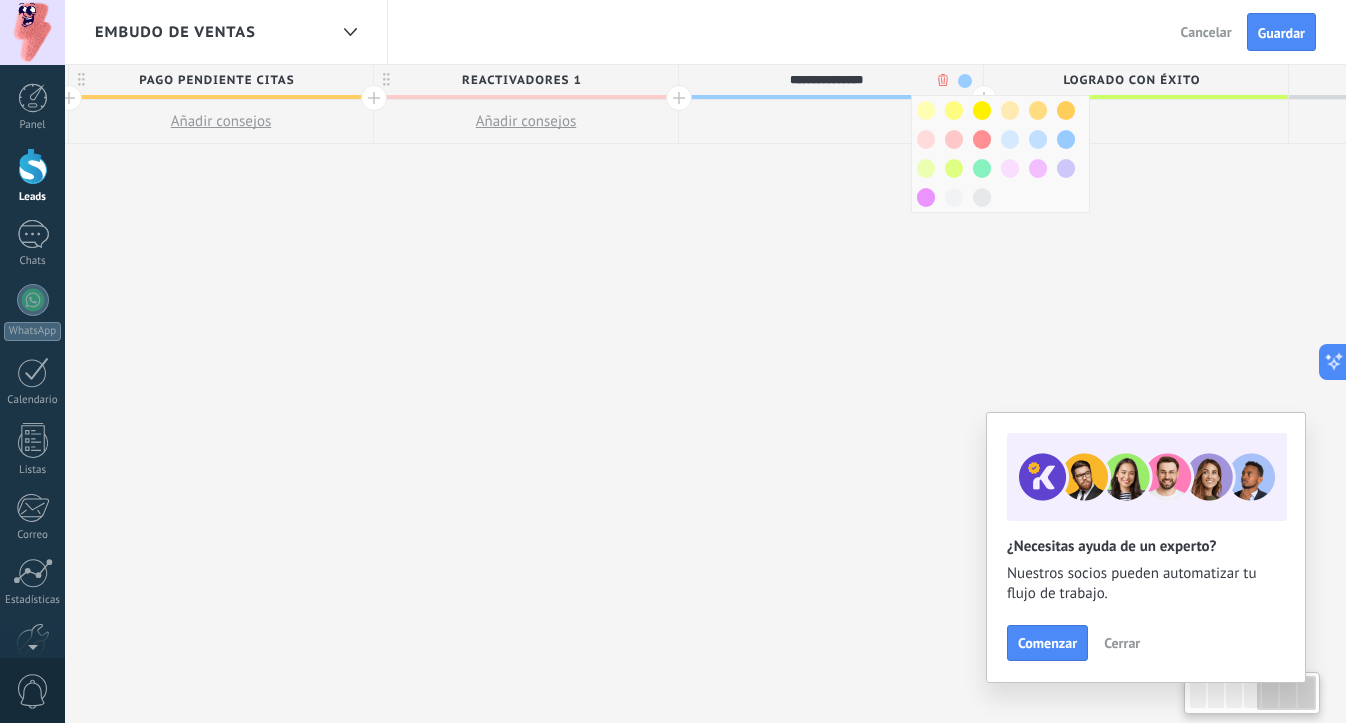 scroll, scrollTop: 0, scrollLeft: 1482, axis: horizontal 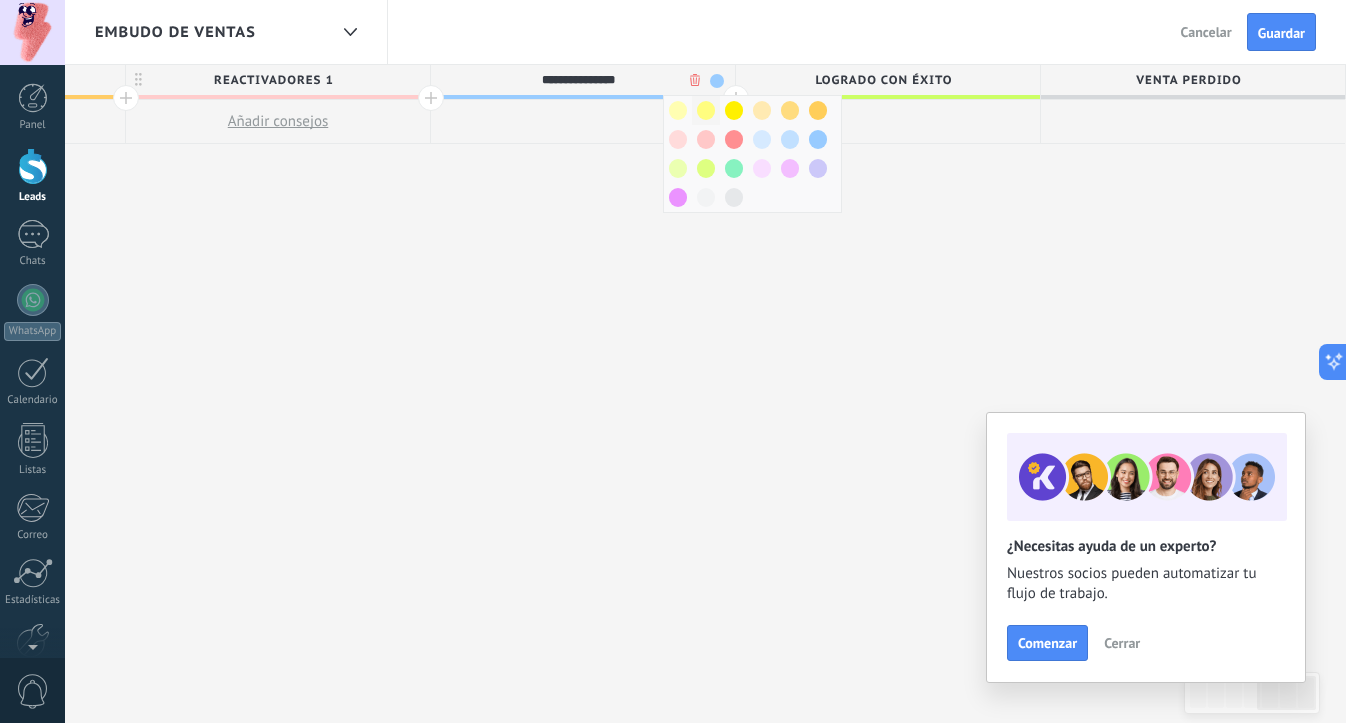 click at bounding box center (706, 110) 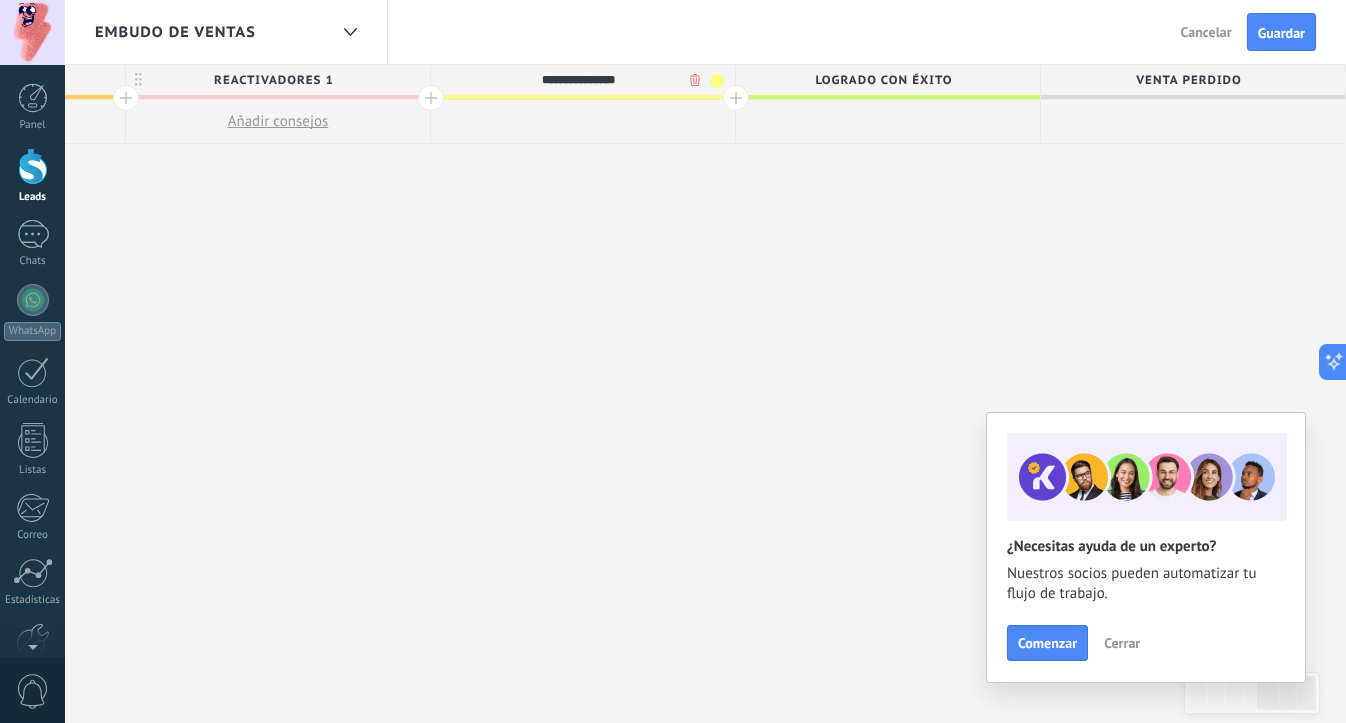 click at bounding box center (736, 98) 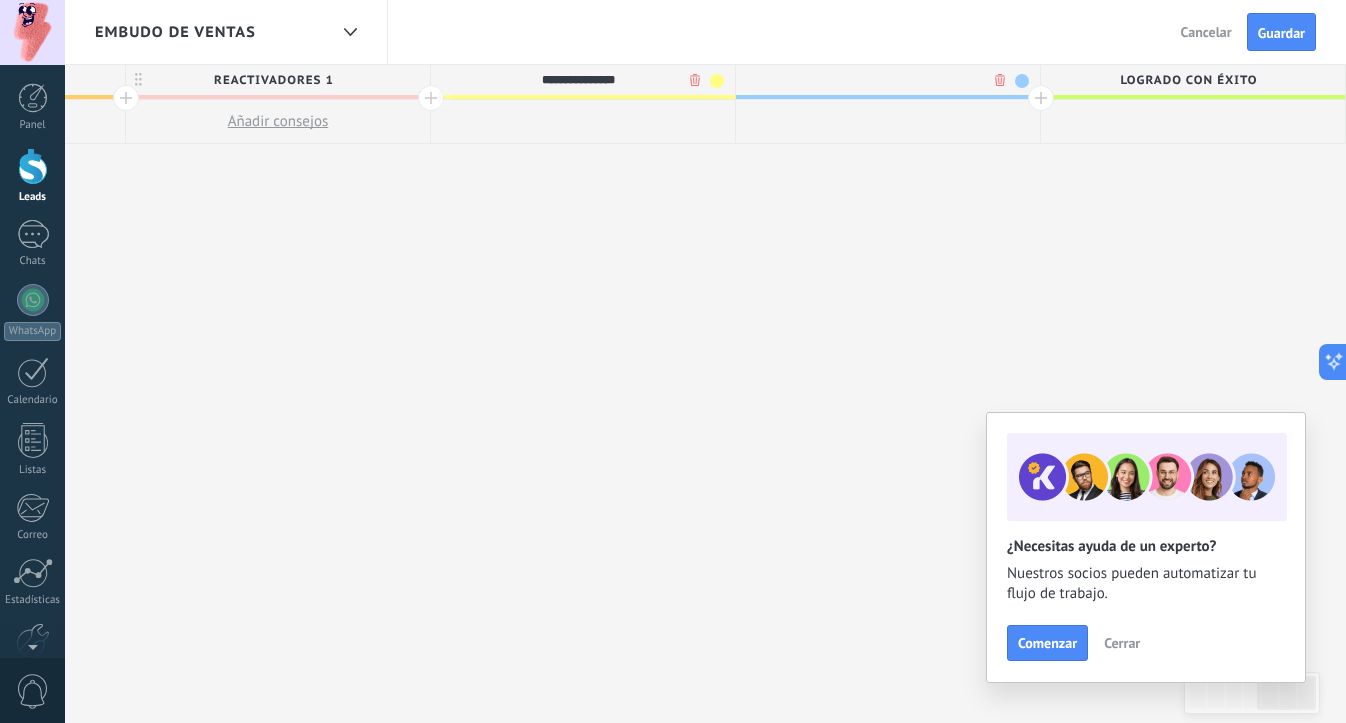 scroll, scrollTop: 0, scrollLeft: 1630, axis: horizontal 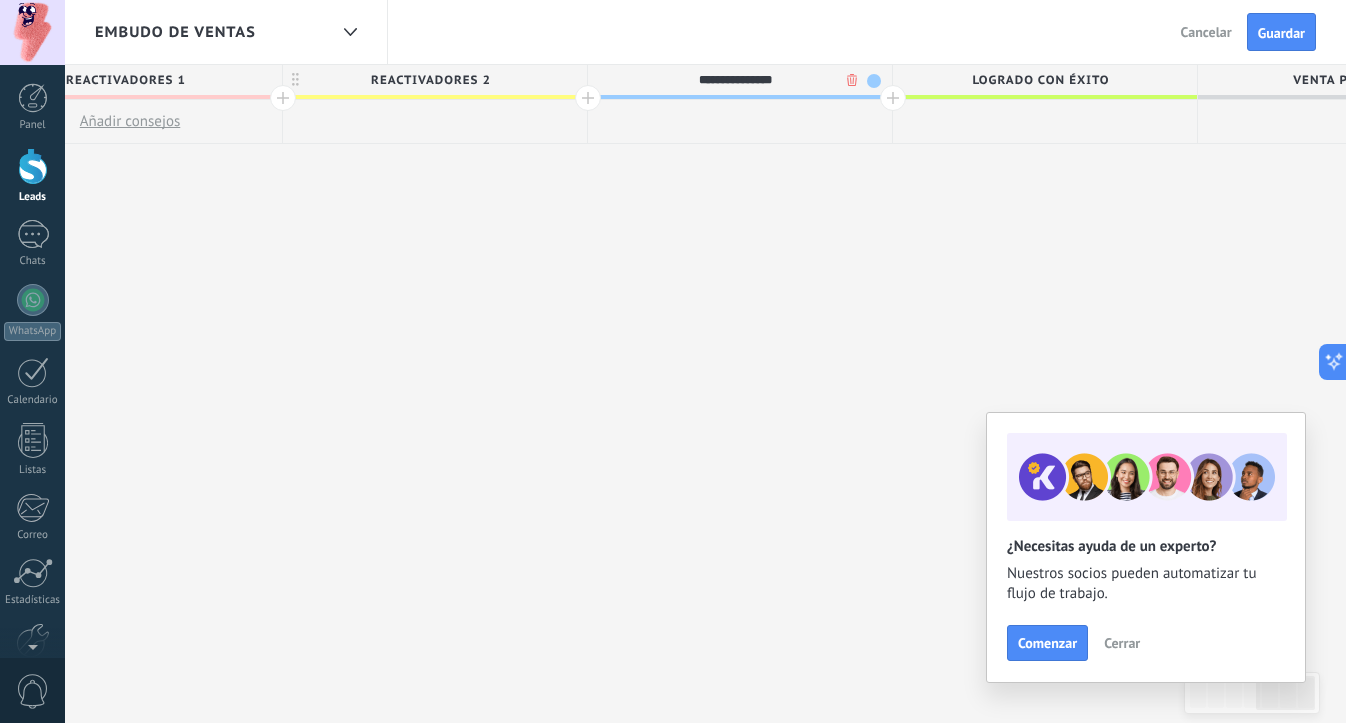 type on "**********" 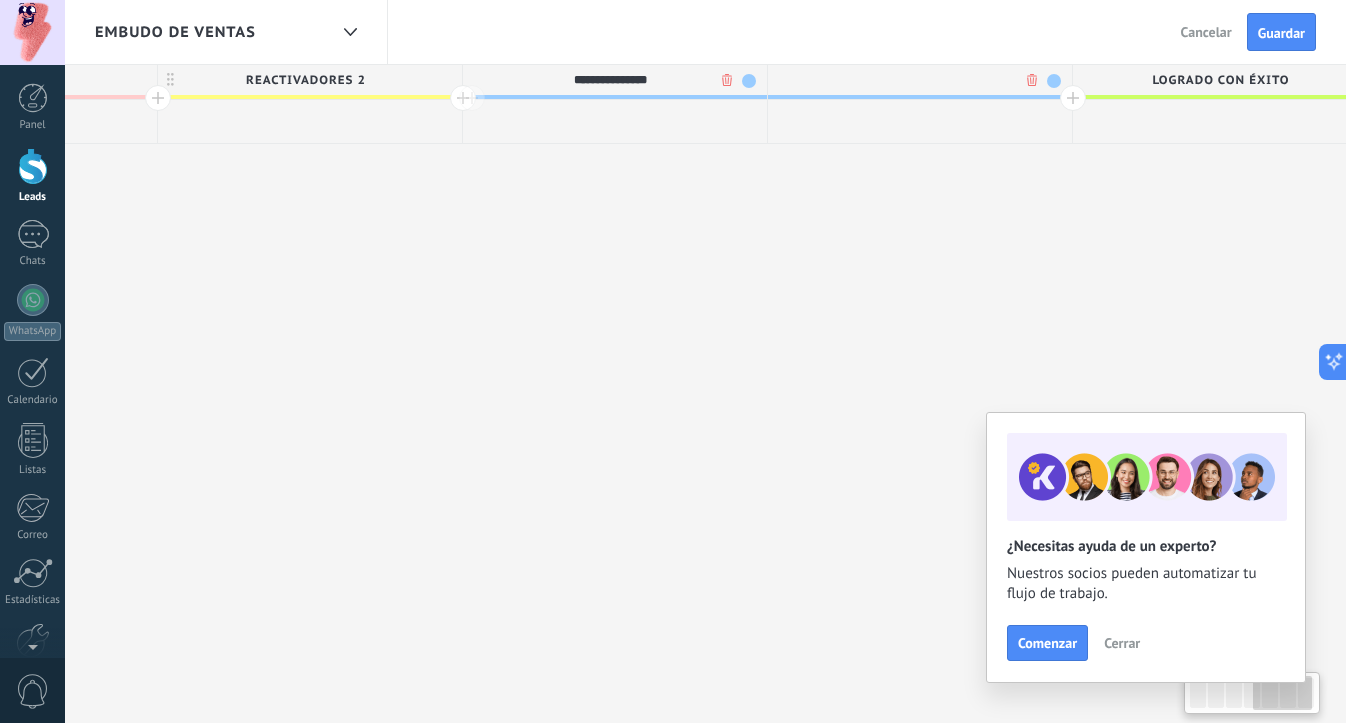 scroll, scrollTop: 0, scrollLeft: 1778, axis: horizontal 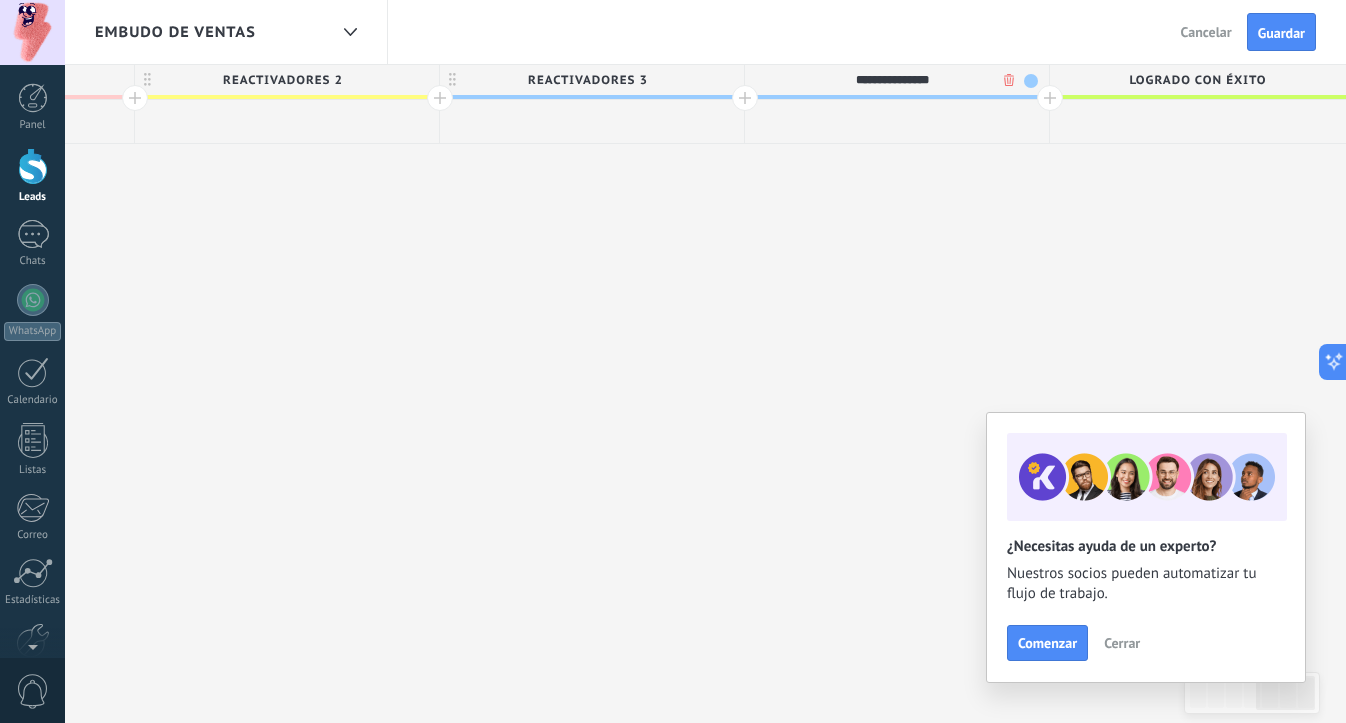 type on "**********" 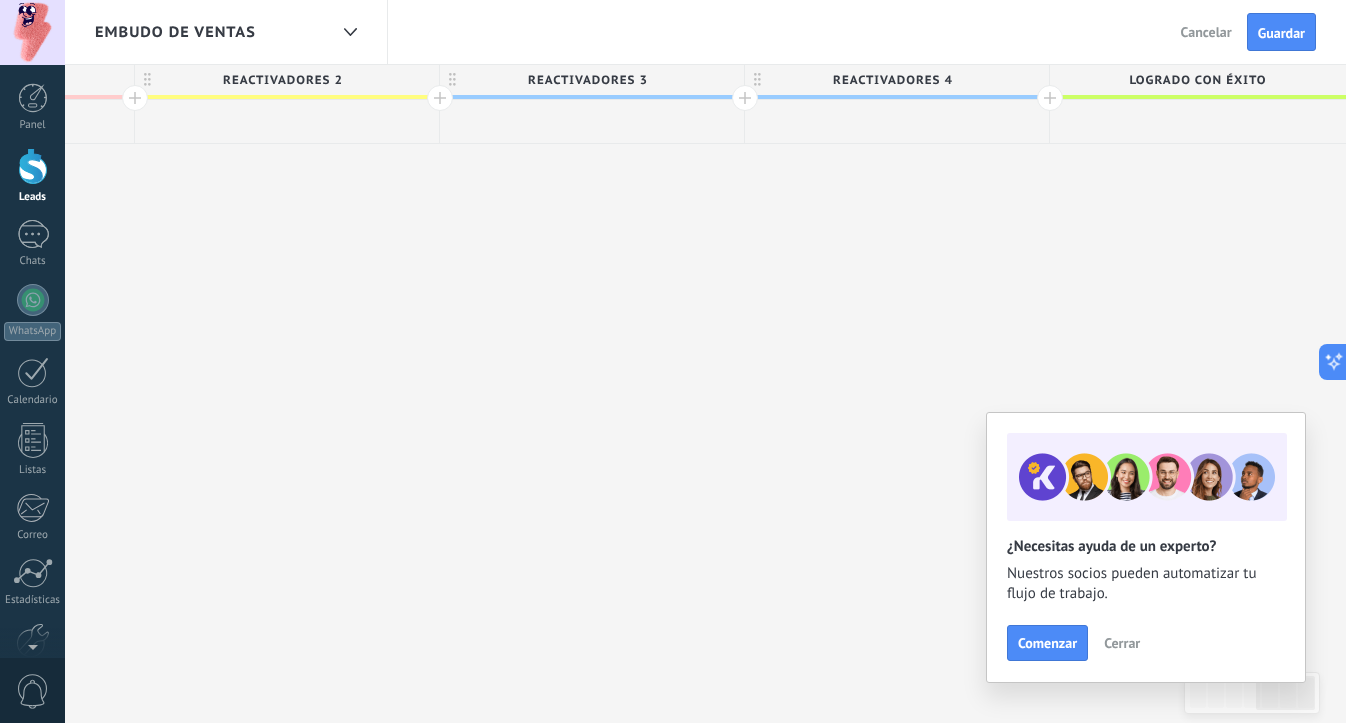 click on "REACTIVADORES 3" at bounding box center [587, 80] 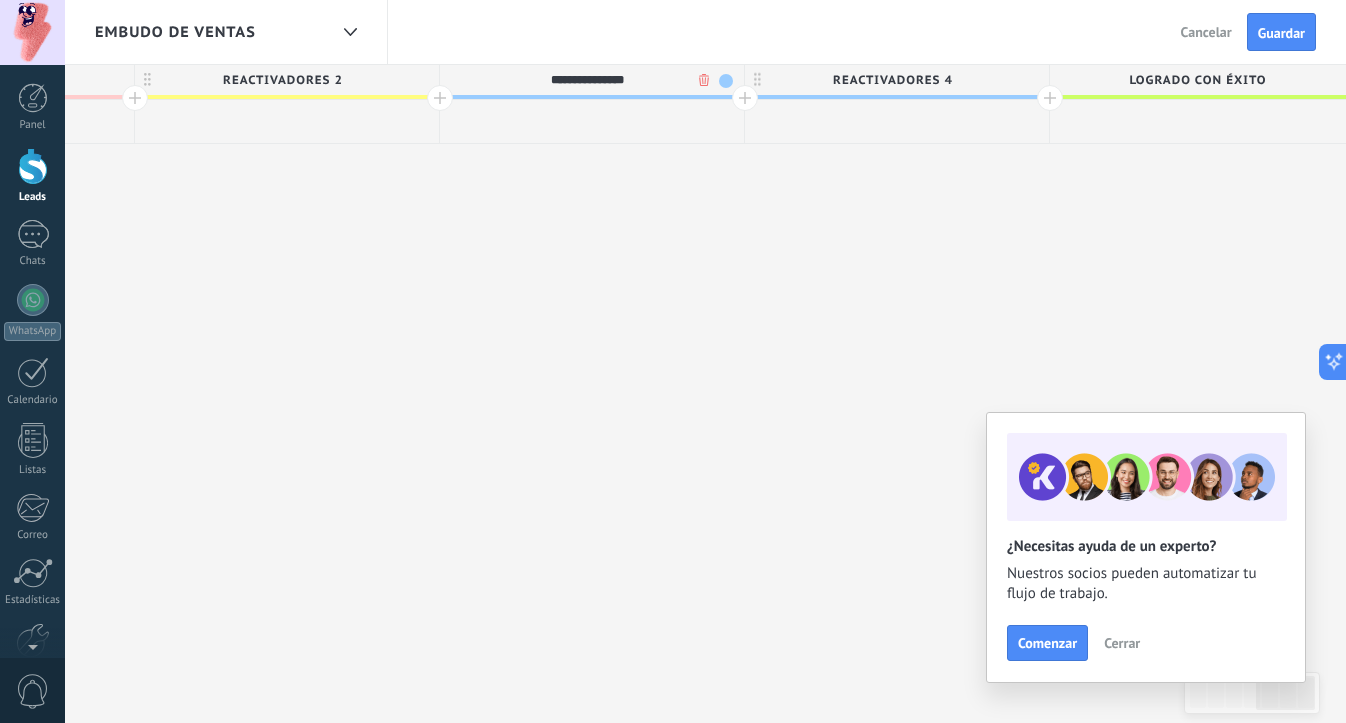 click at bounding box center [726, 81] 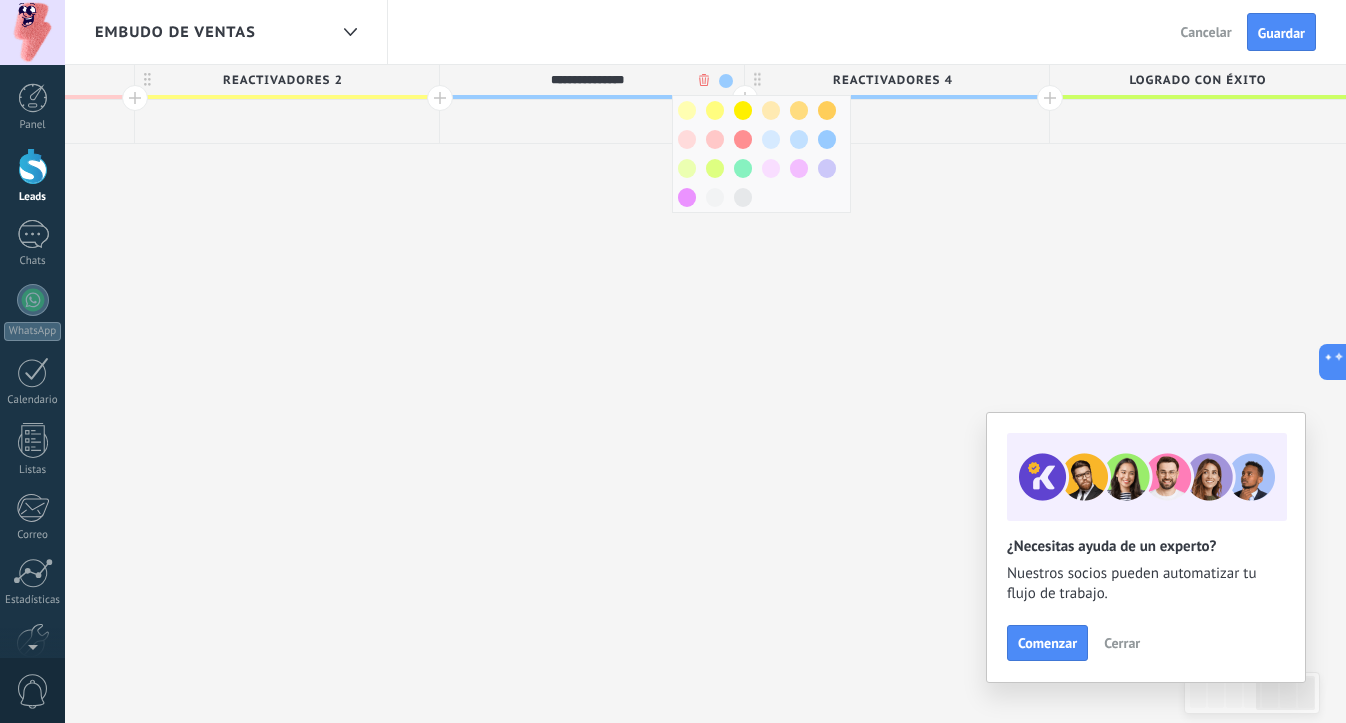 drag, startPoint x: 742, startPoint y: 110, endPoint x: 769, endPoint y: 109, distance: 27.018513 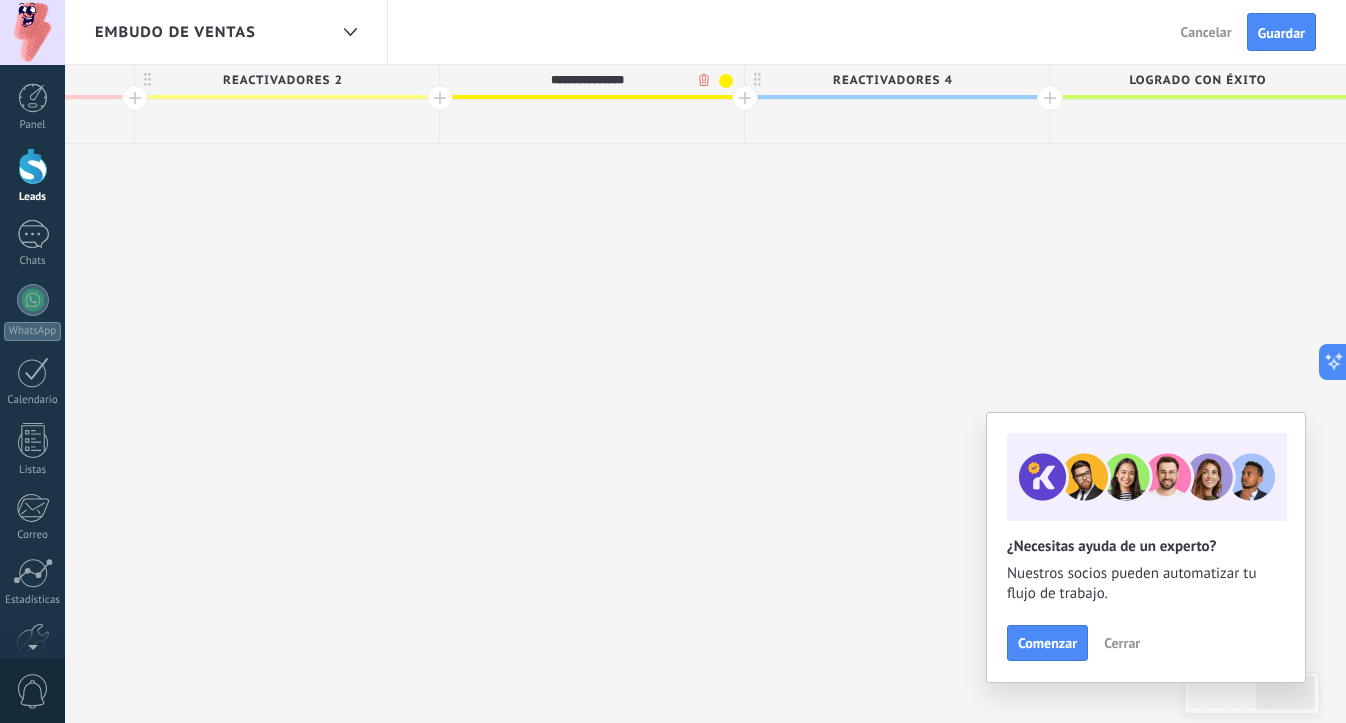 click on "REACTIVADORES 4" at bounding box center [892, 80] 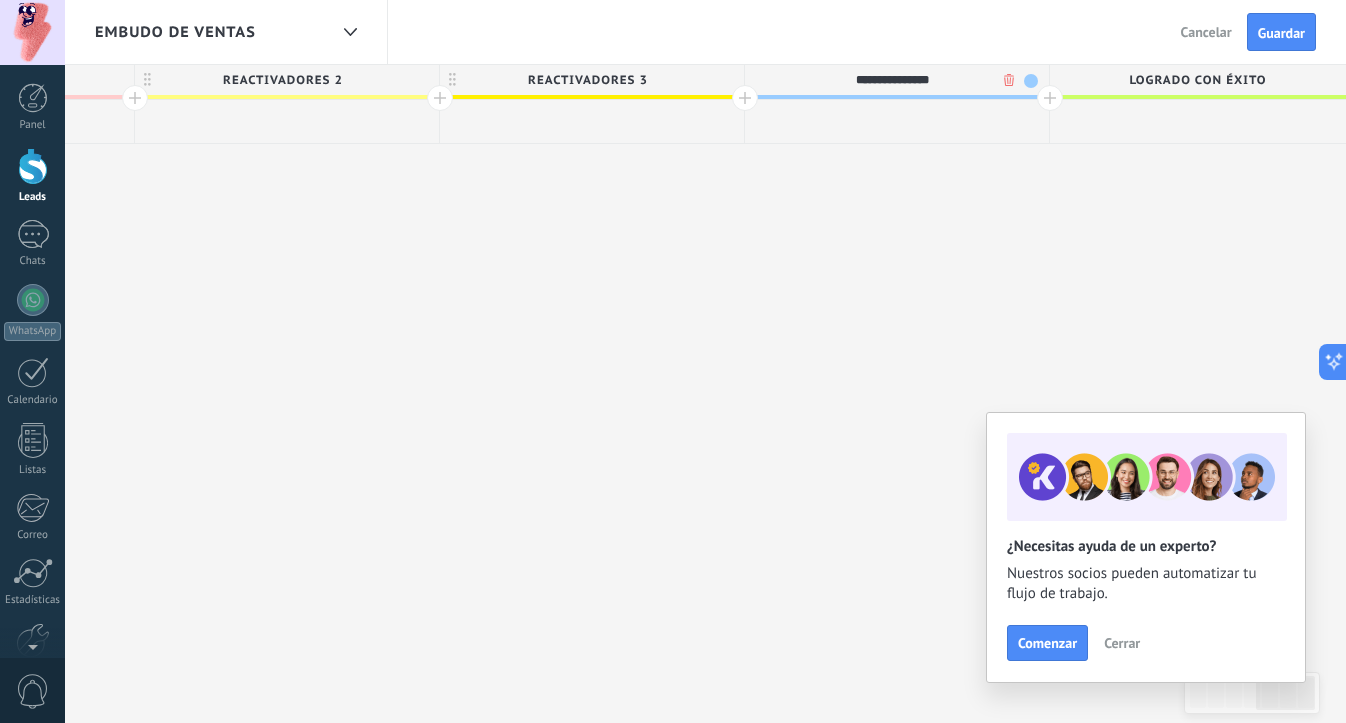 click at bounding box center (1031, 81) 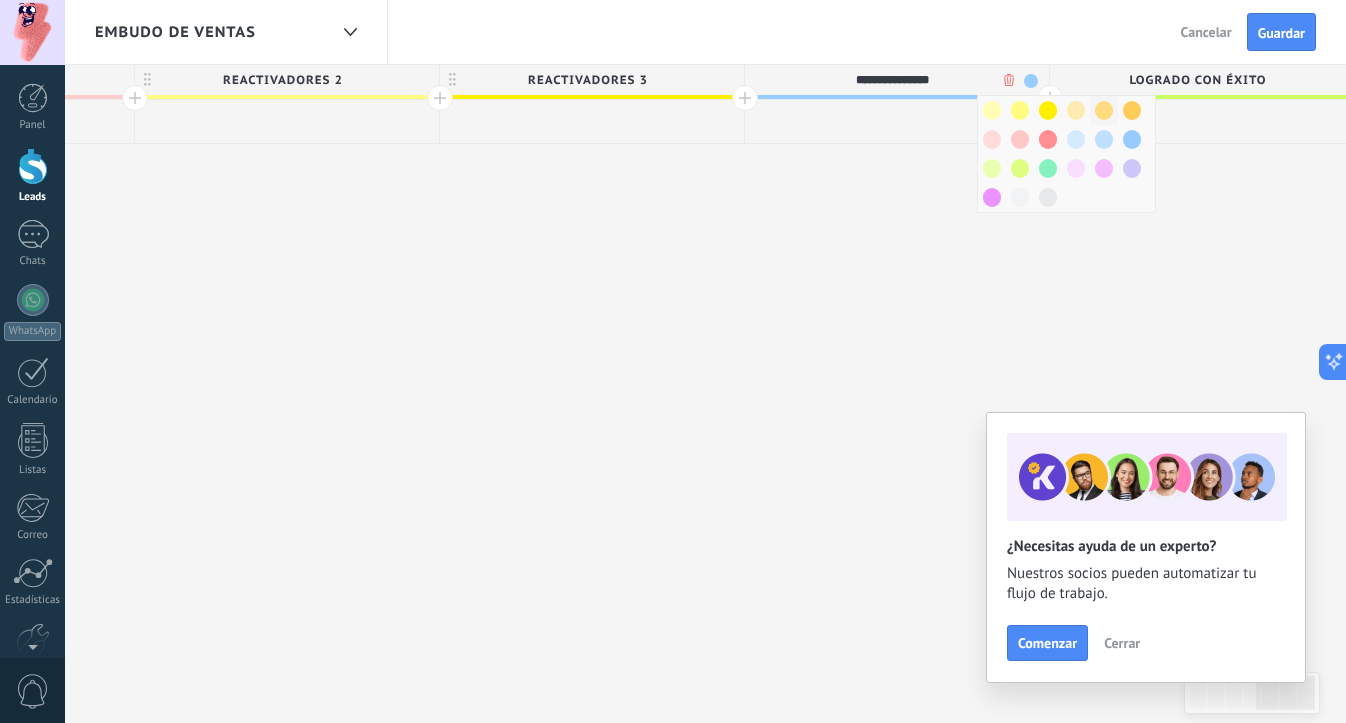 click at bounding box center (1104, 110) 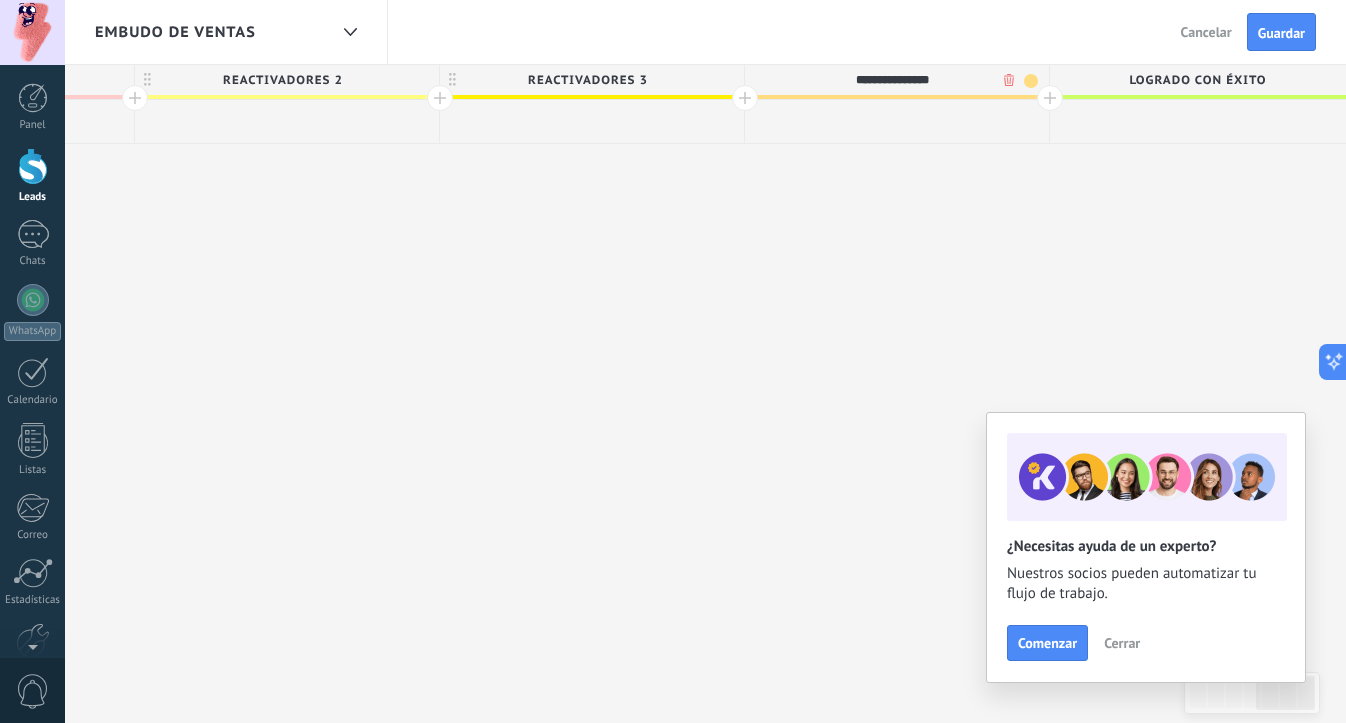 click on "**********" at bounding box center [135, 394] 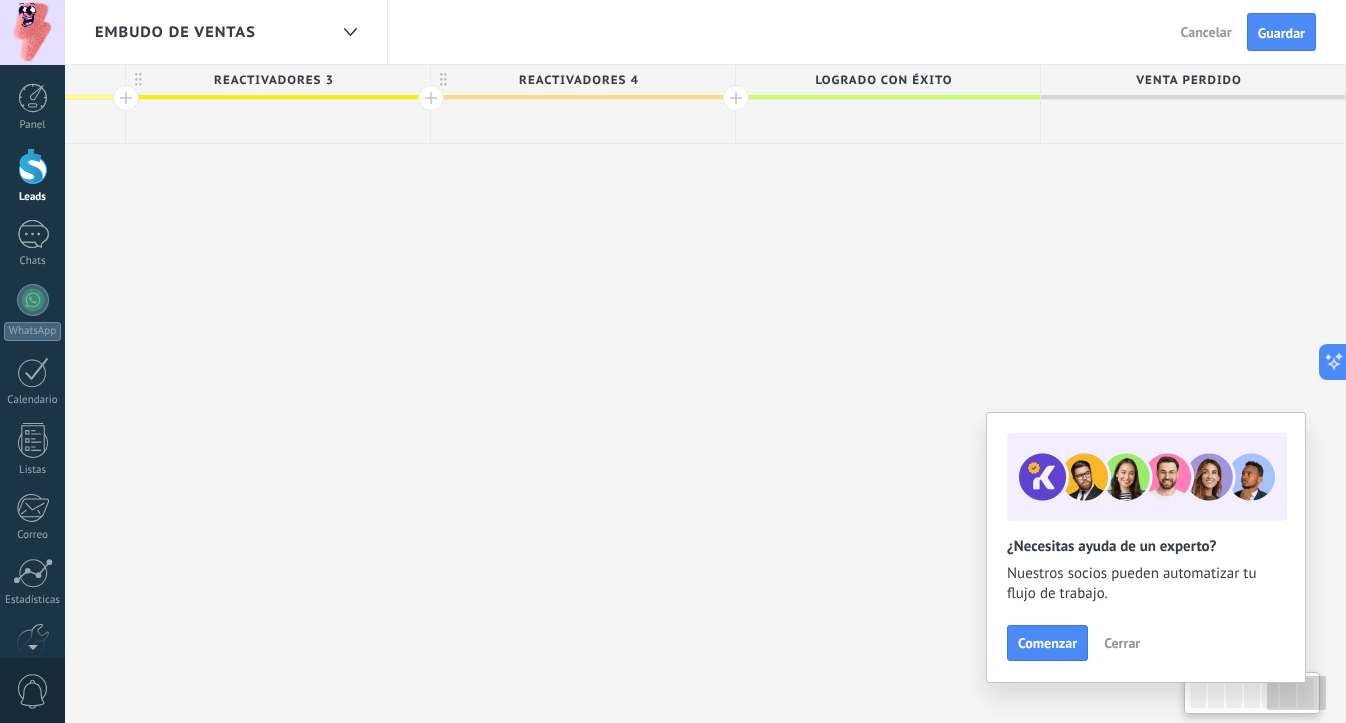 scroll, scrollTop: 0, scrollLeft: 2092, axis: horizontal 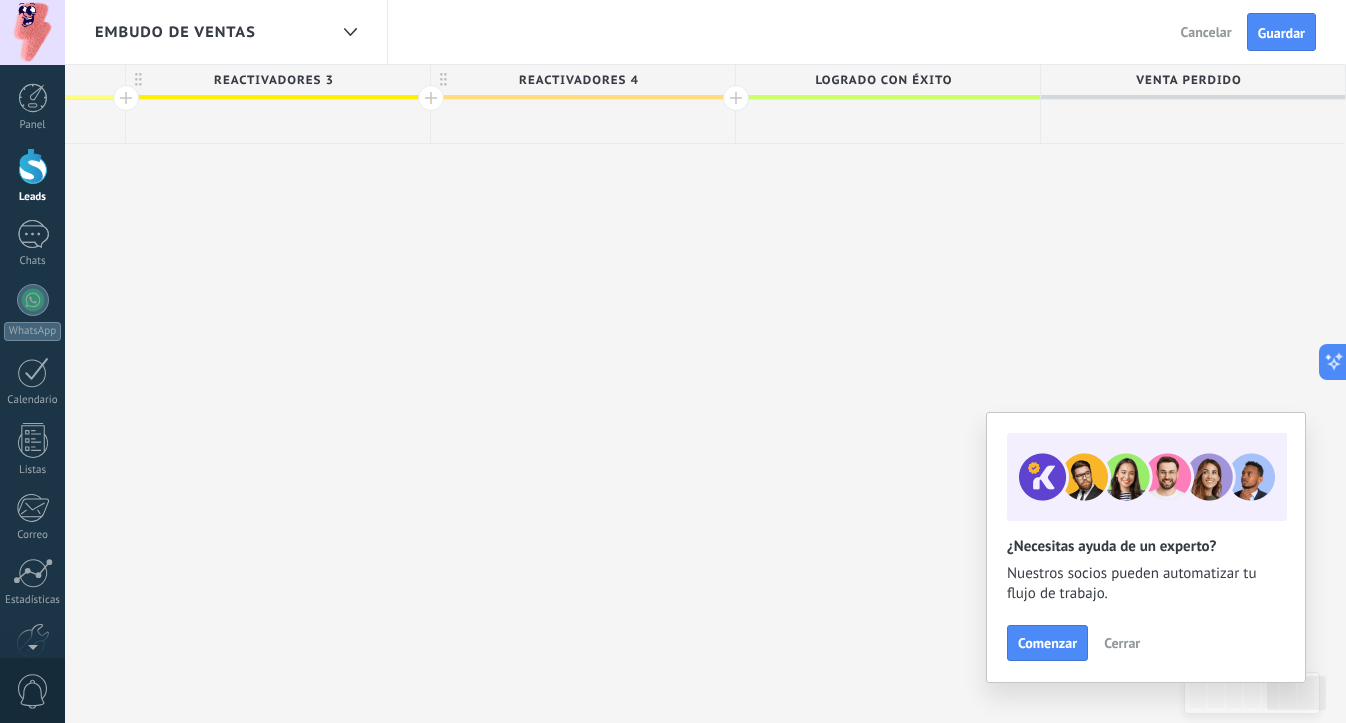 drag, startPoint x: 1301, startPoint y: 42, endPoint x: 1207, endPoint y: 112, distance: 117.20068 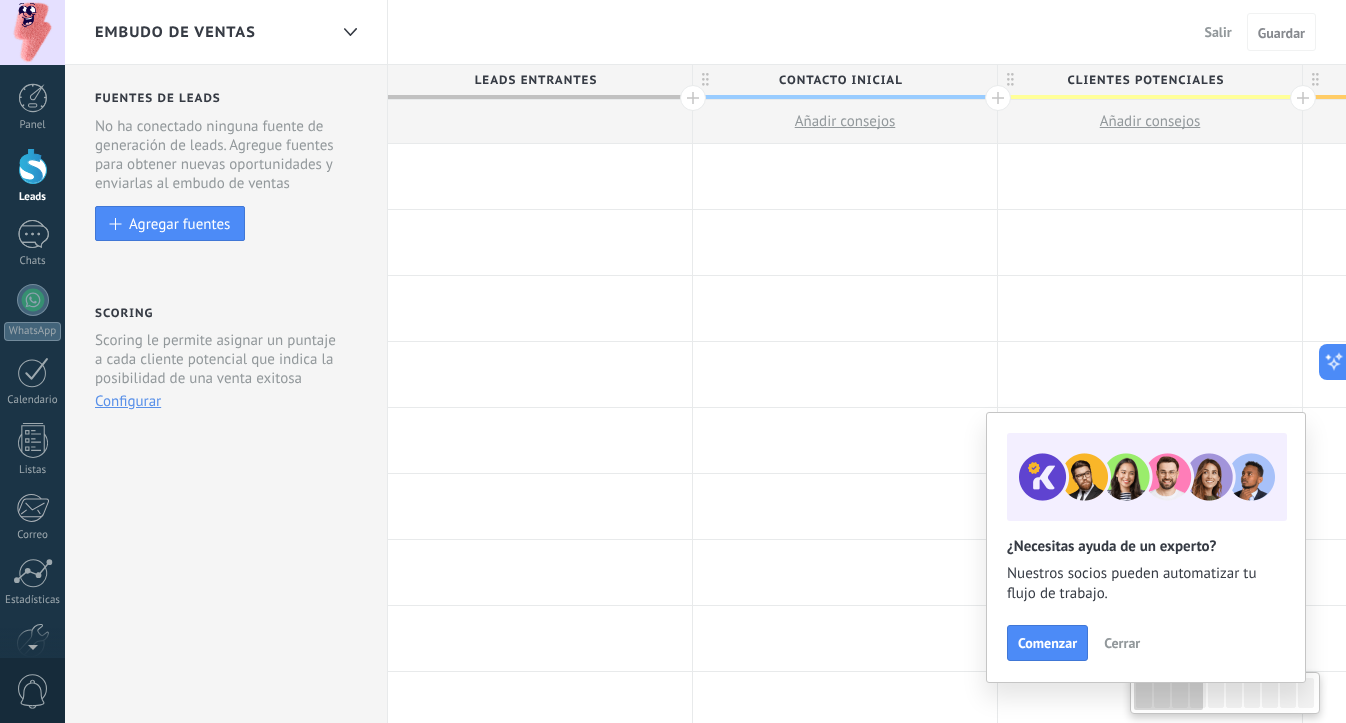scroll, scrollTop: 0, scrollLeft: 0, axis: both 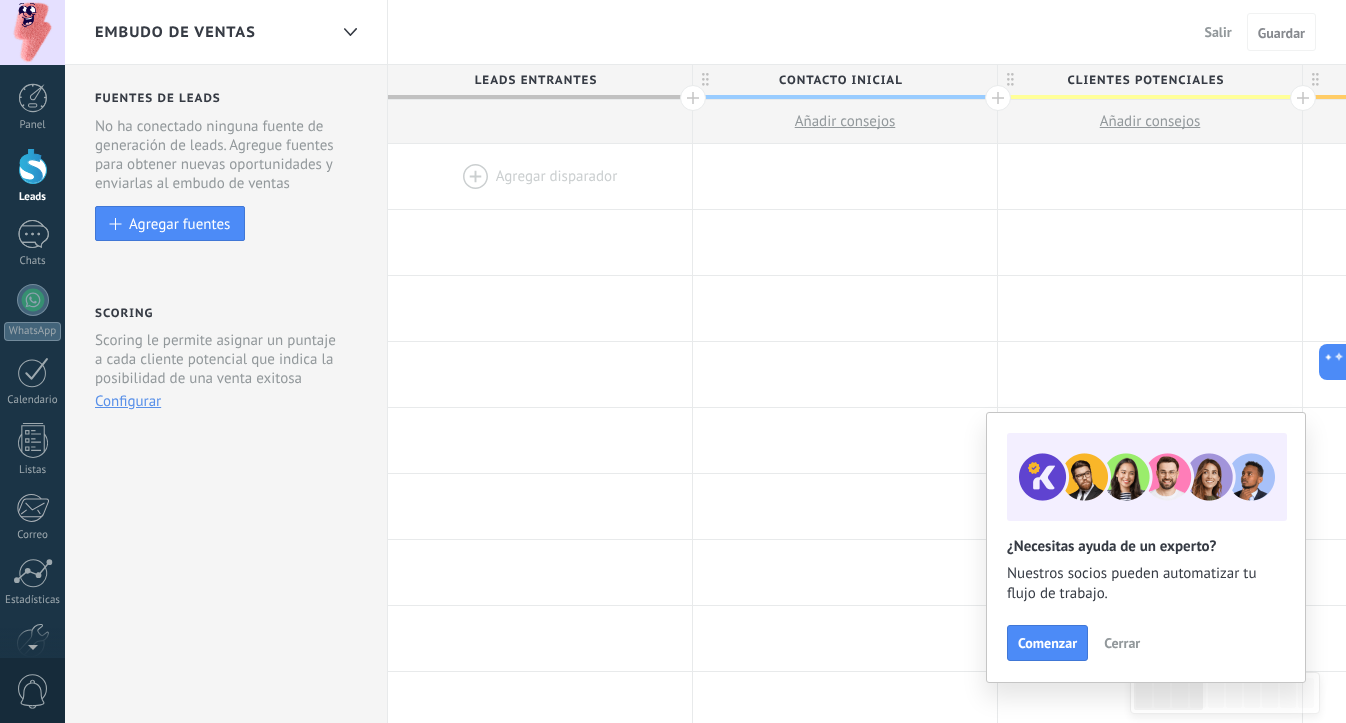 click on "Salir" at bounding box center [1218, 32] 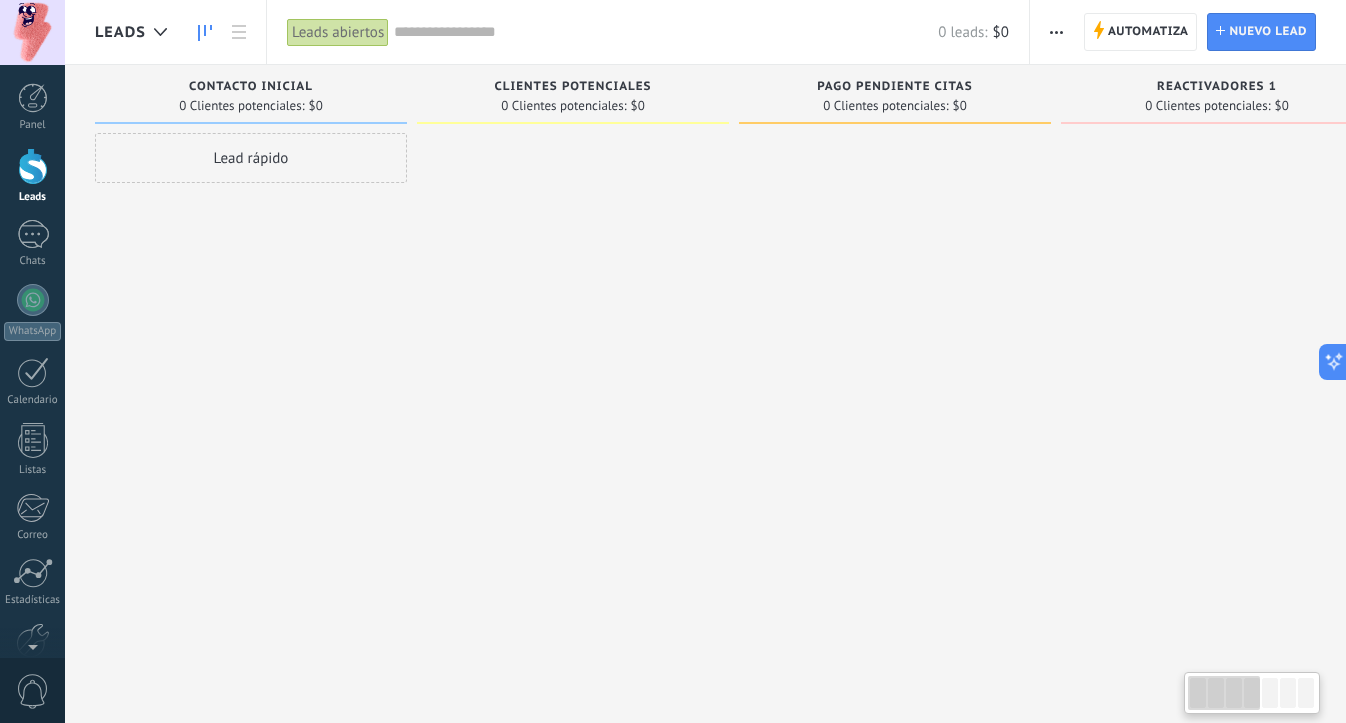 scroll, scrollTop: 0, scrollLeft: 0, axis: both 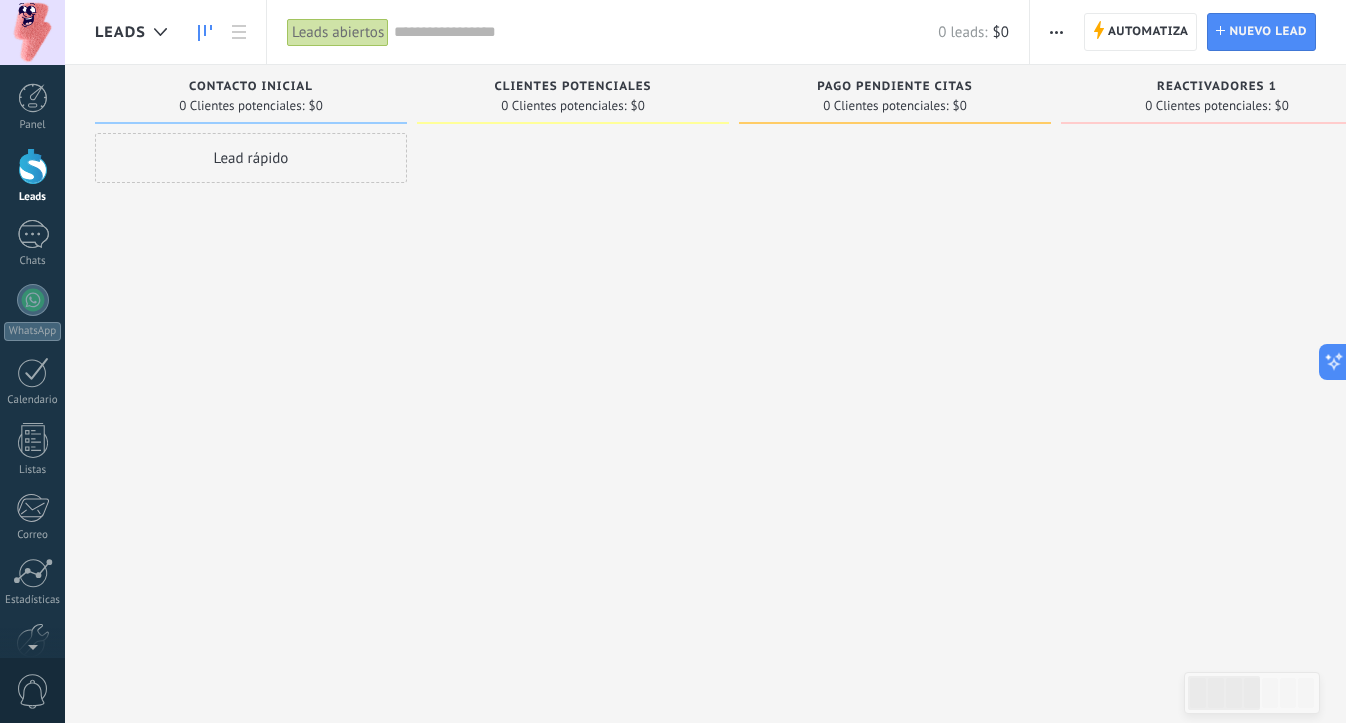 click at bounding box center [33, 166] 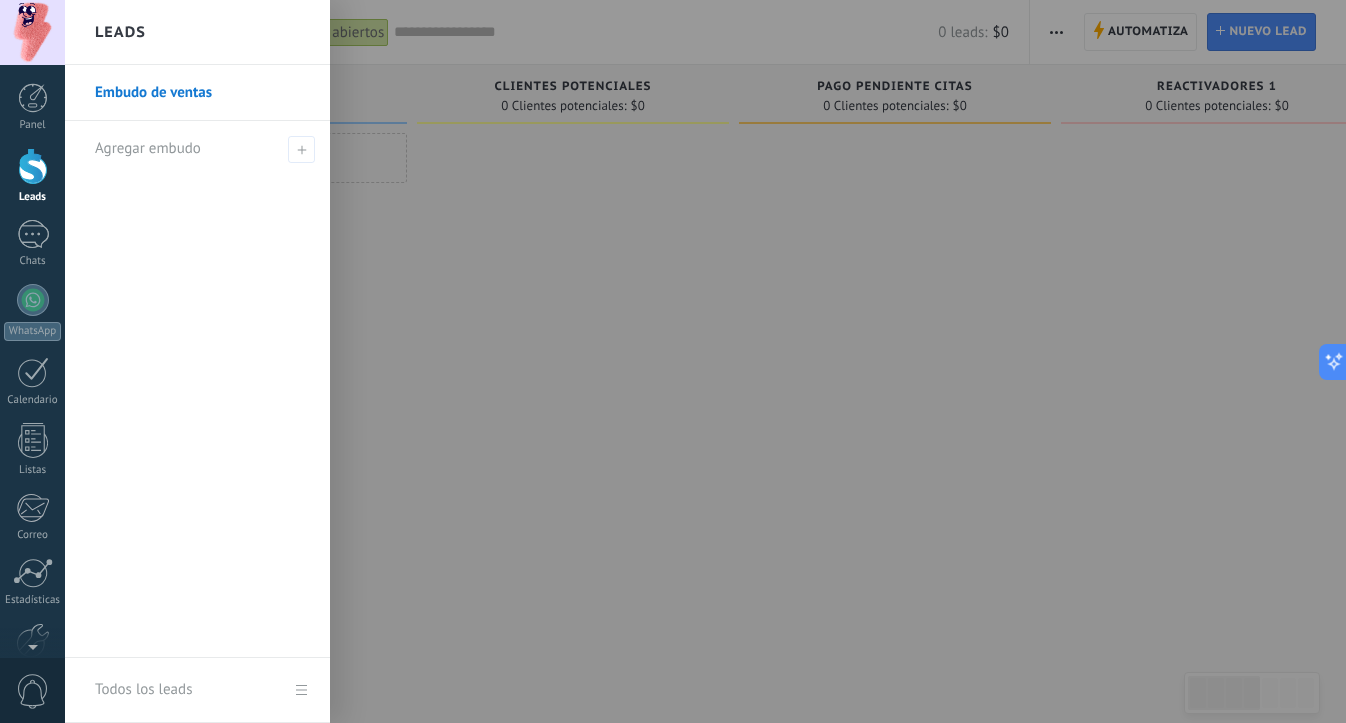 click on "Embudo de ventas" at bounding box center (197, 93) 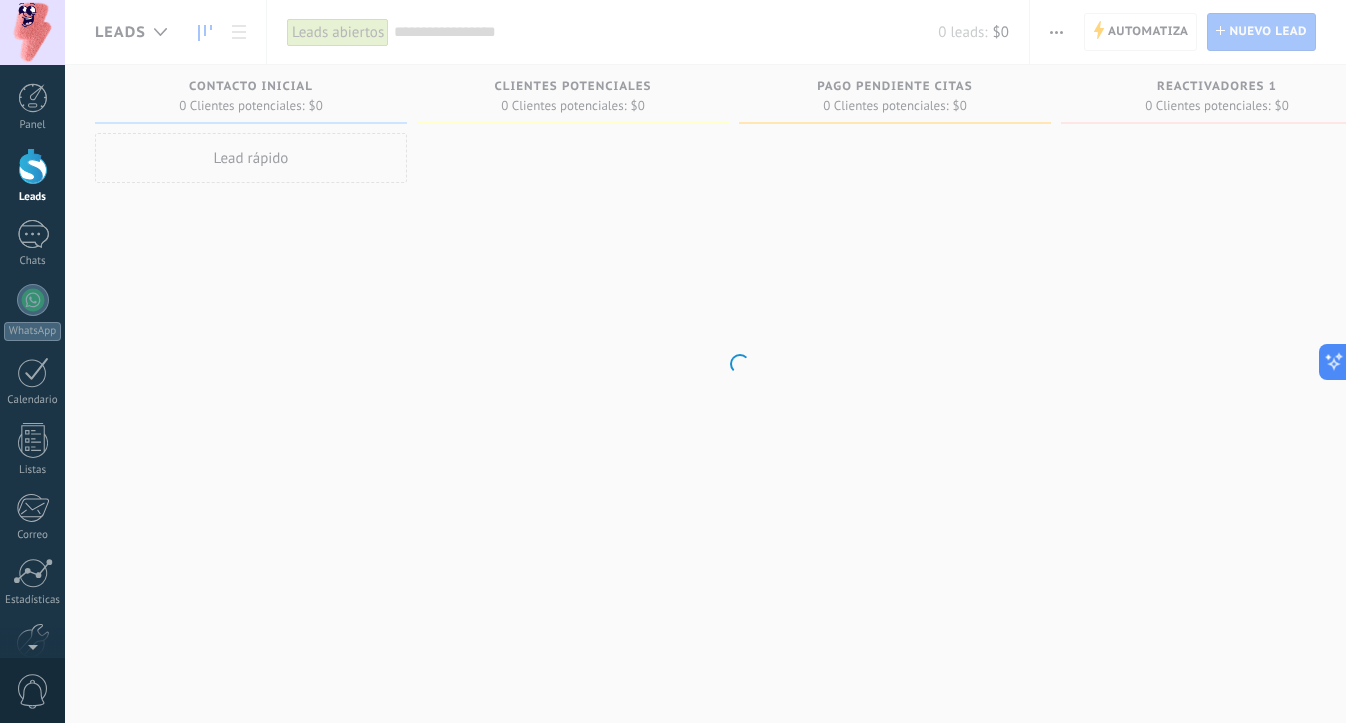 click on ".abccls-1,.abccls-2{fill-rule:evenodd}.abccls-2{fill:#fff} .abfcls-1{fill:none}.abfcls-2{fill:#fff} .abncls-1{isolation:isolate}.abncls-2{opacity:.06}.abncls-2,.abncls-3,.abncls-6{mix-blend-mode:multiply}.abncls-3{opacity:.15}.abncls-4,.abncls-8{fill:#fff}.abncls-5{fill:url(#abnlinear-gradient)}.abncls-6{opacity:.04}.abncls-7{fill:url(#abnlinear-gradient-2)}.abncls-8{fill-rule:evenodd} .abqst0{fill:#ffa200} .abwcls-1{fill:#252525} .cls-1{isolation:isolate} .acicls-1{fill:none} .aclcls-1{fill:#232323} .acnst0{display:none} .addcls-1,.addcls-2{fill:none;stroke-miterlimit:10}.addcls-1{stroke:#dfe0e5}.addcls-2{stroke:#a1a7ab} .adecls-1,.adecls-2{fill:none;stroke-miterlimit:10}.adecls-1{stroke:#dfe0e5}.adecls-2{stroke:#a1a7ab} .adqcls-1{fill:#8591a5;fill-rule:evenodd} .aeccls-1{fill:#5c9f37} .aeecls-1{fill:#f86161} .aejcls-1{fill:#8591a5;fill-rule:evenodd} .aekcls-1{fill-rule:evenodd} .aelcls-1{fill-rule:evenodd;fill:currentColor} .aemcls-1{fill-rule:evenodd;fill:currentColor} .aencls-2{fill:#f86161;opacity:.3}" at bounding box center (673, 361) 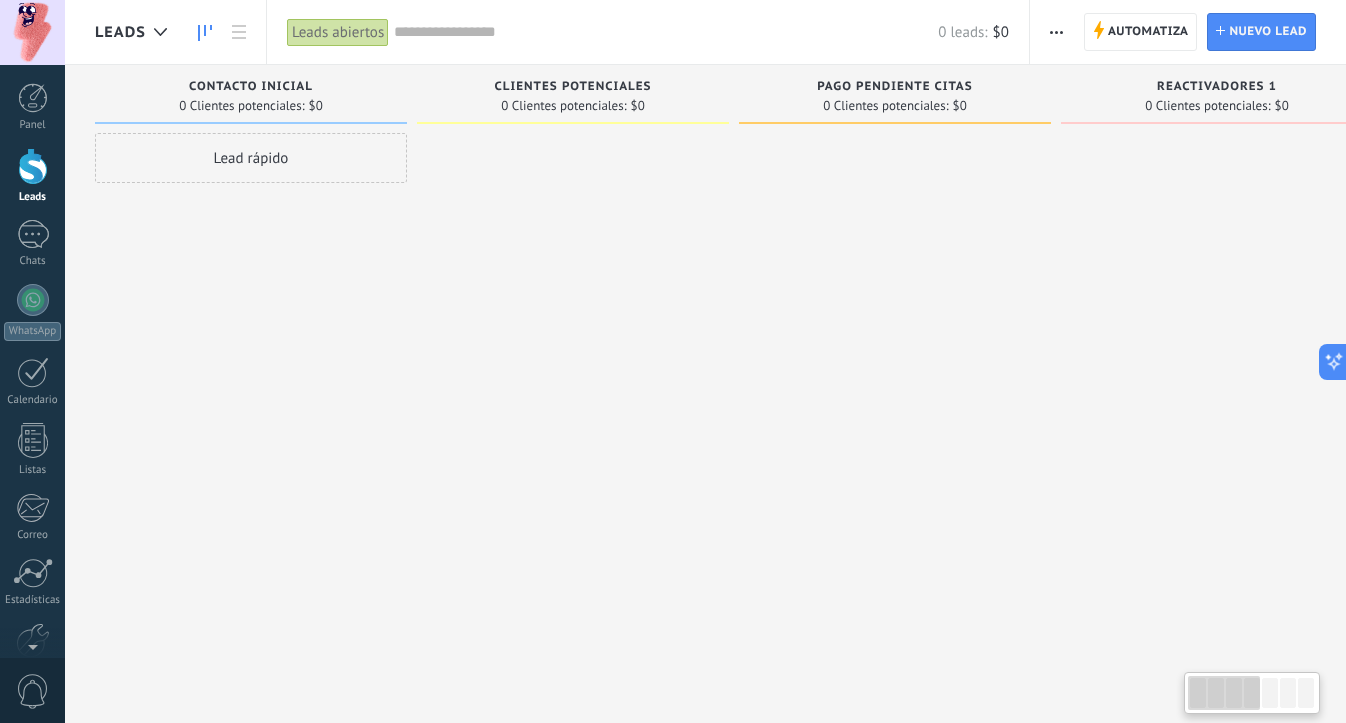 scroll, scrollTop: 0, scrollLeft: 0, axis: both 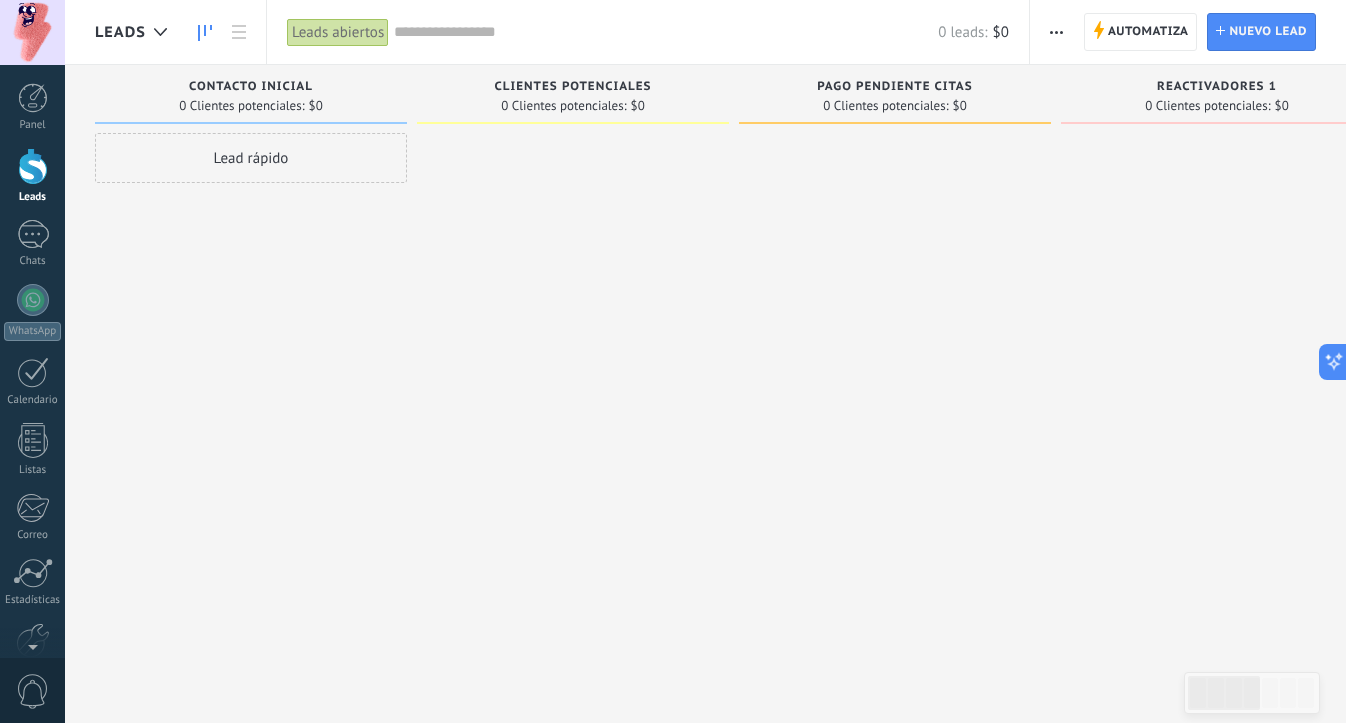 click at bounding box center (33, 166) 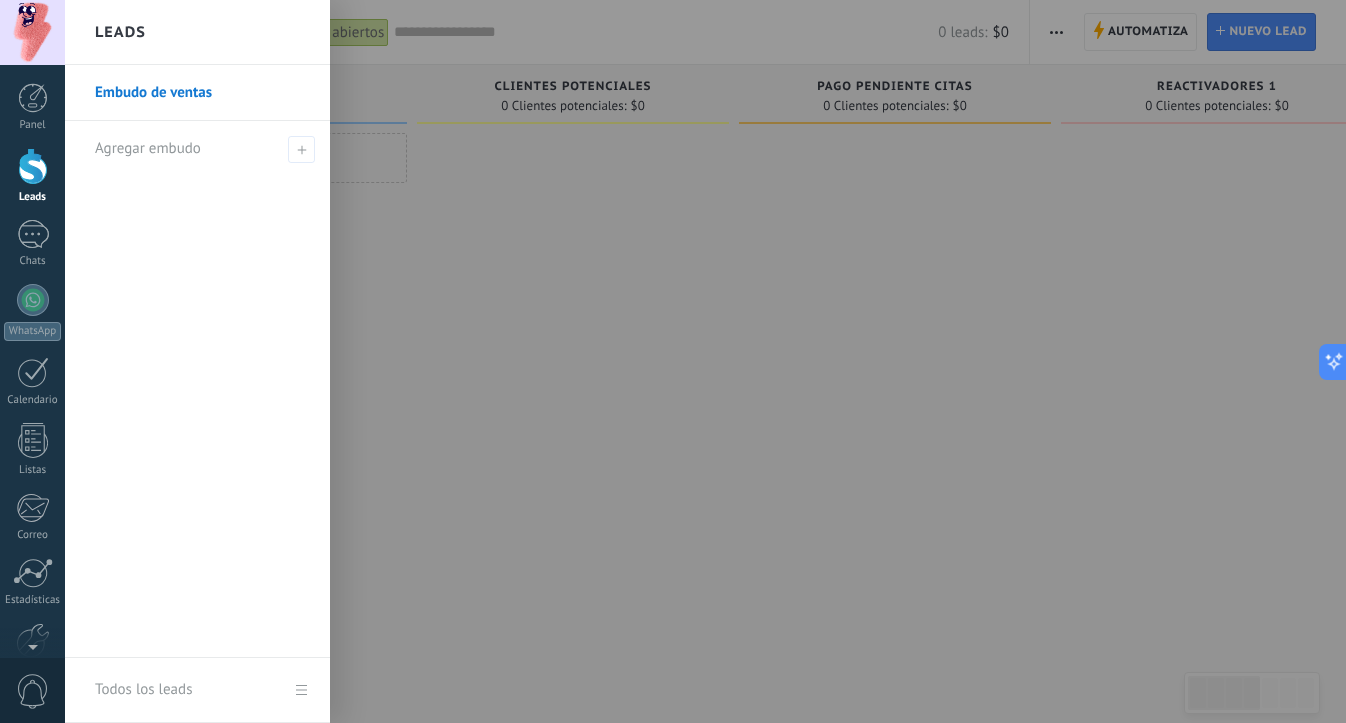 drag, startPoint x: 201, startPoint y: 87, endPoint x: 184, endPoint y: 90, distance: 17.262676 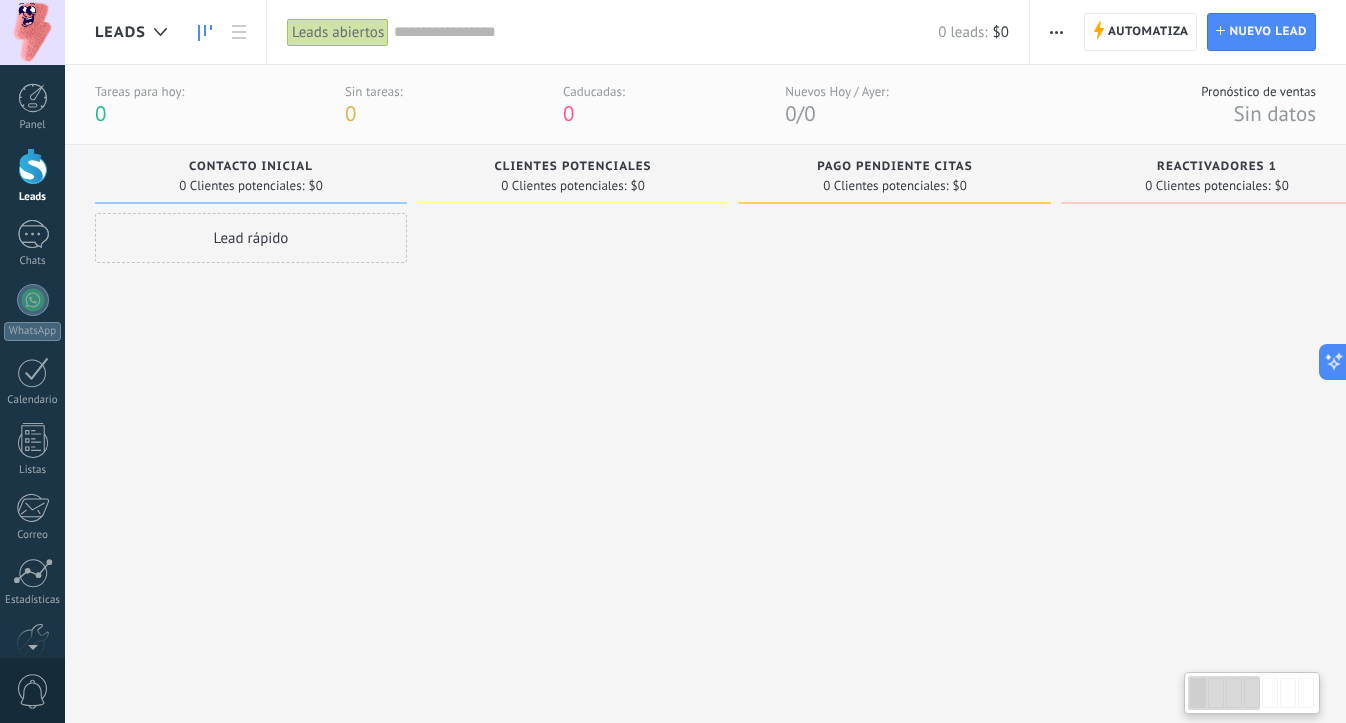 scroll, scrollTop: 0, scrollLeft: 0, axis: both 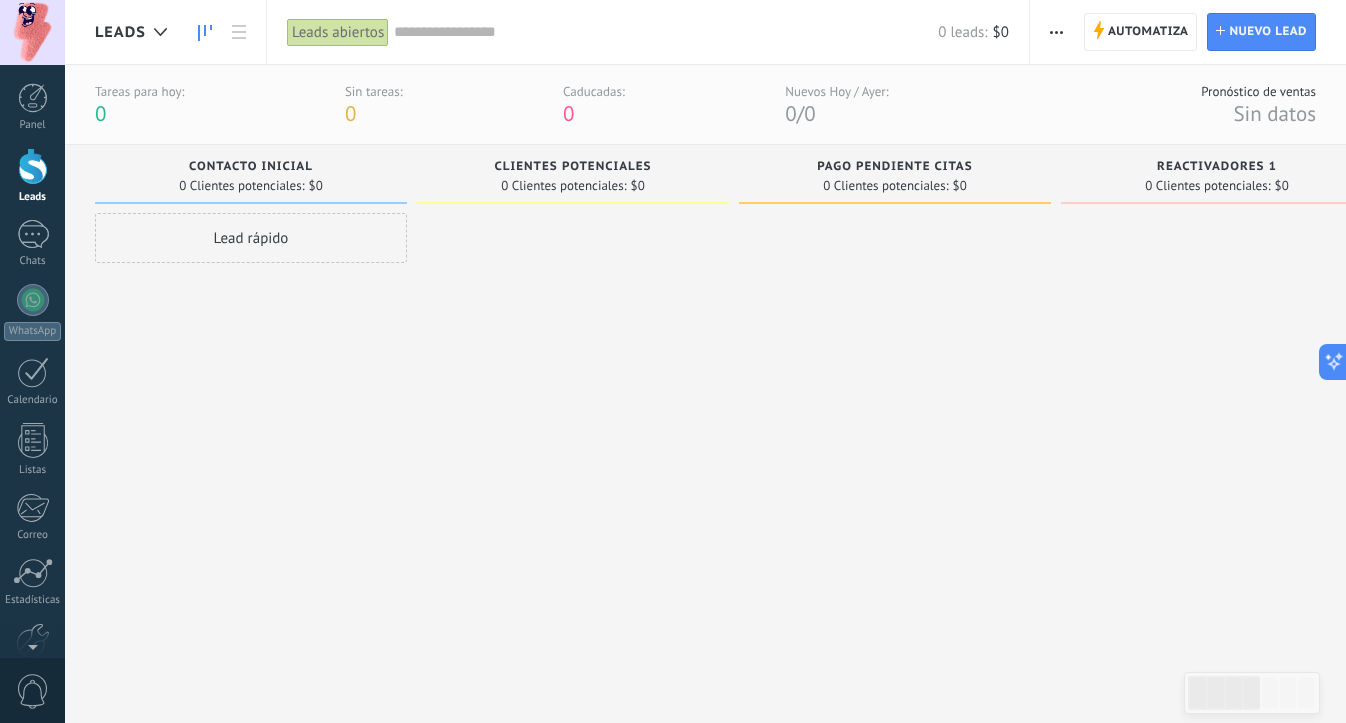 click at bounding box center (33, 166) 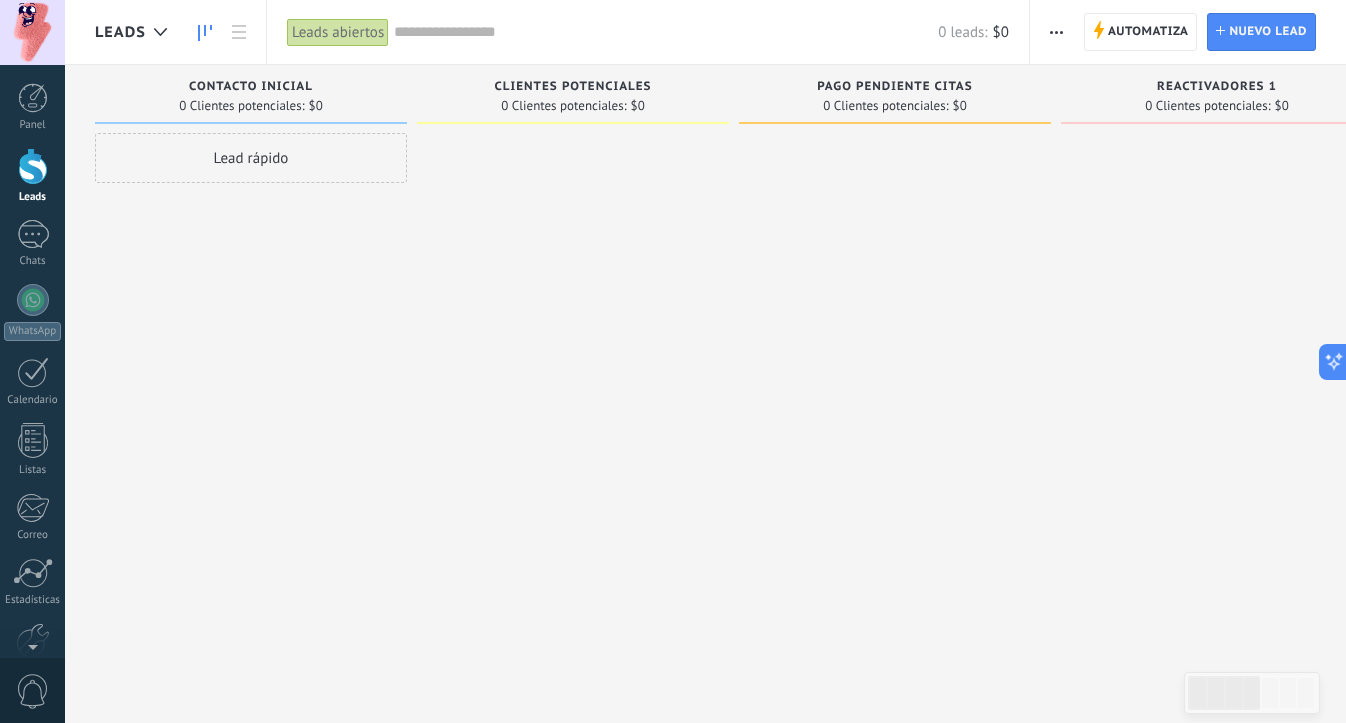click at bounding box center [33, 166] 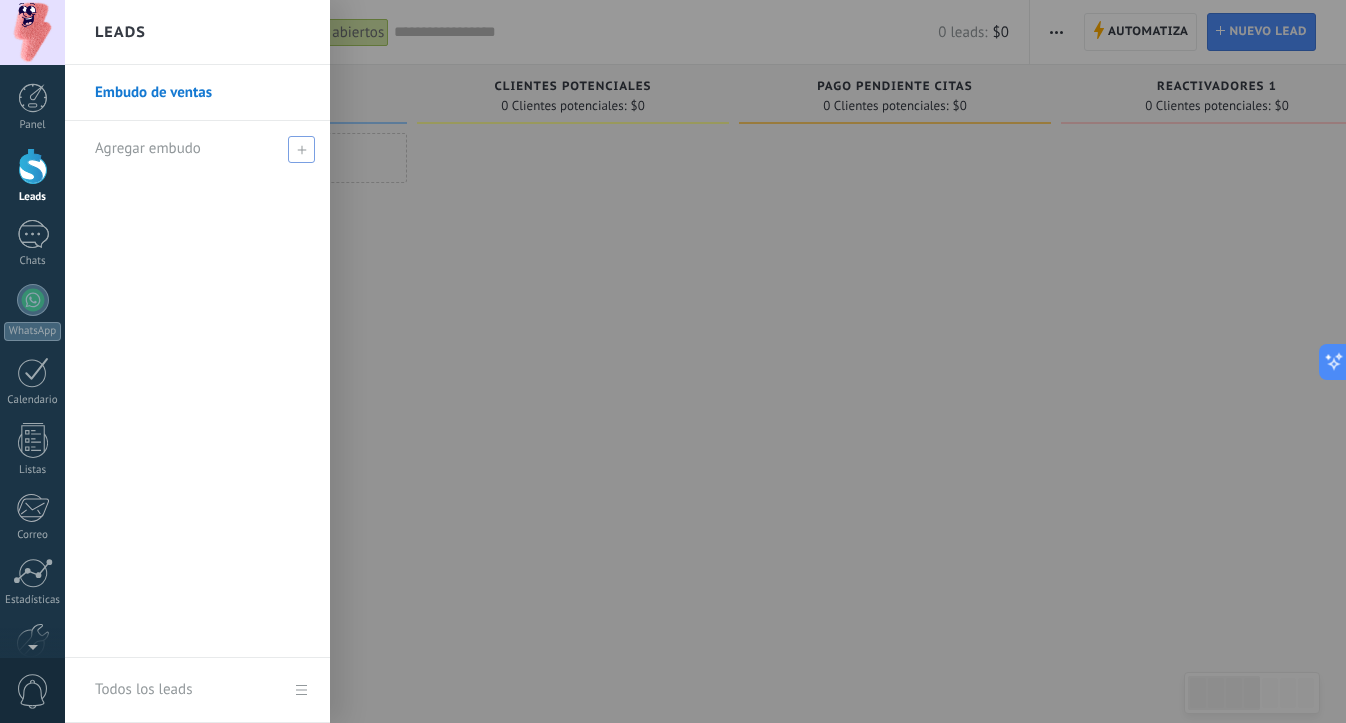 click on "Agregar embudo" at bounding box center (148, 148) 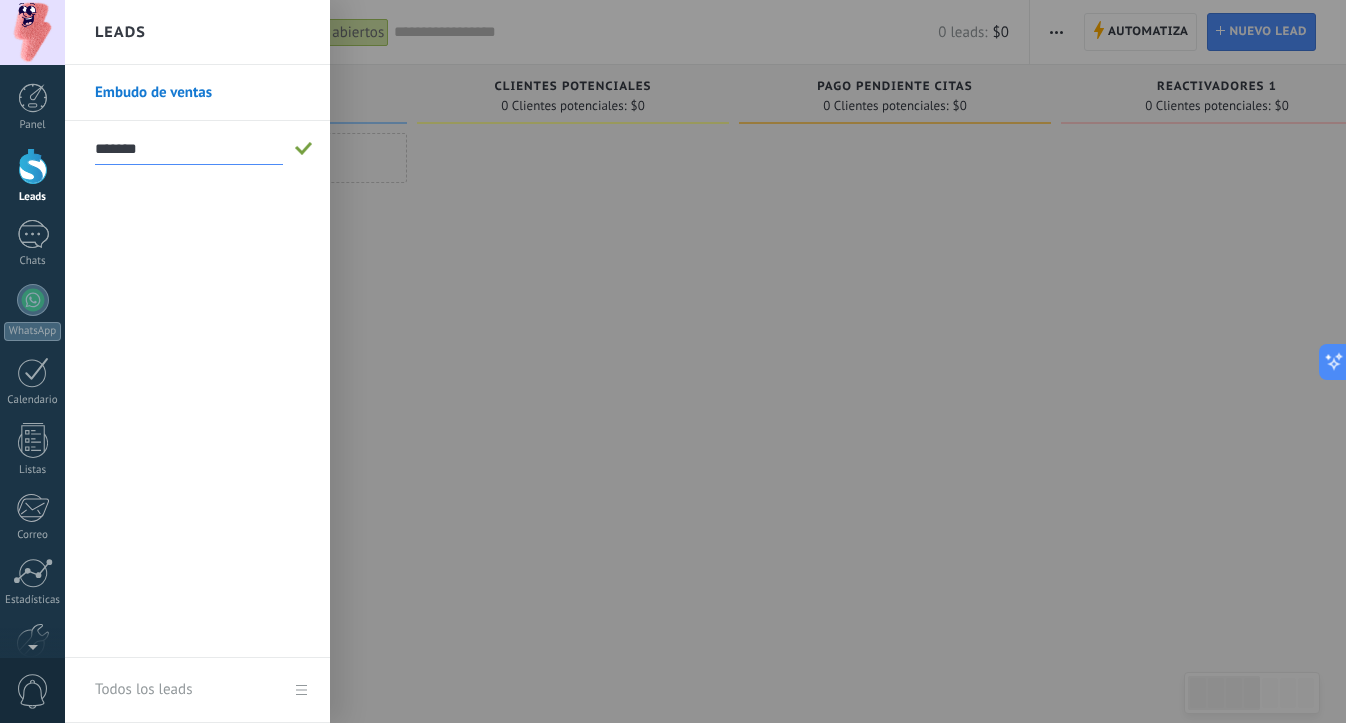 type on "*******" 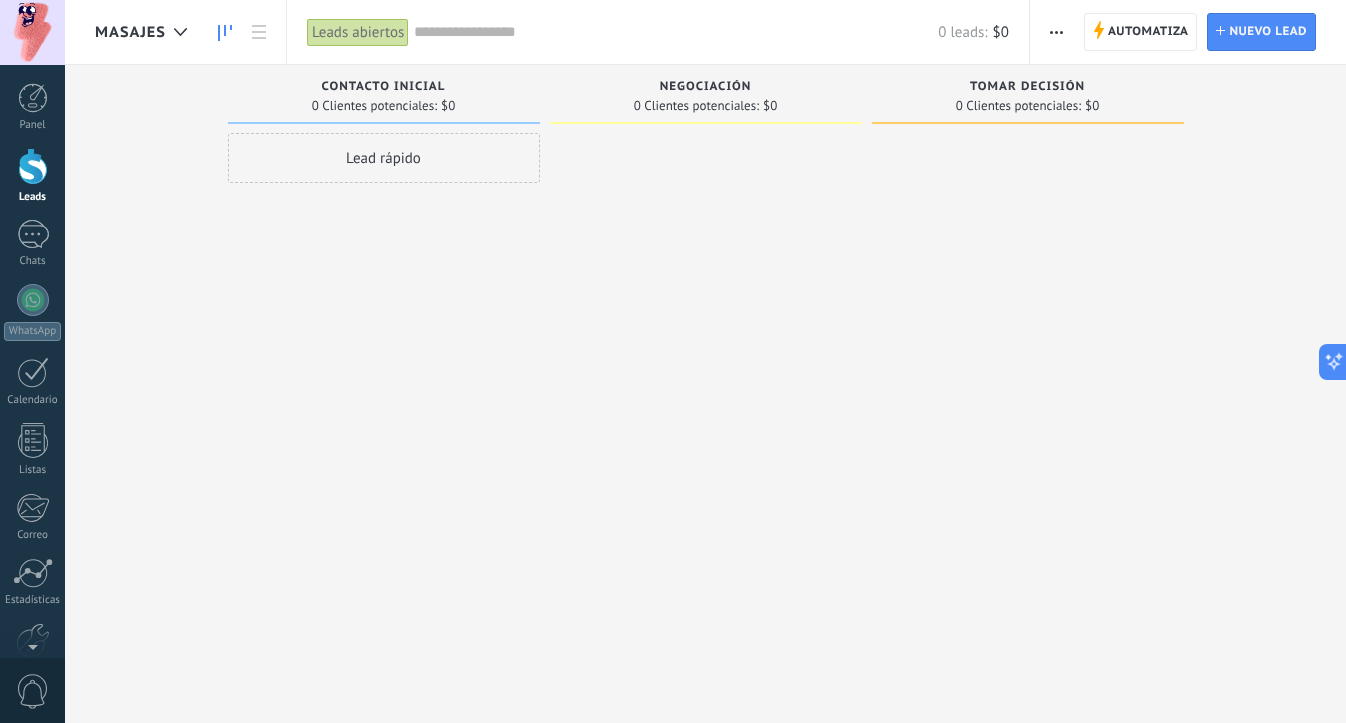 scroll, scrollTop: 0, scrollLeft: 0, axis: both 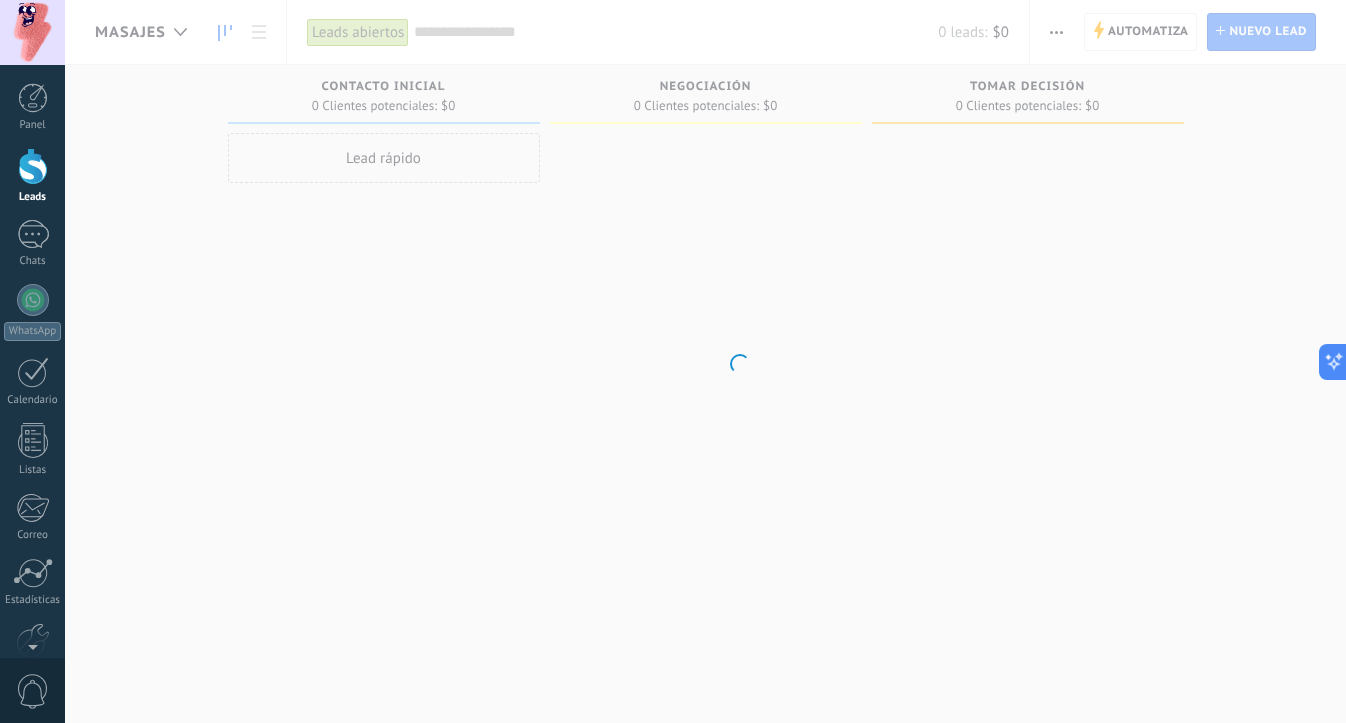 click at bounding box center [33, 166] 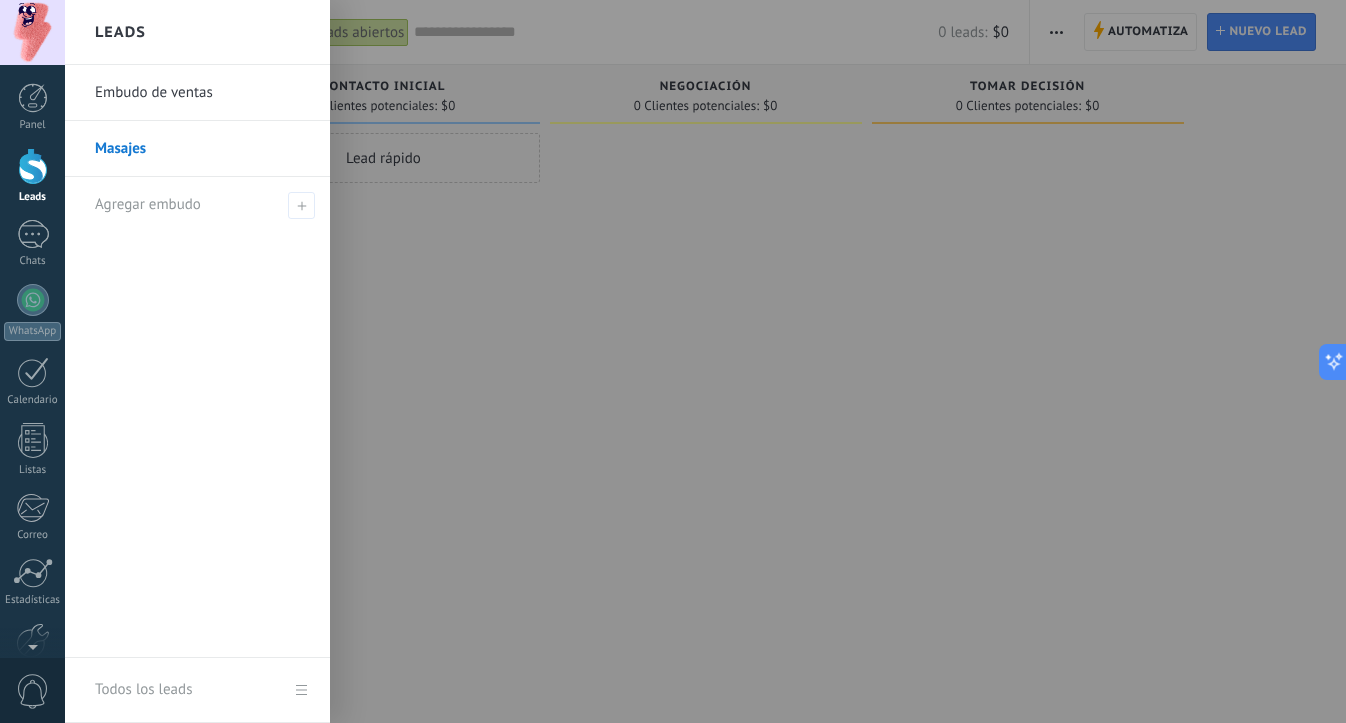click on "Embudo de ventas" at bounding box center [202, 93] 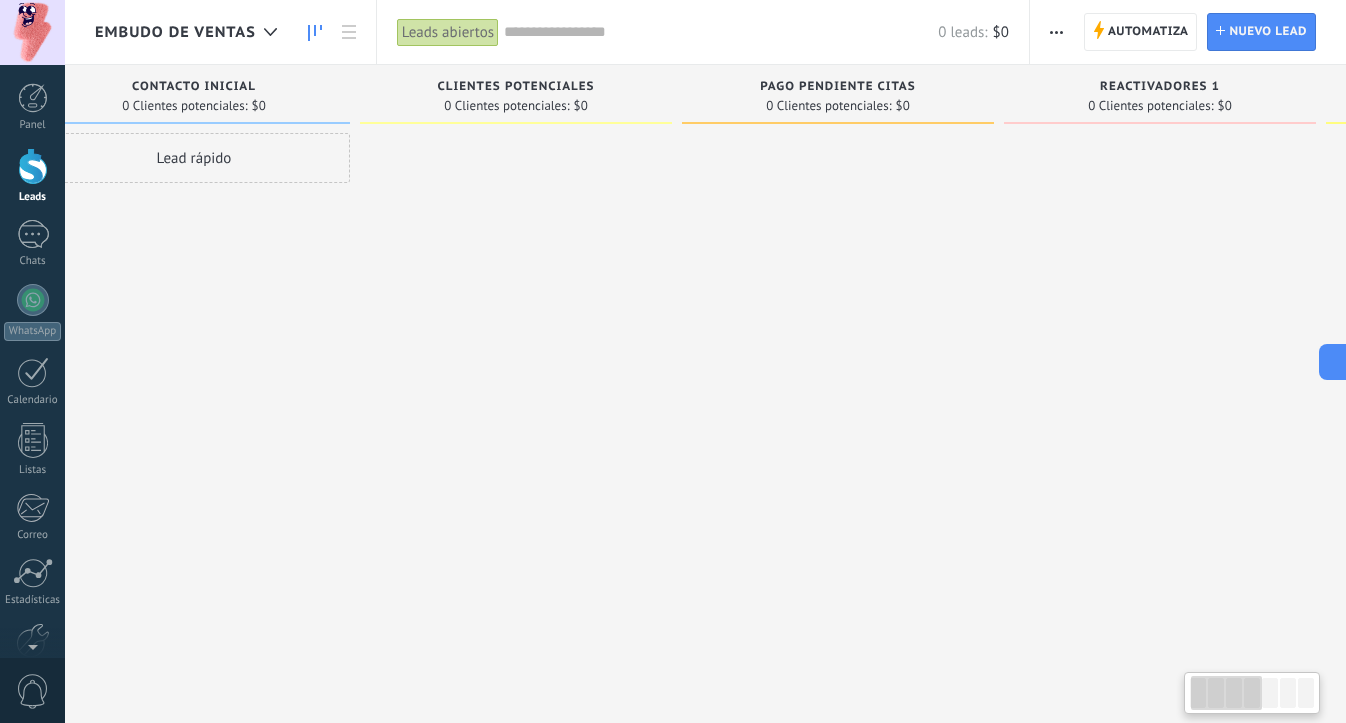 scroll, scrollTop: 0, scrollLeft: 0, axis: both 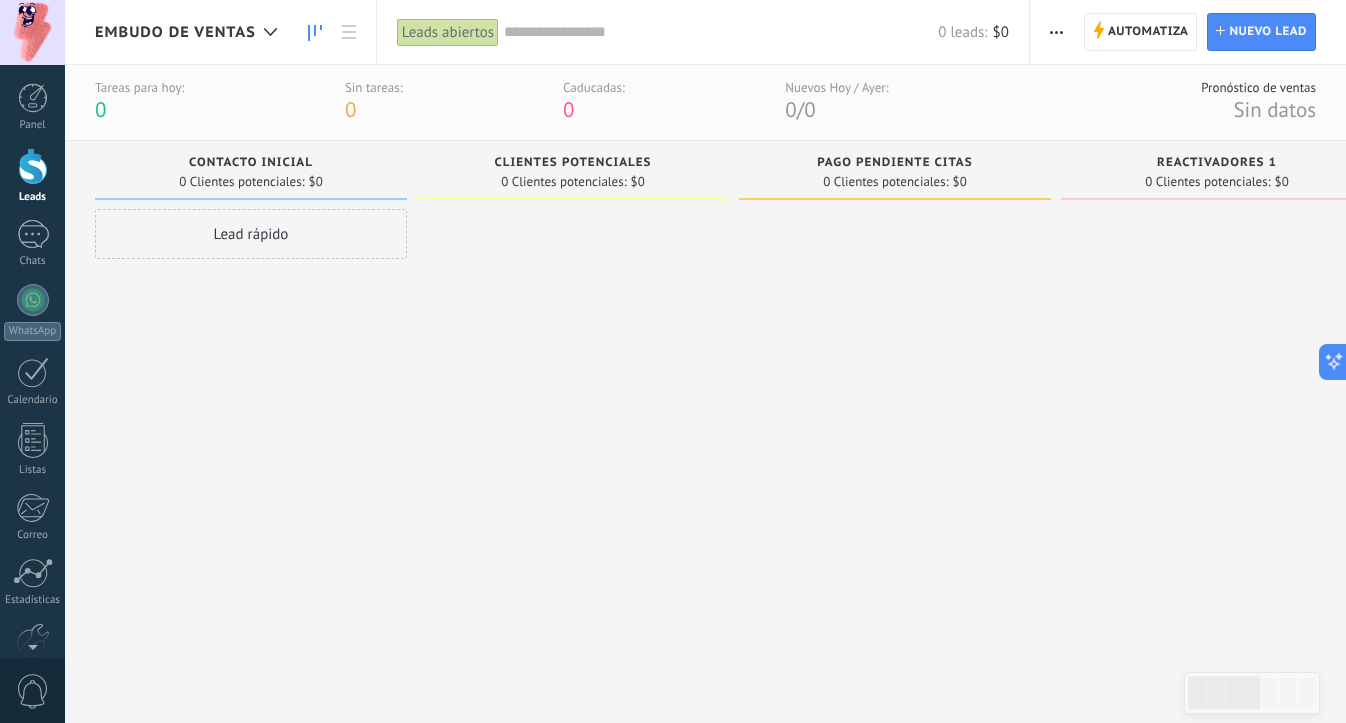 drag, startPoint x: 492, startPoint y: 163, endPoint x: 588, endPoint y: 160, distance: 96.04687 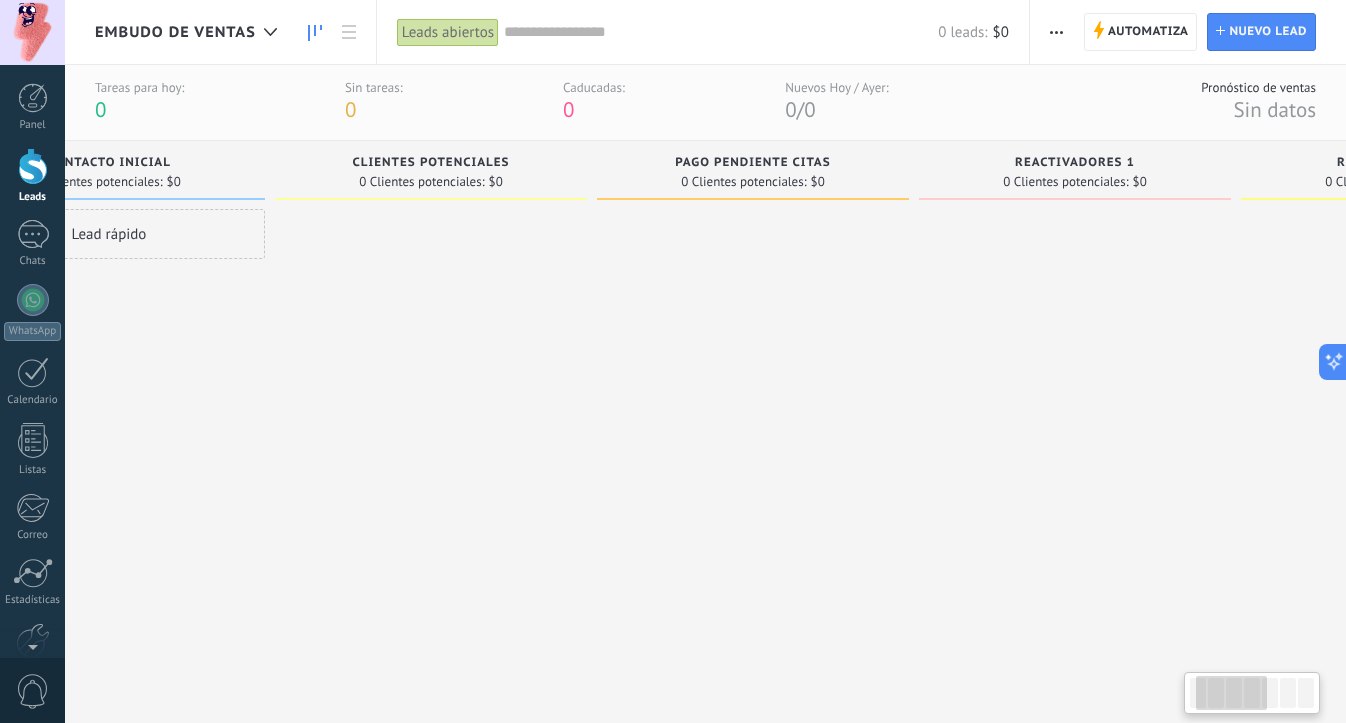 scroll, scrollTop: 0, scrollLeft: 144, axis: horizontal 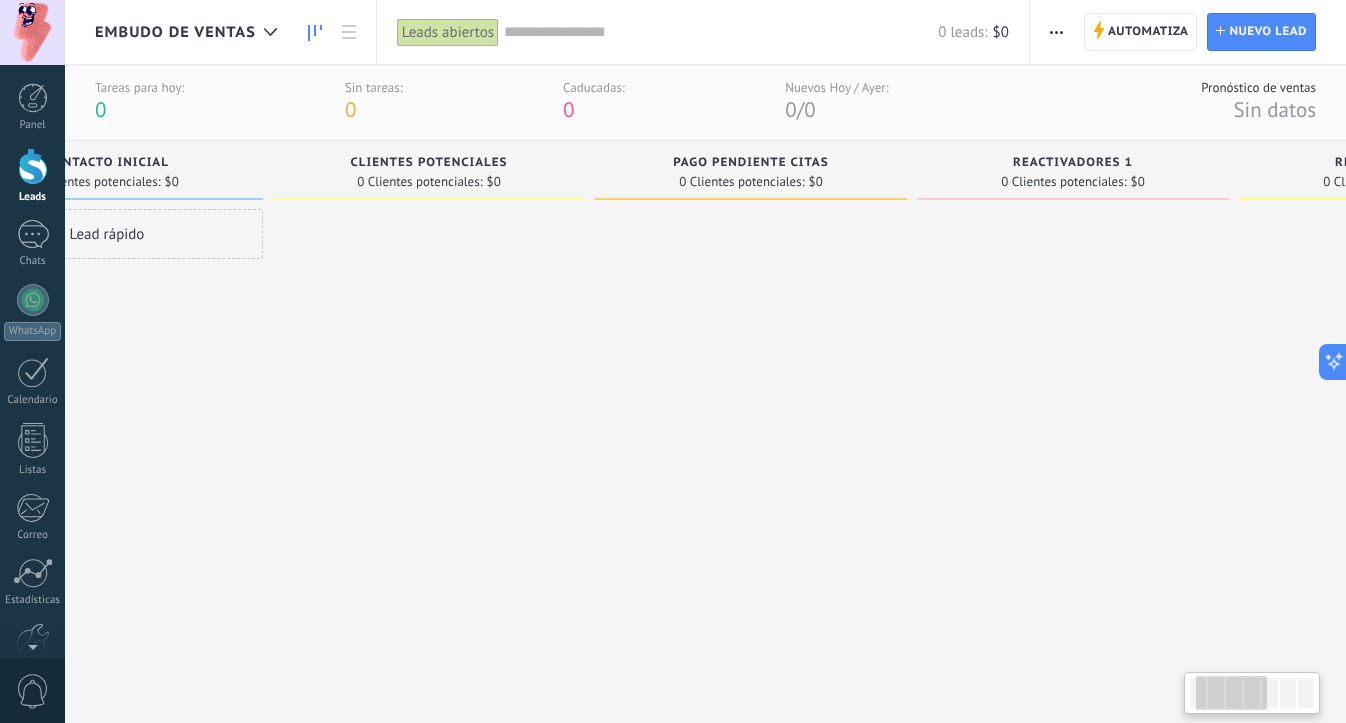 drag, startPoint x: 652, startPoint y: 164, endPoint x: 508, endPoint y: 164, distance: 144 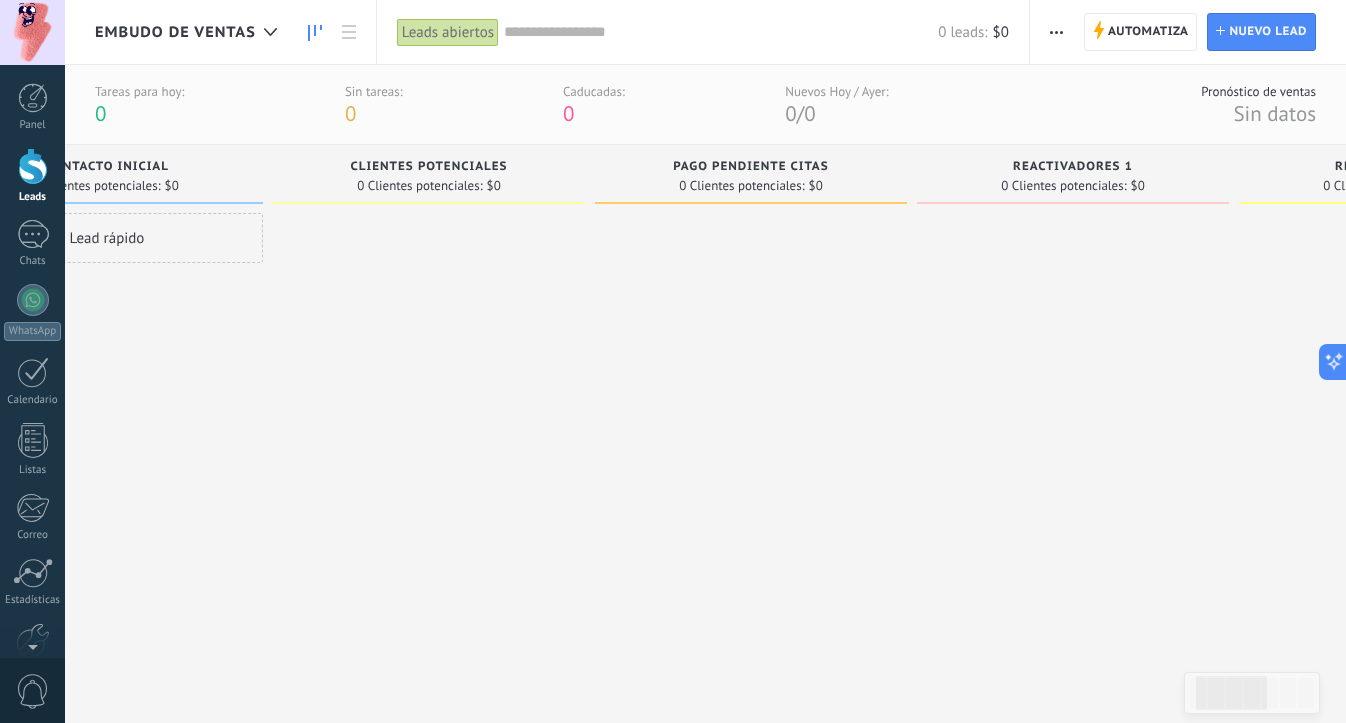 scroll, scrollTop: 0, scrollLeft: 0, axis: both 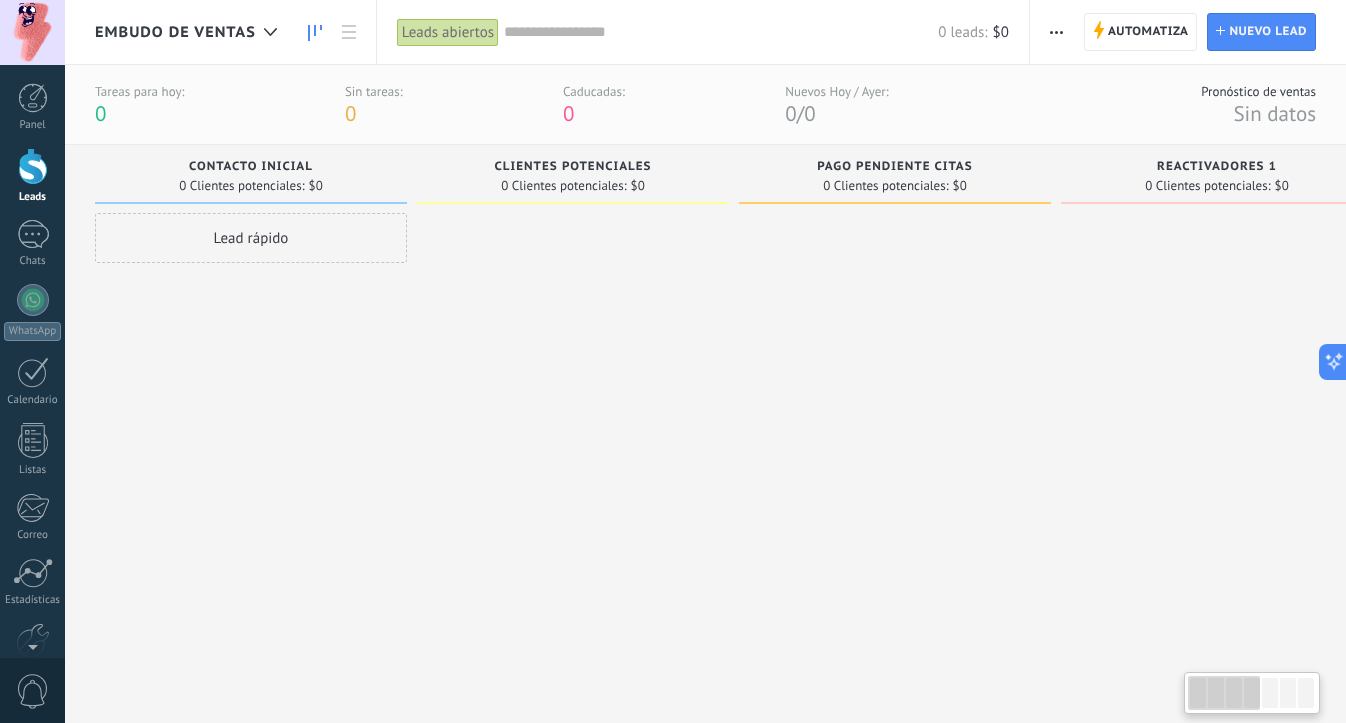 click on "$0" at bounding box center (638, 186) 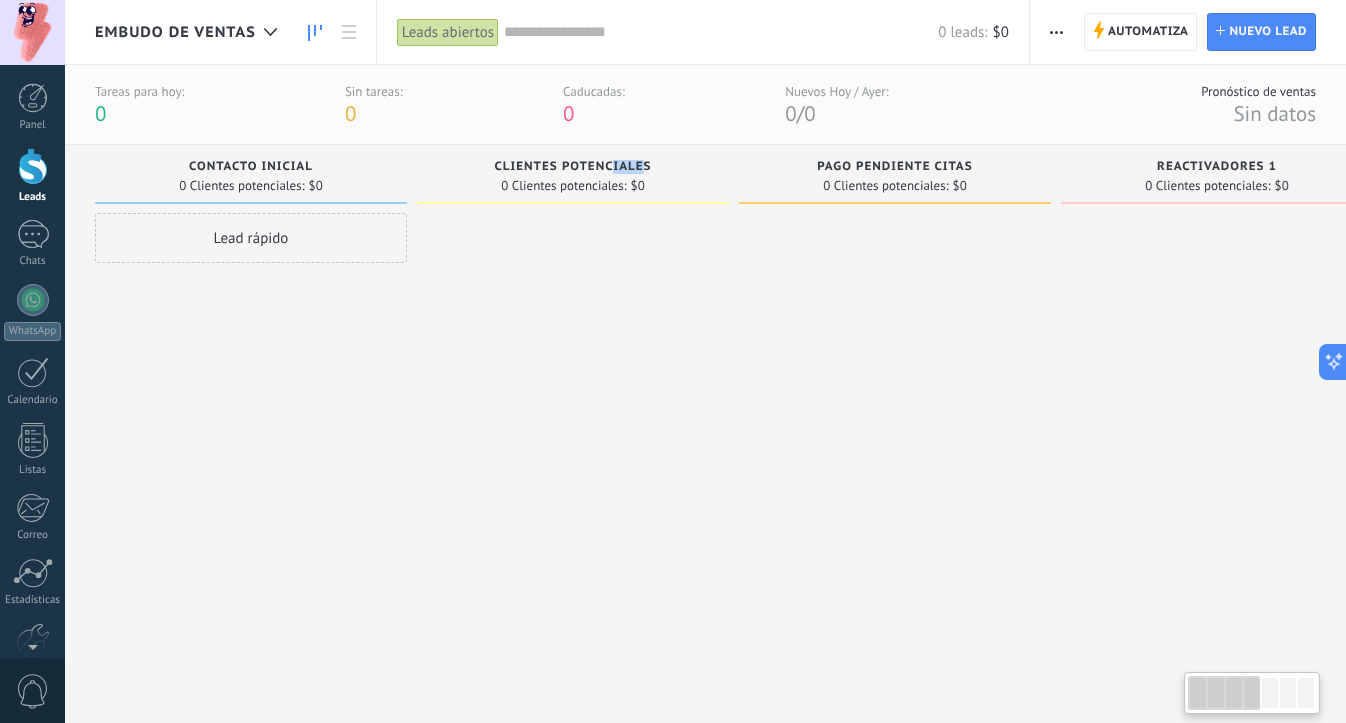 drag, startPoint x: 644, startPoint y: 165, endPoint x: 614, endPoint y: 167, distance: 30.066593 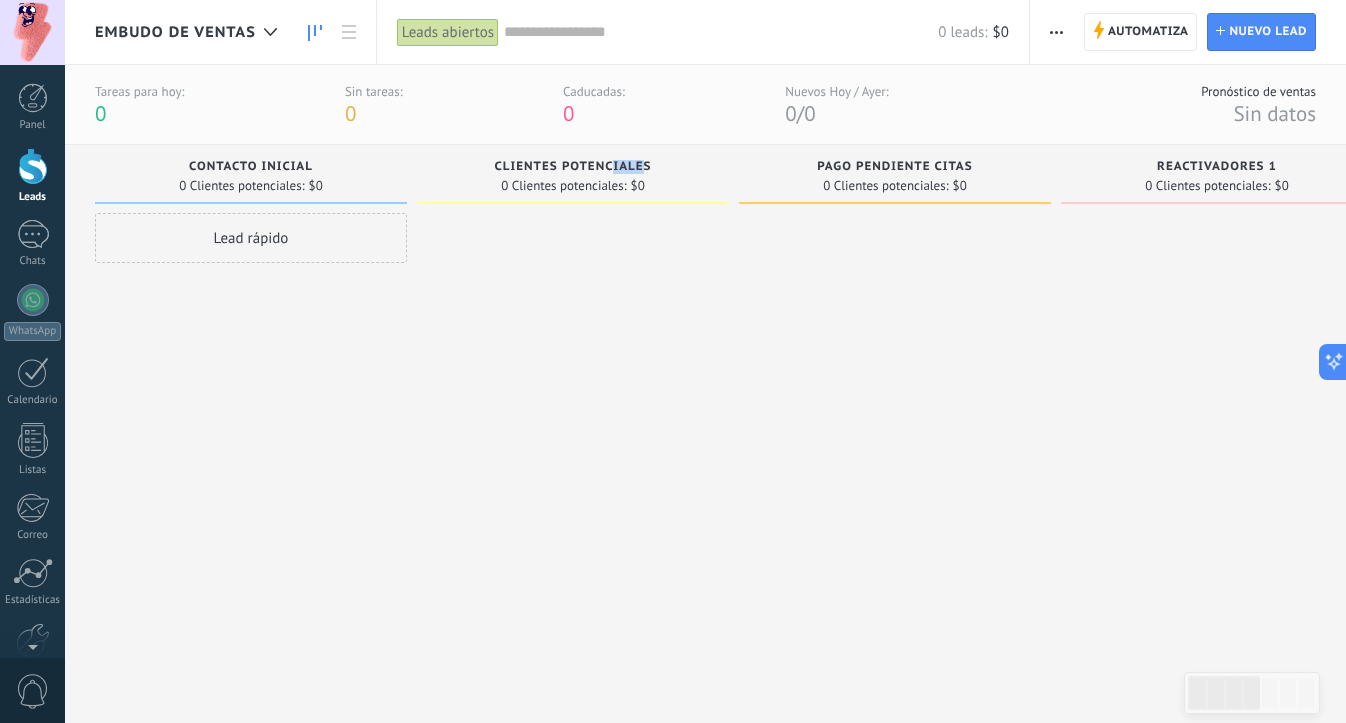 click on "Clientes Potenciales" at bounding box center (573, 167) 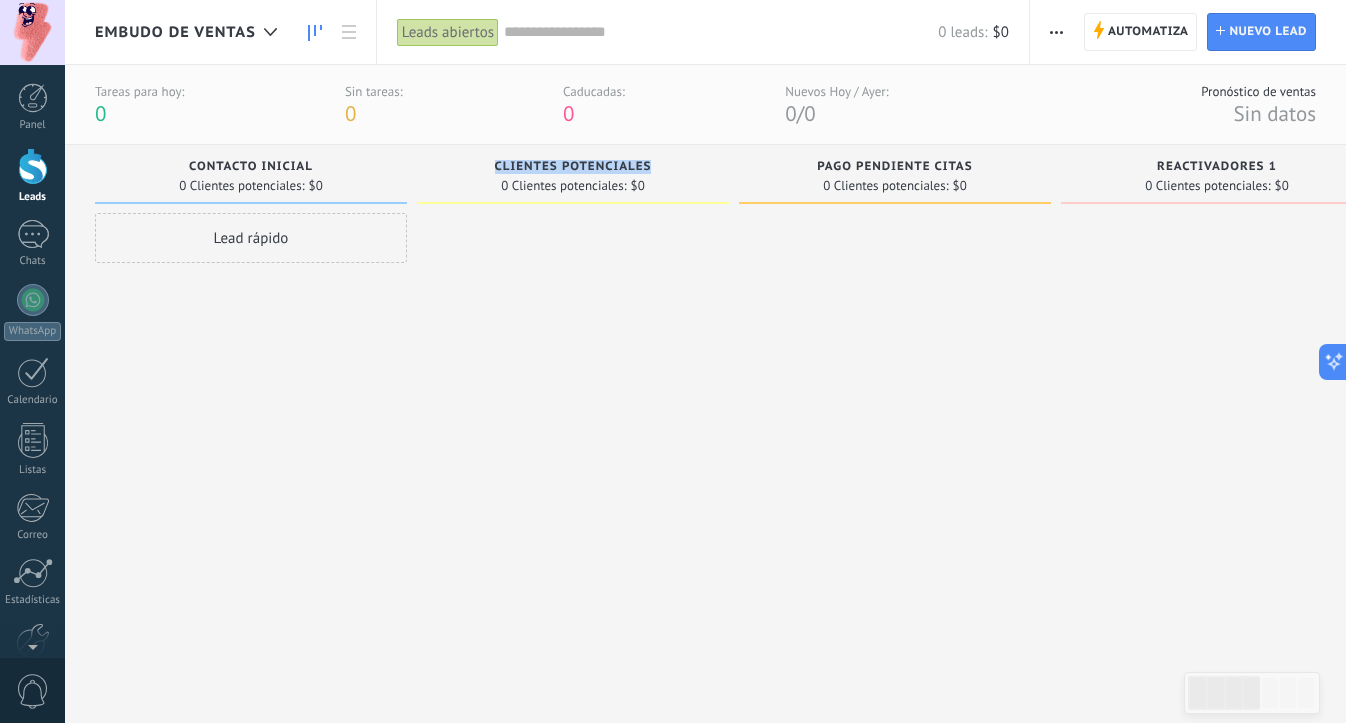 drag, startPoint x: 648, startPoint y: 169, endPoint x: 496, endPoint y: 169, distance: 152 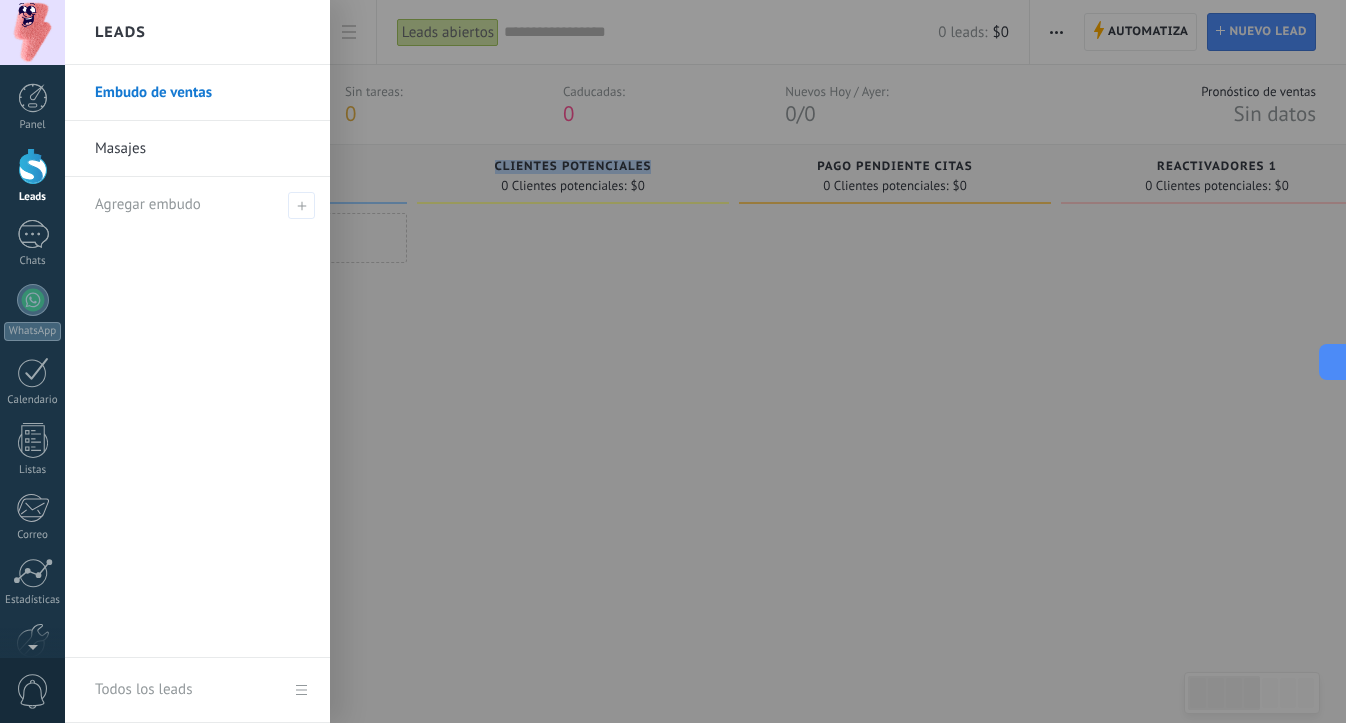 click on "Masajes" at bounding box center (202, 149) 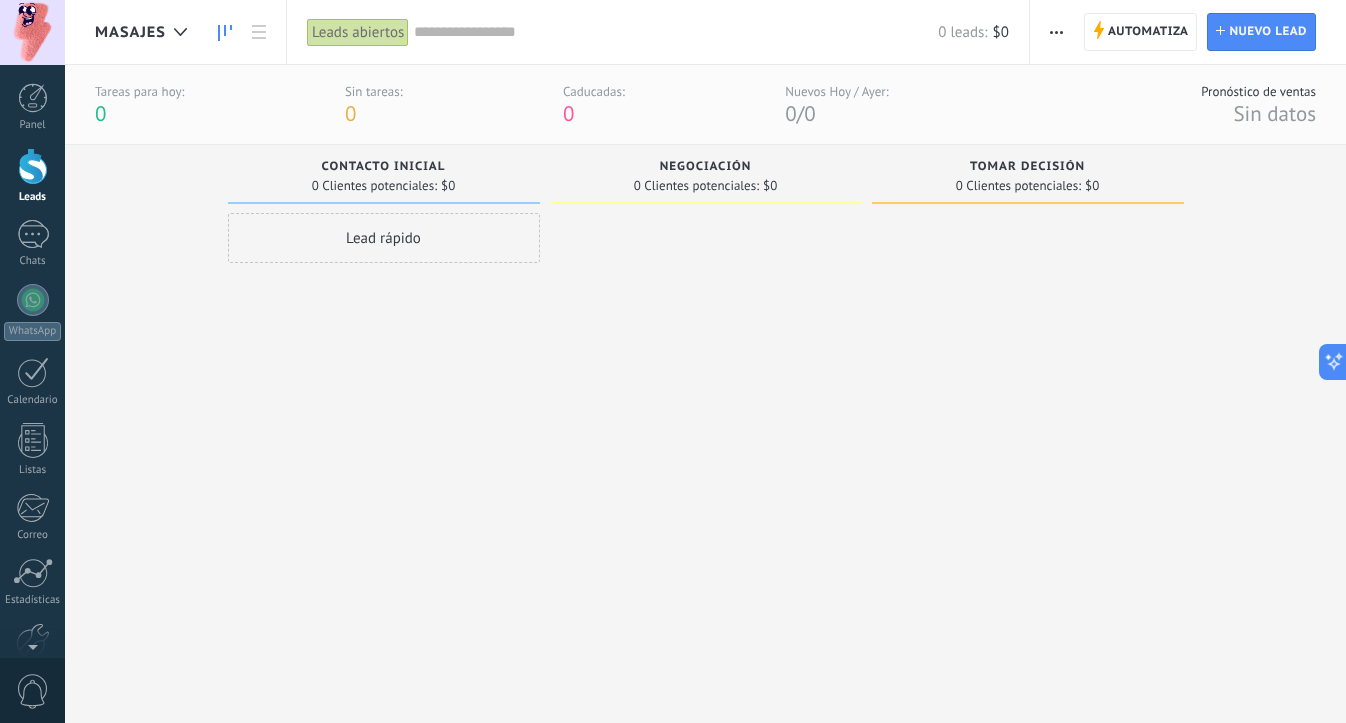 scroll, scrollTop: 0, scrollLeft: 0, axis: both 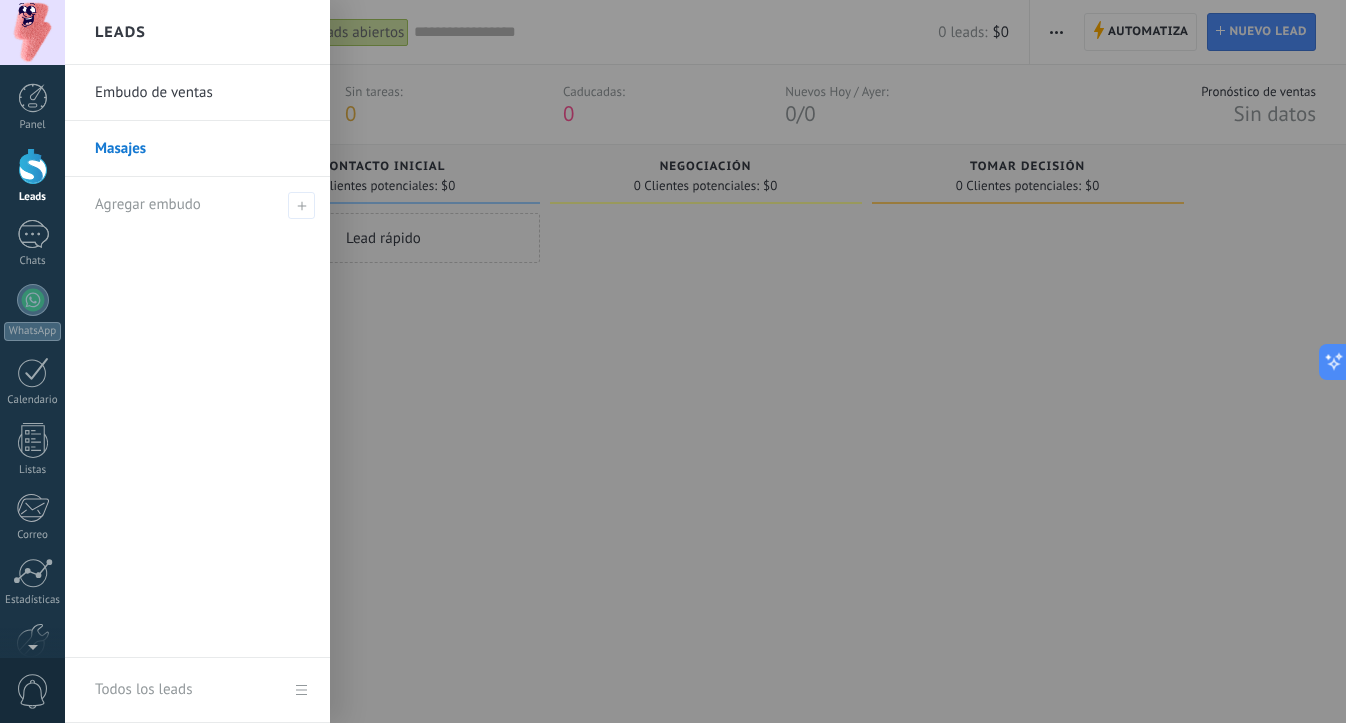 click on "Embudo de ventas" at bounding box center [202, 93] 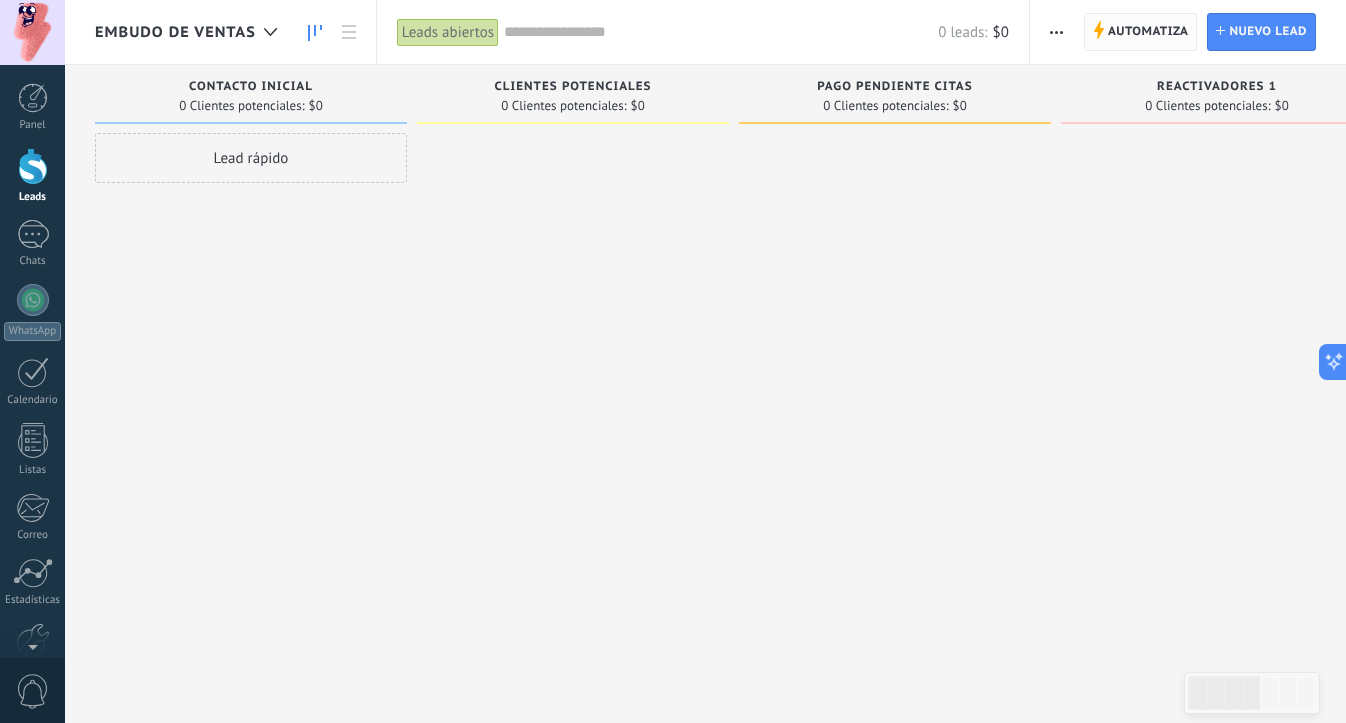 click on "Automatiza" at bounding box center (1148, 32) 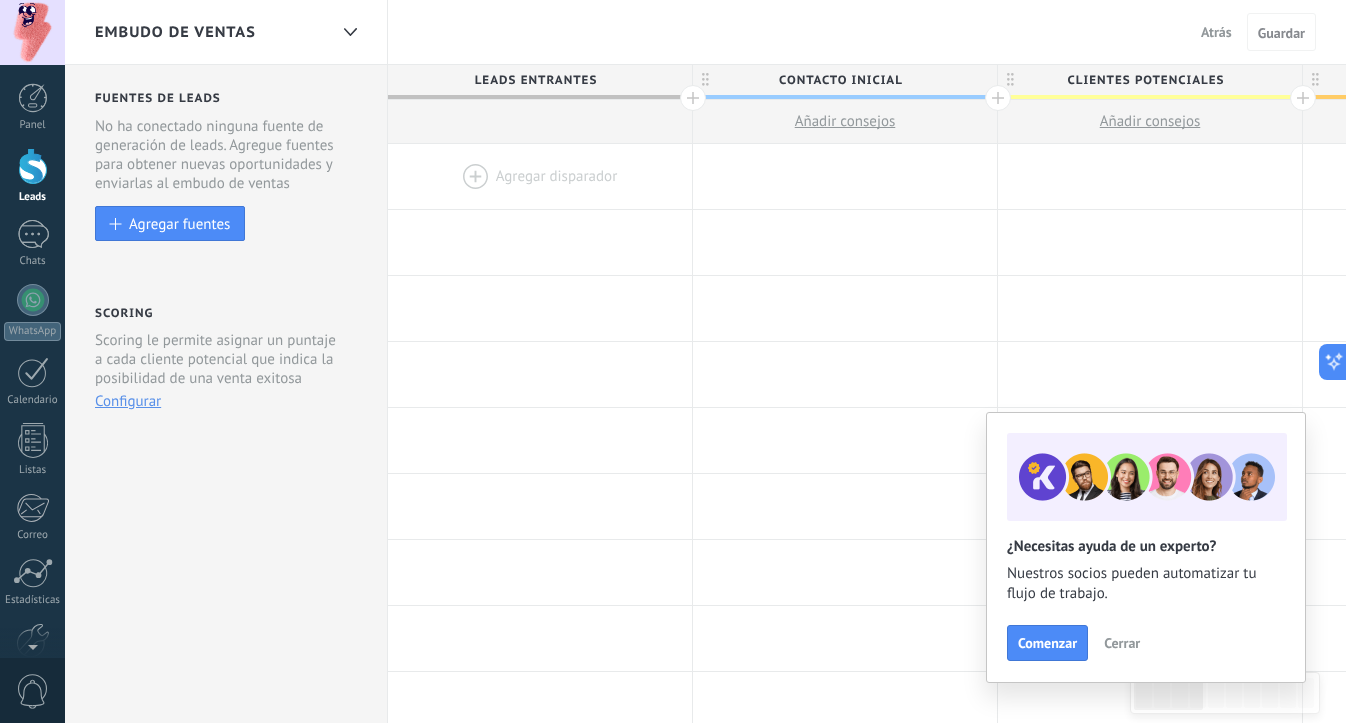 click on "Atrás" at bounding box center (1216, 32) 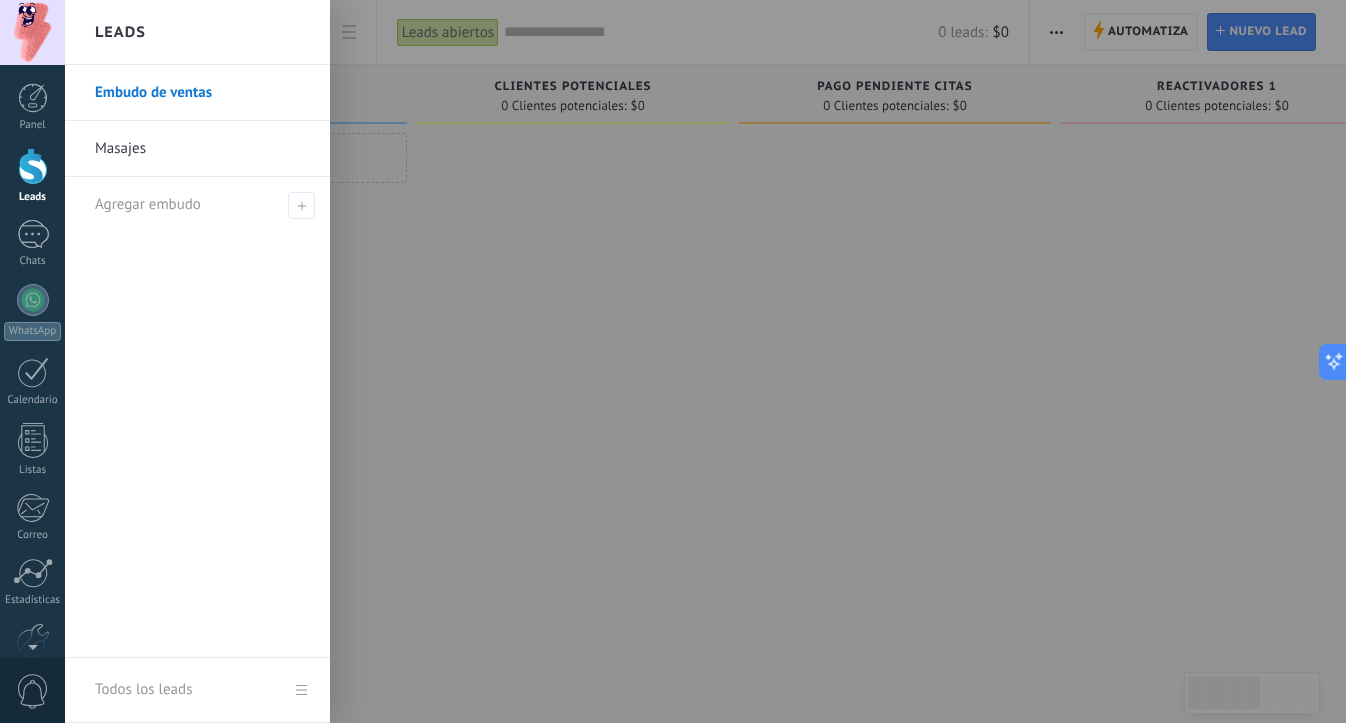 click on "Masajes" at bounding box center [202, 149] 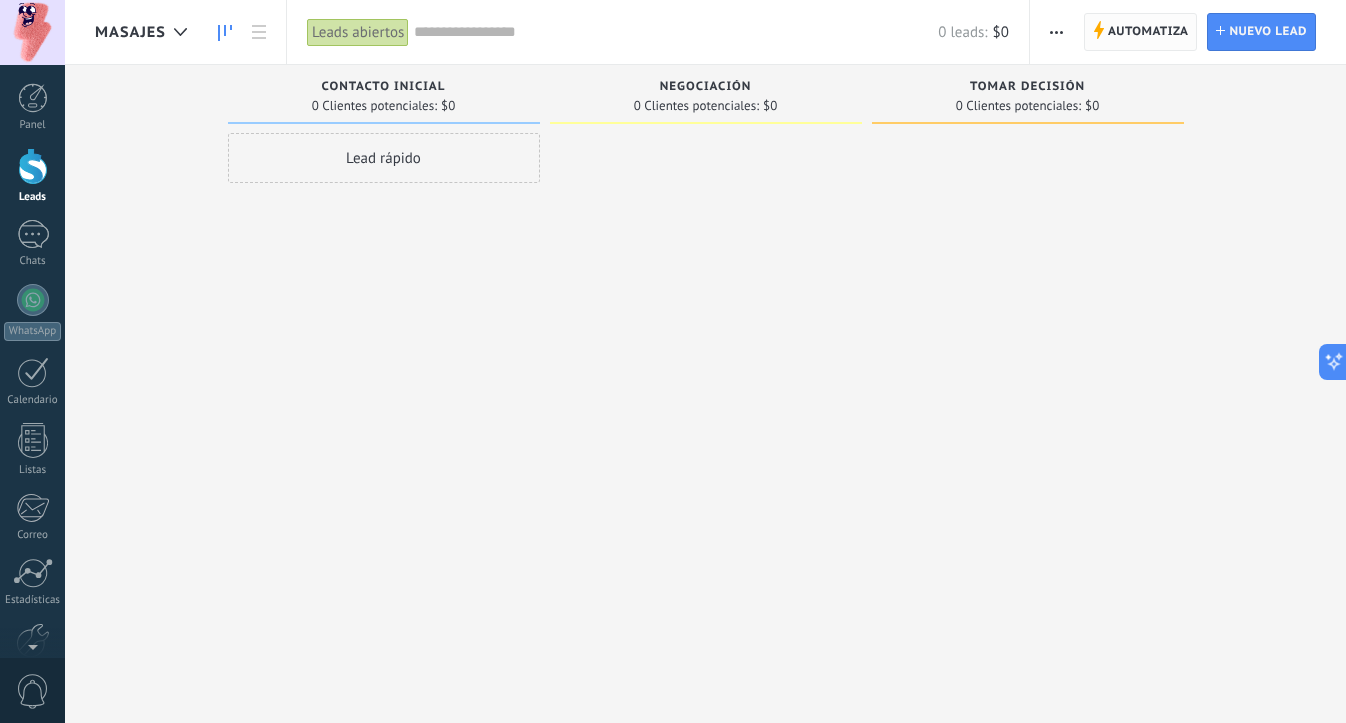 click on "Automatiza" at bounding box center [1148, 32] 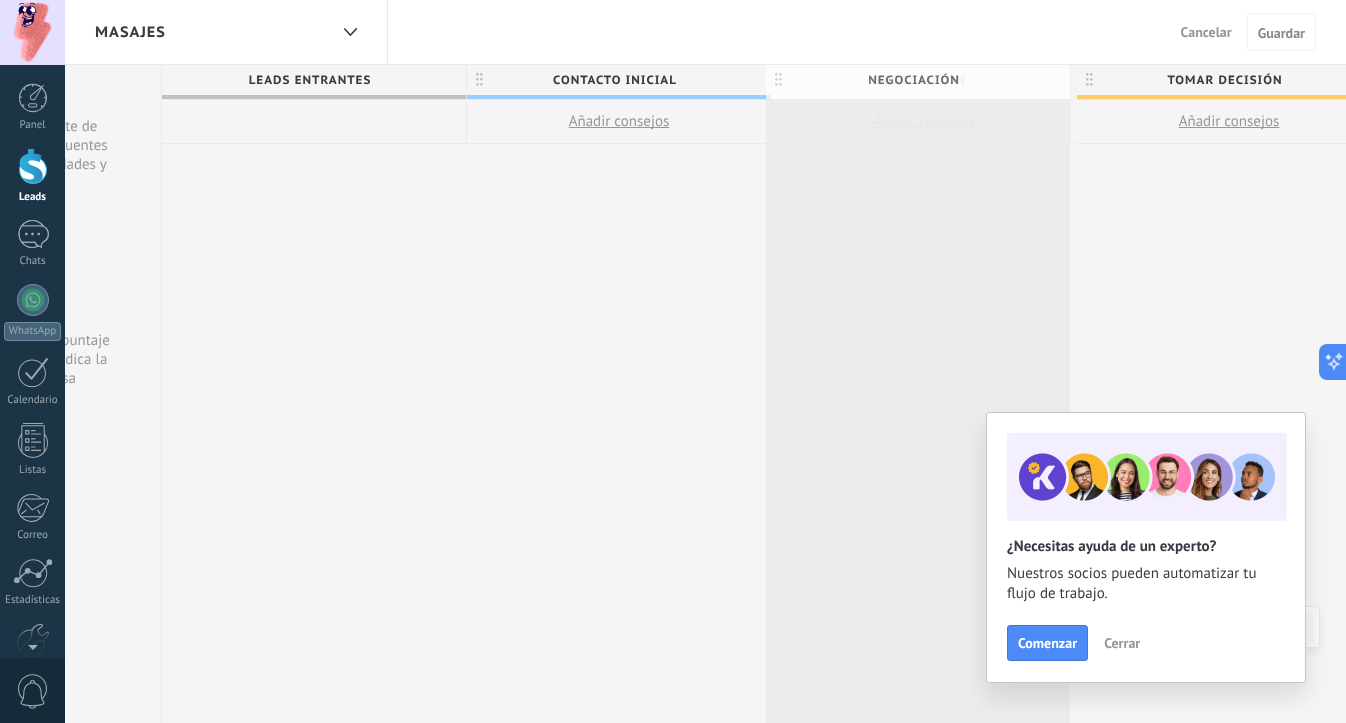 scroll, scrollTop: 0, scrollLeft: 232, axis: horizontal 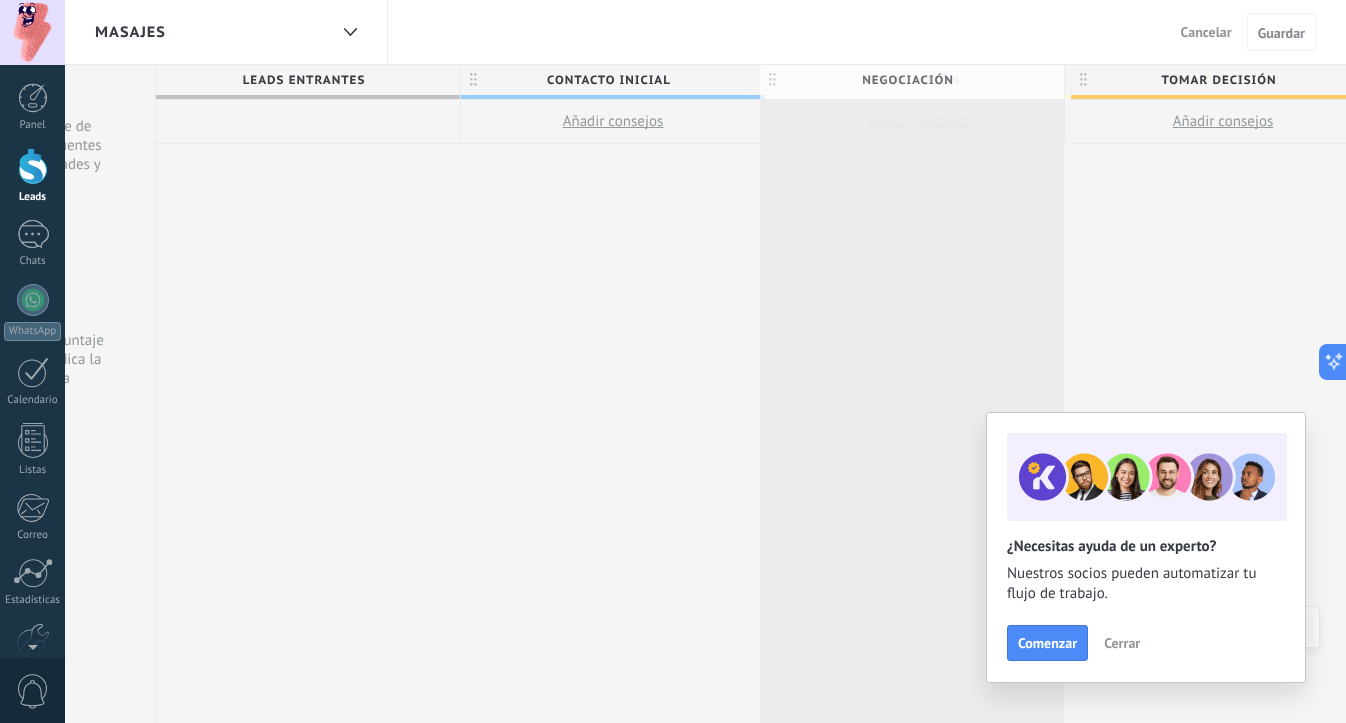 drag, startPoint x: 971, startPoint y: 83, endPoint x: 868, endPoint y: 82, distance: 103.00485 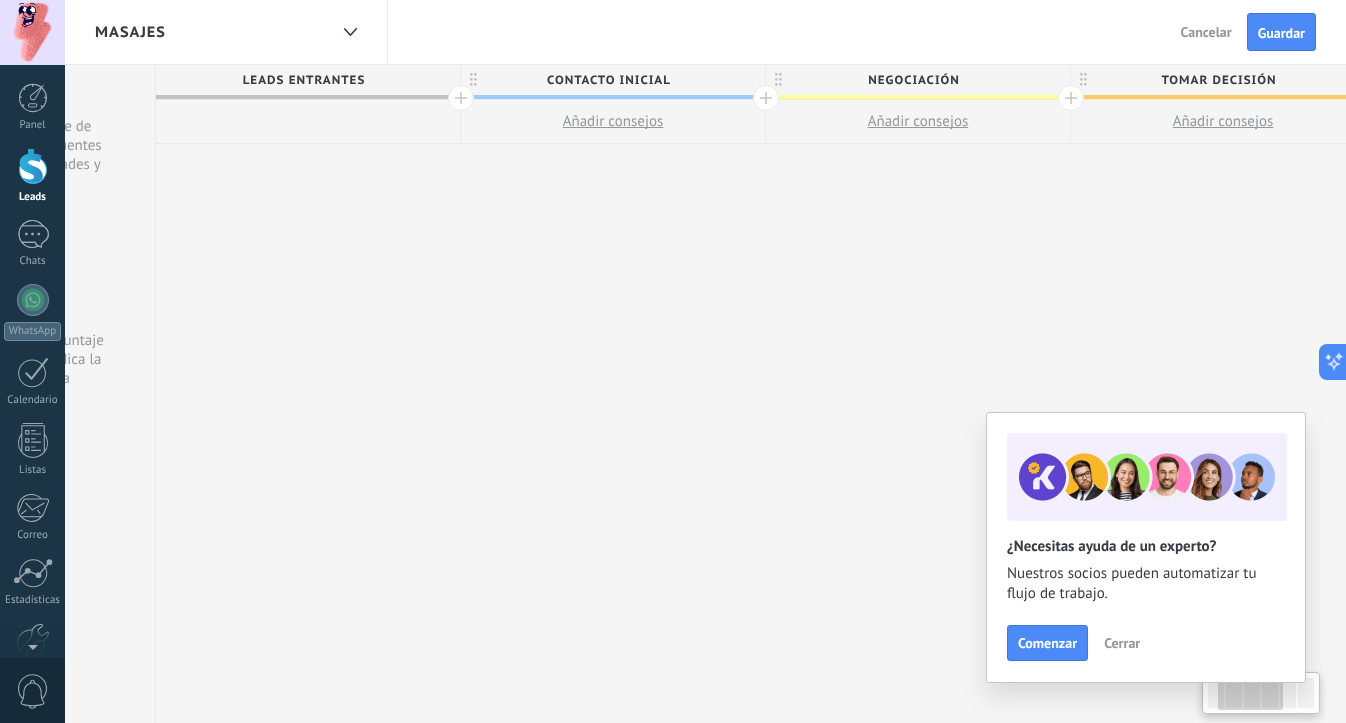 click on "Negociación" at bounding box center [913, 80] 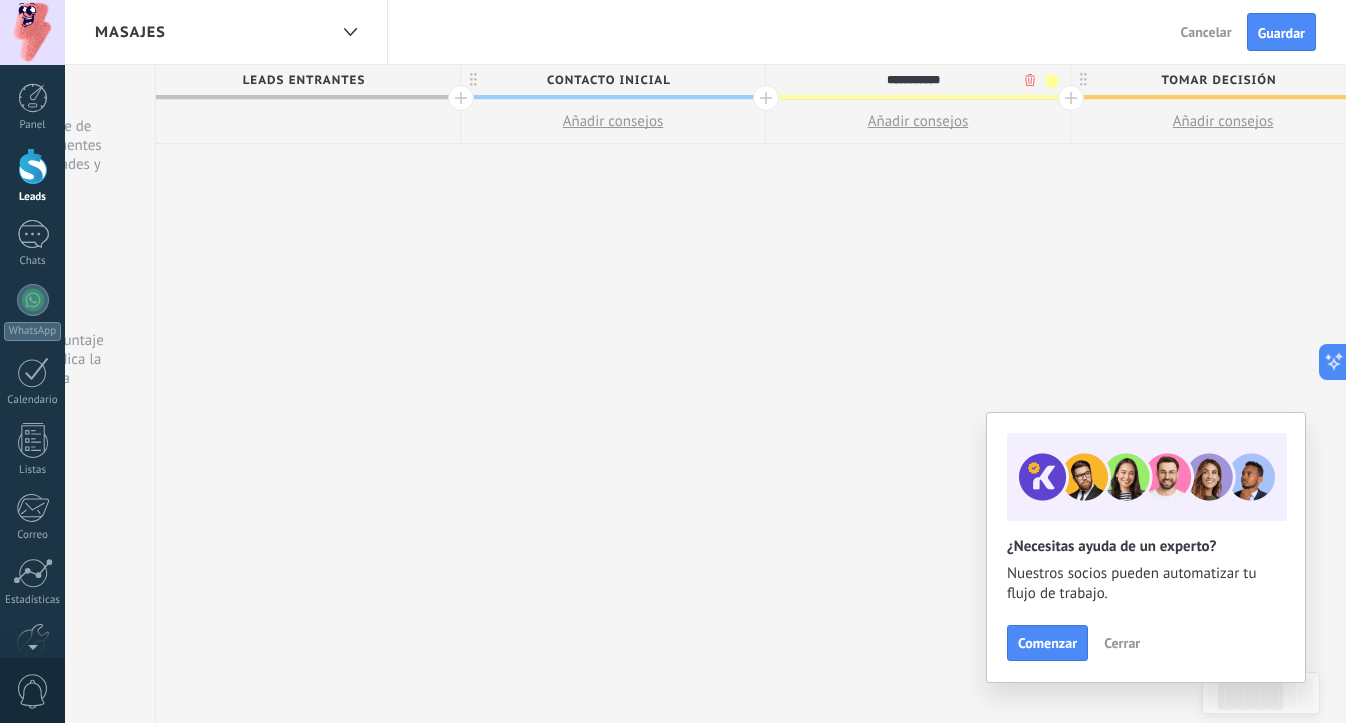 drag, startPoint x: 963, startPoint y: 81, endPoint x: 866, endPoint y: 78, distance: 97.04638 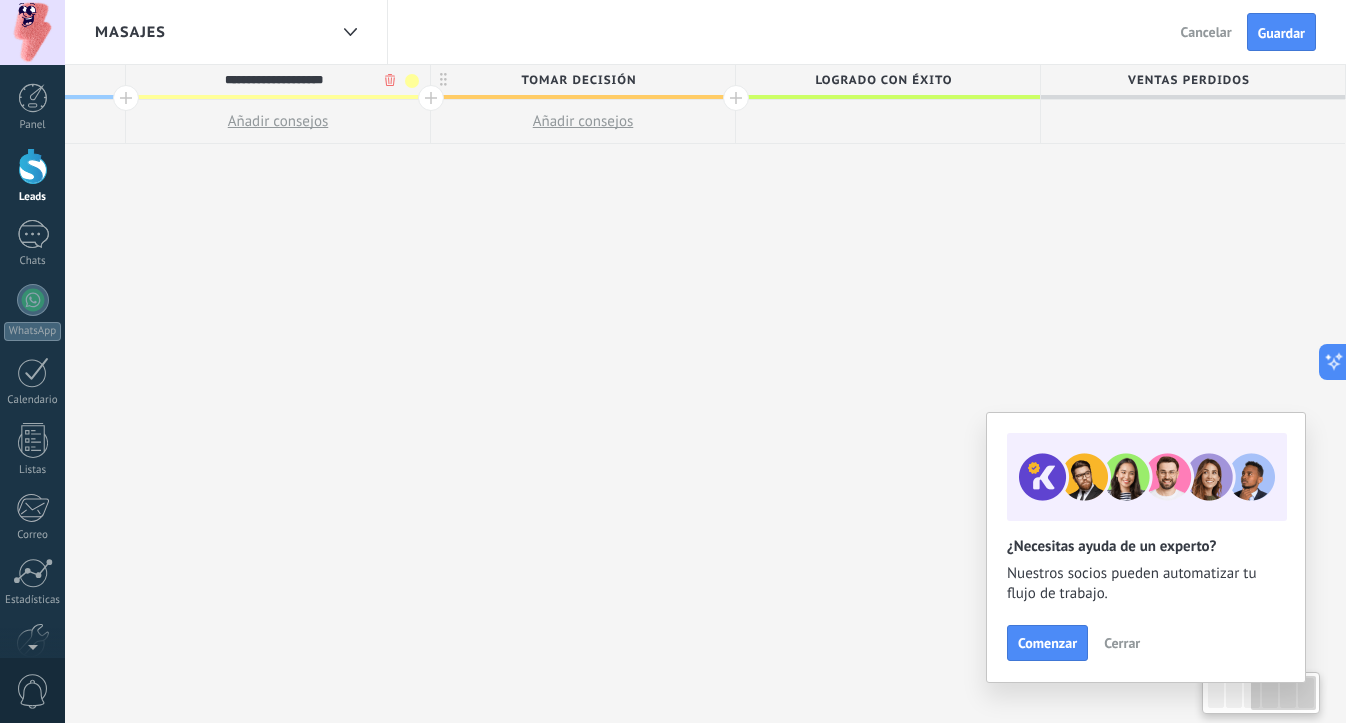 scroll, scrollTop: 0, scrollLeft: 872, axis: horizontal 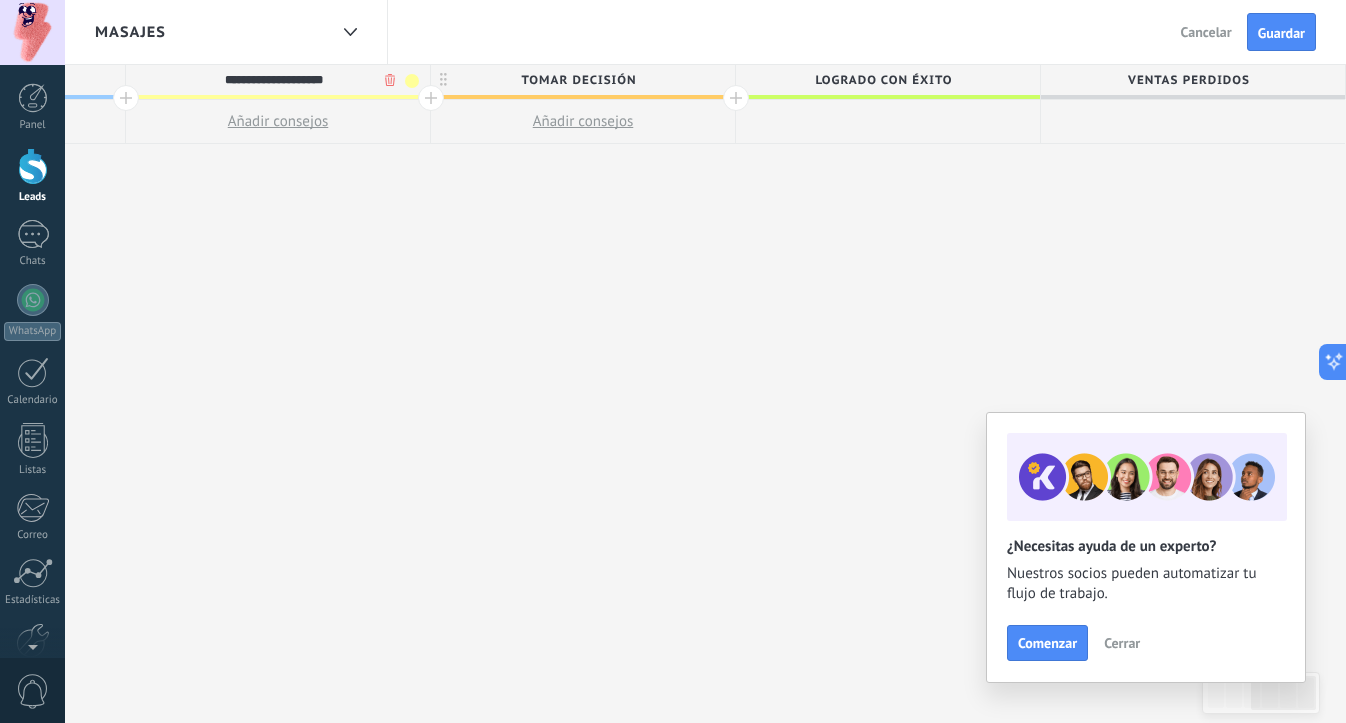 click at bounding box center (736, 98) 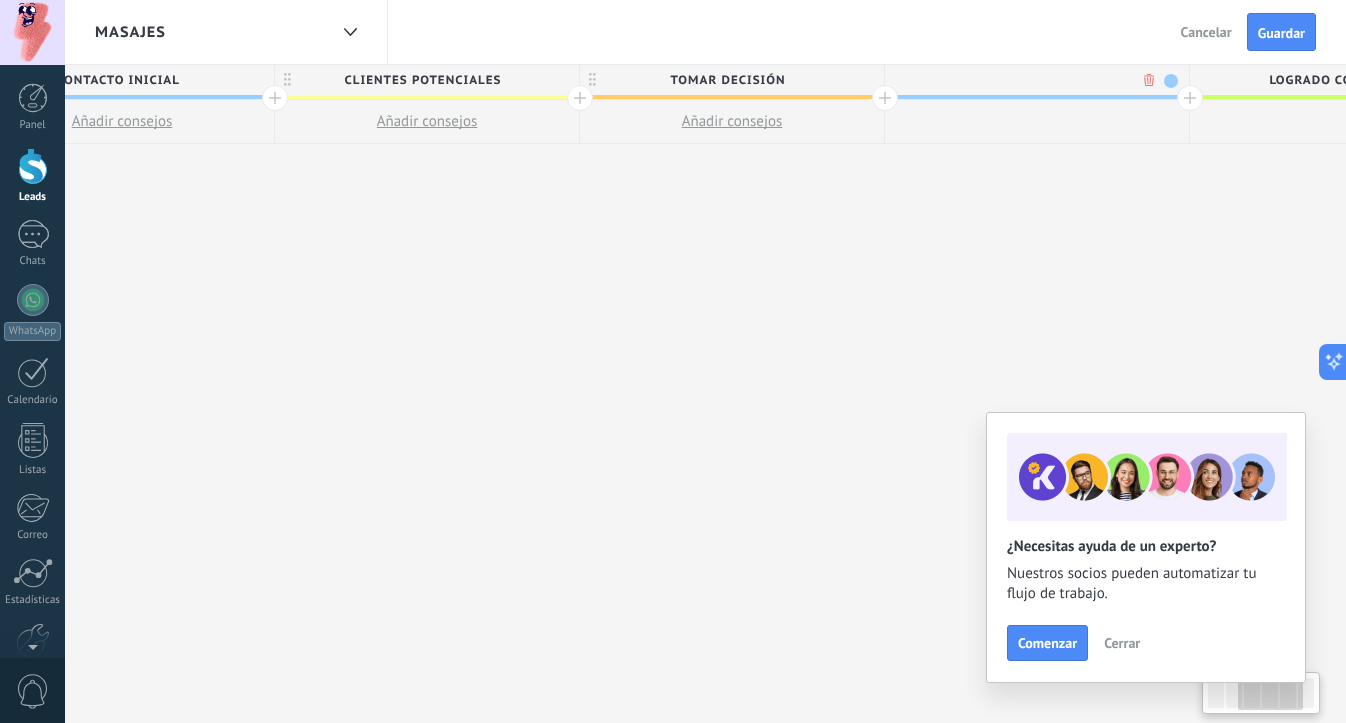 scroll, scrollTop: 0, scrollLeft: 711, axis: horizontal 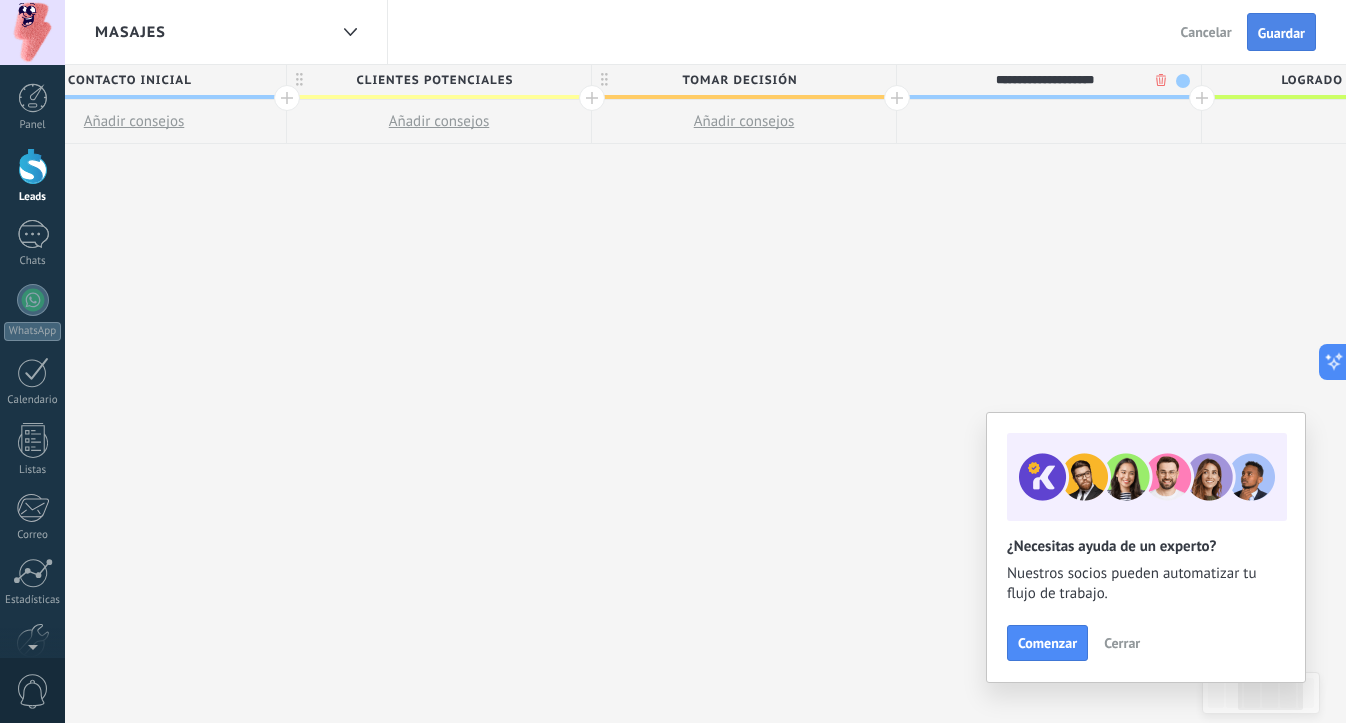 type on "**********" 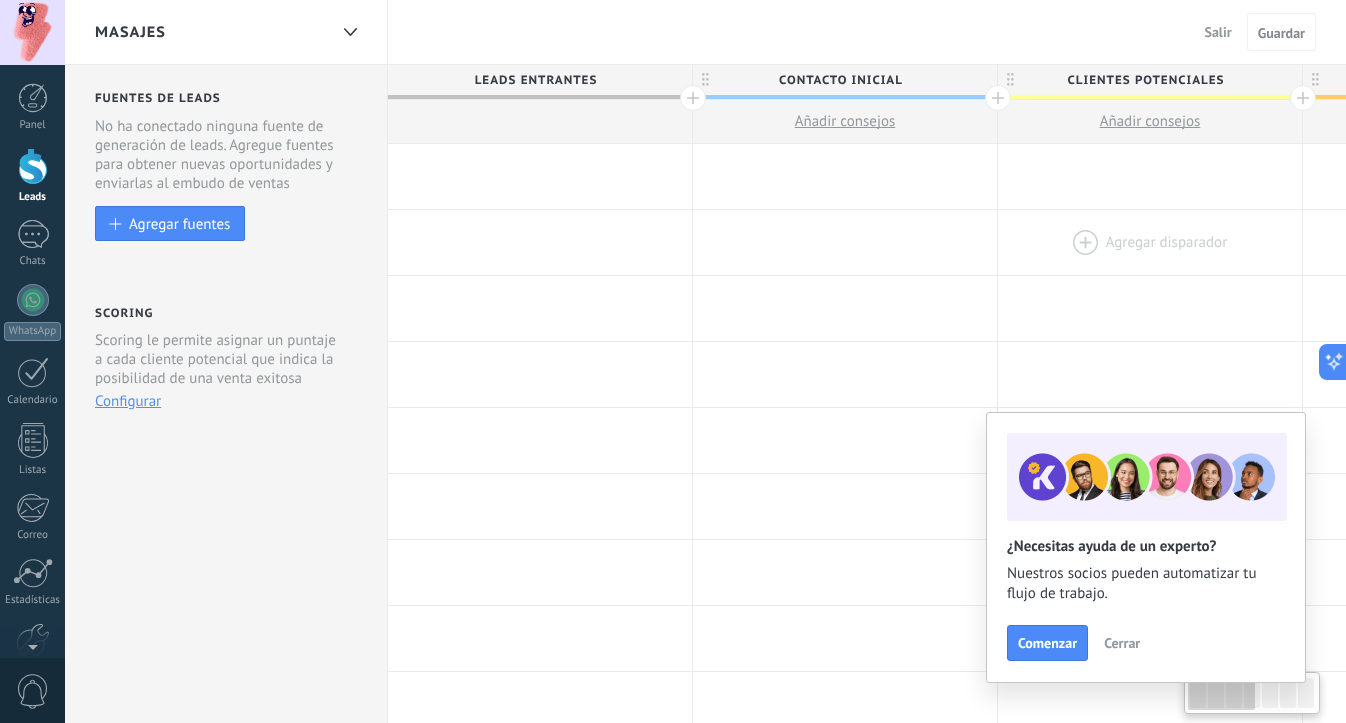 scroll, scrollTop: 0, scrollLeft: 0, axis: both 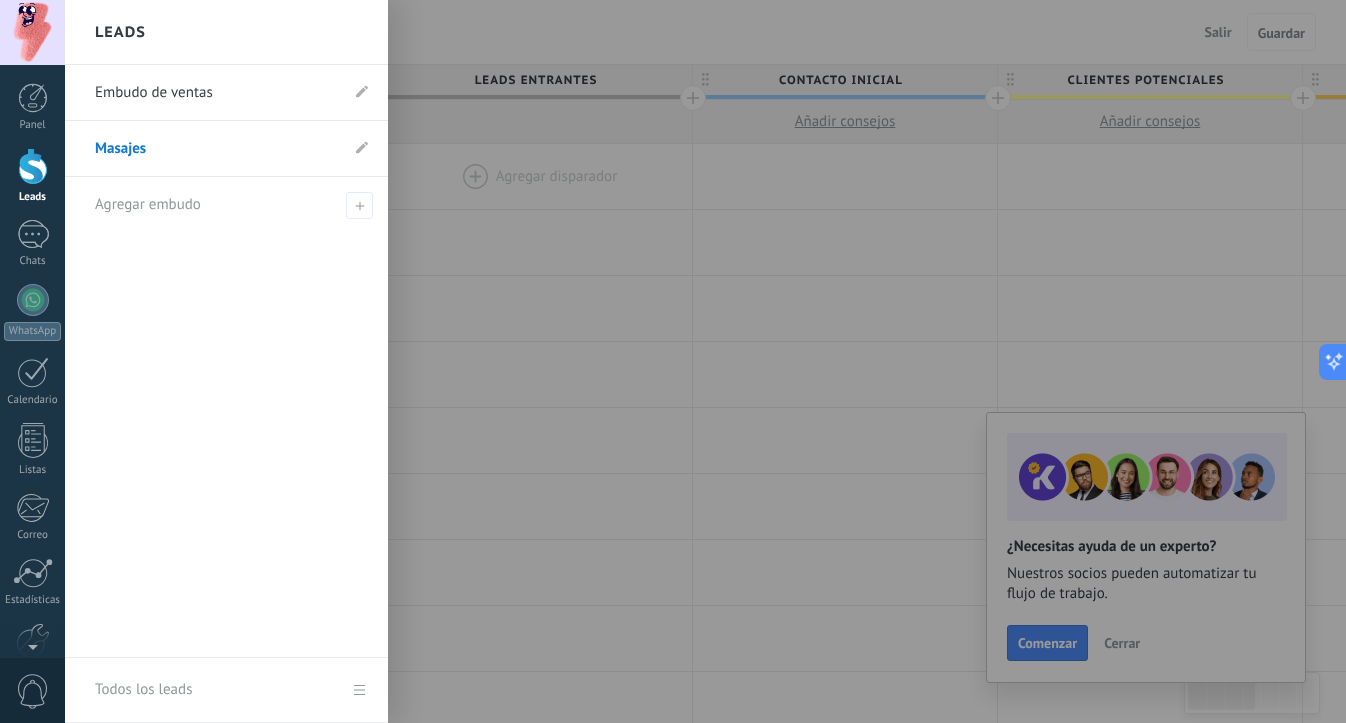 click on "Embudo de ventas" at bounding box center [216, 93] 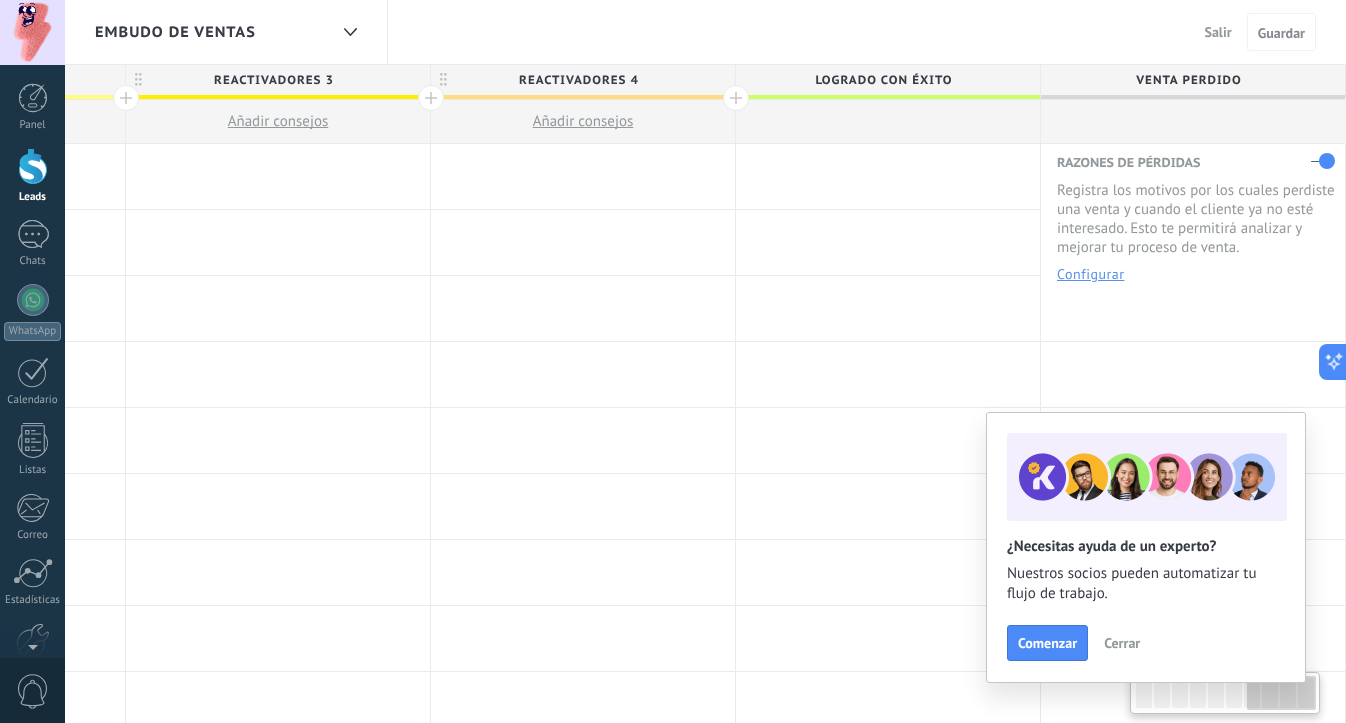 scroll, scrollTop: 0, scrollLeft: 2092, axis: horizontal 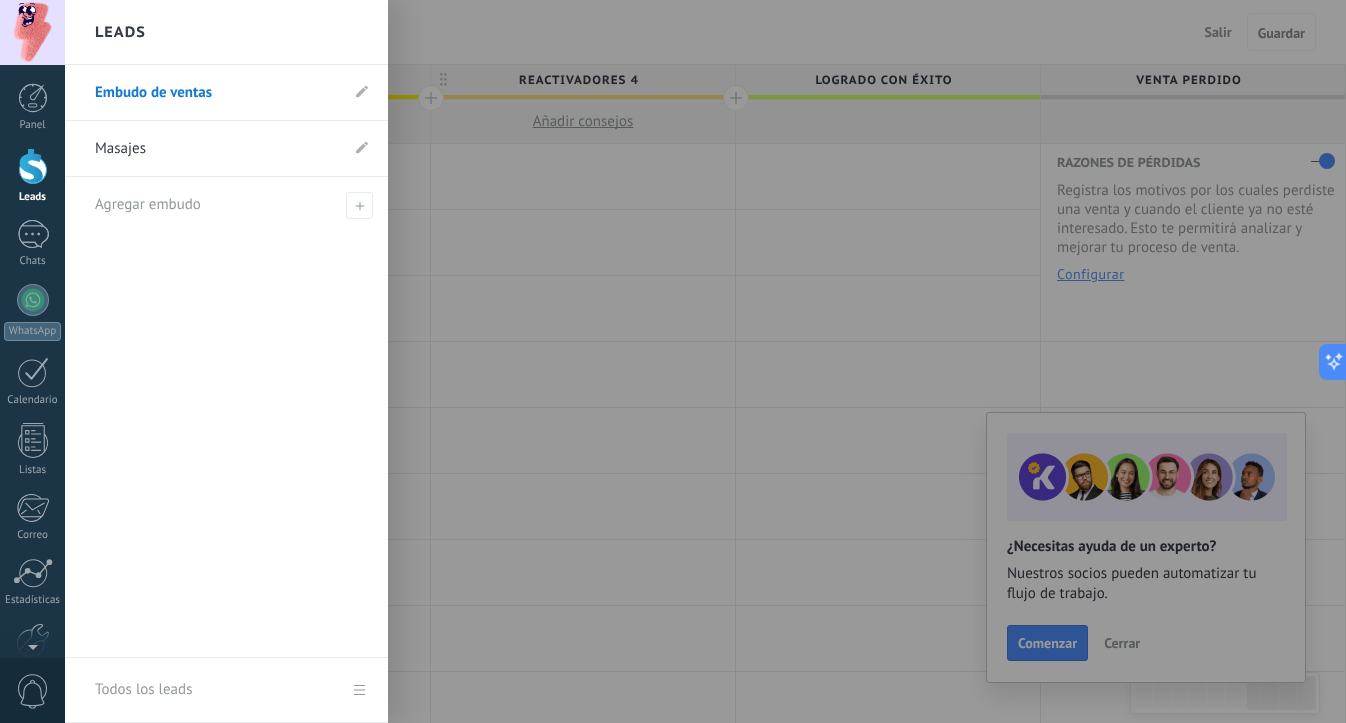 click on "Masajes" at bounding box center [216, 149] 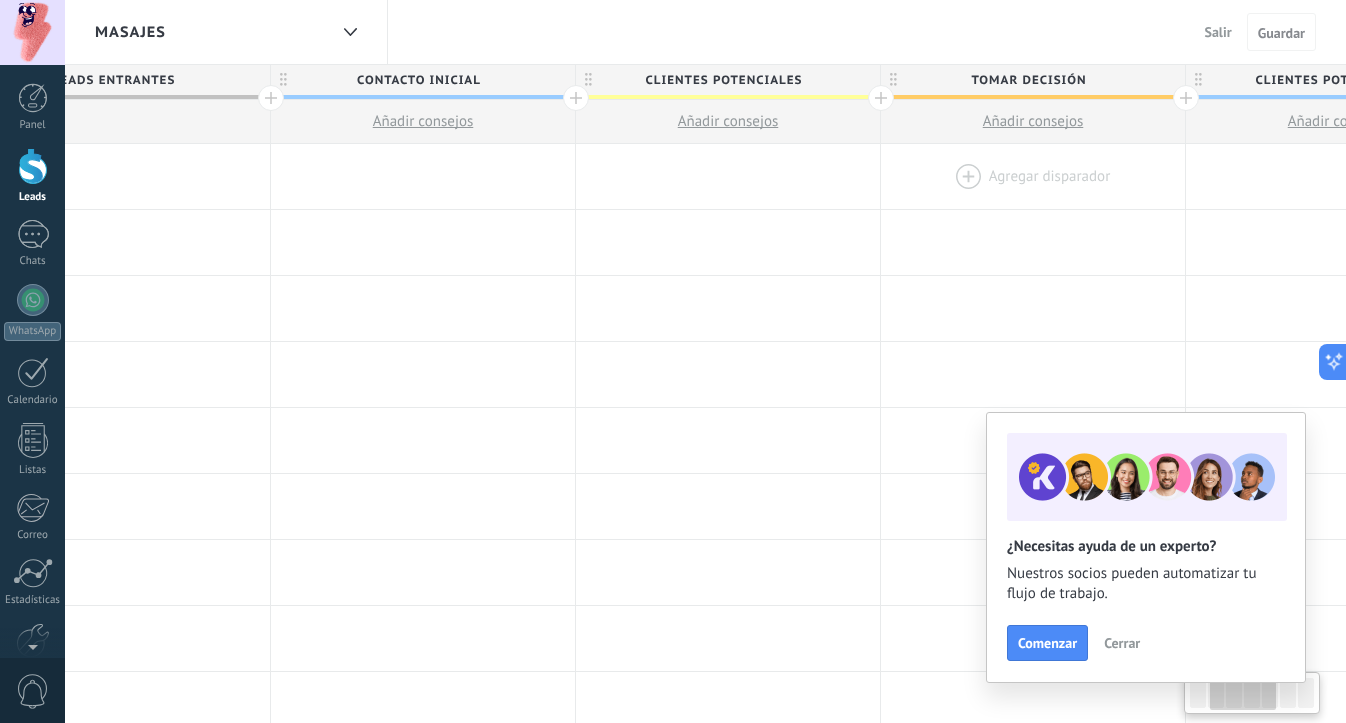 scroll, scrollTop: 0, scrollLeft: 426, axis: horizontal 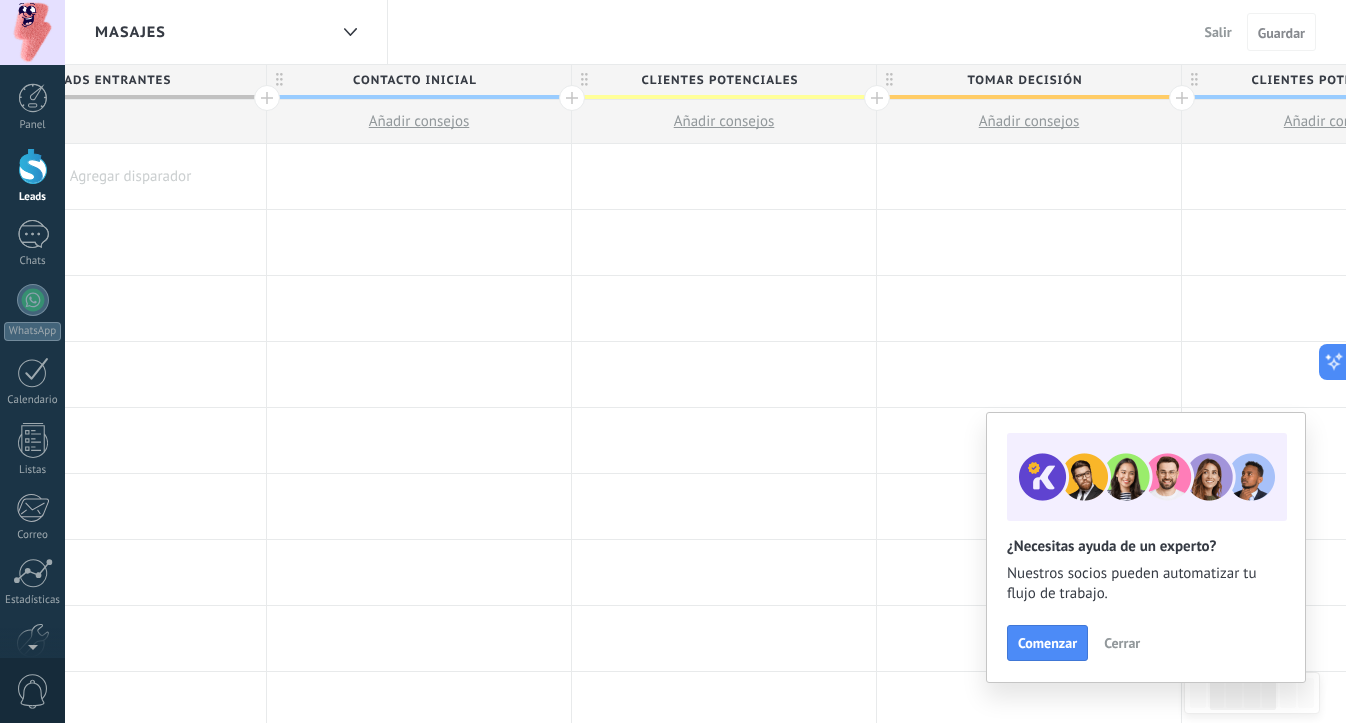 click on "Tomar decisión" at bounding box center (1024, 80) 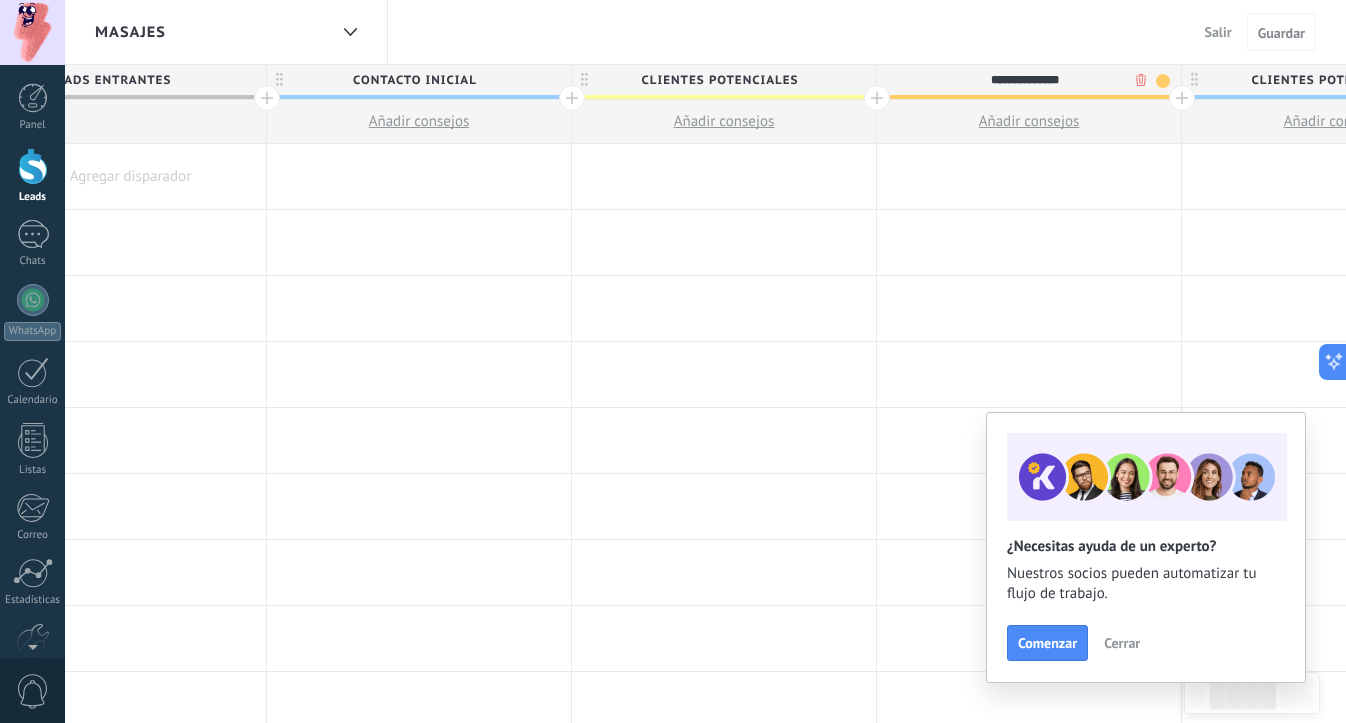 drag, startPoint x: 1082, startPoint y: 79, endPoint x: 967, endPoint y: 79, distance: 115 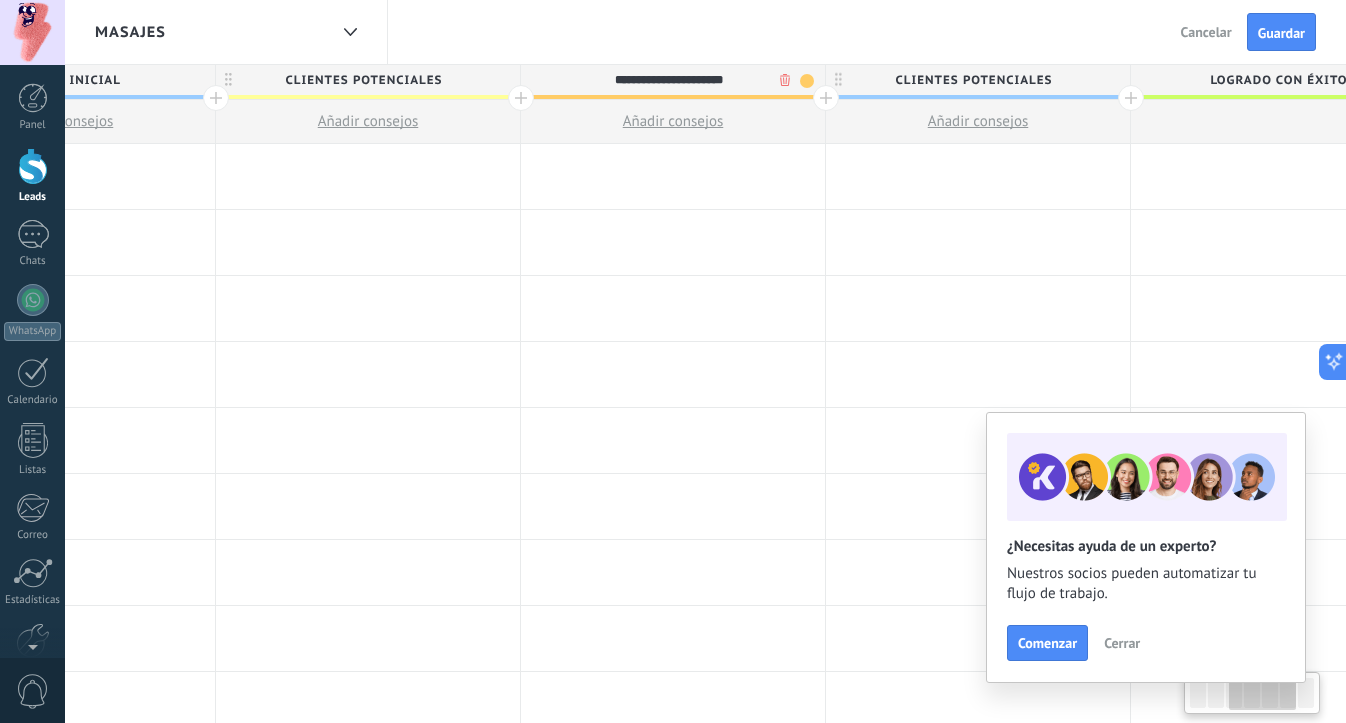type on "**********" 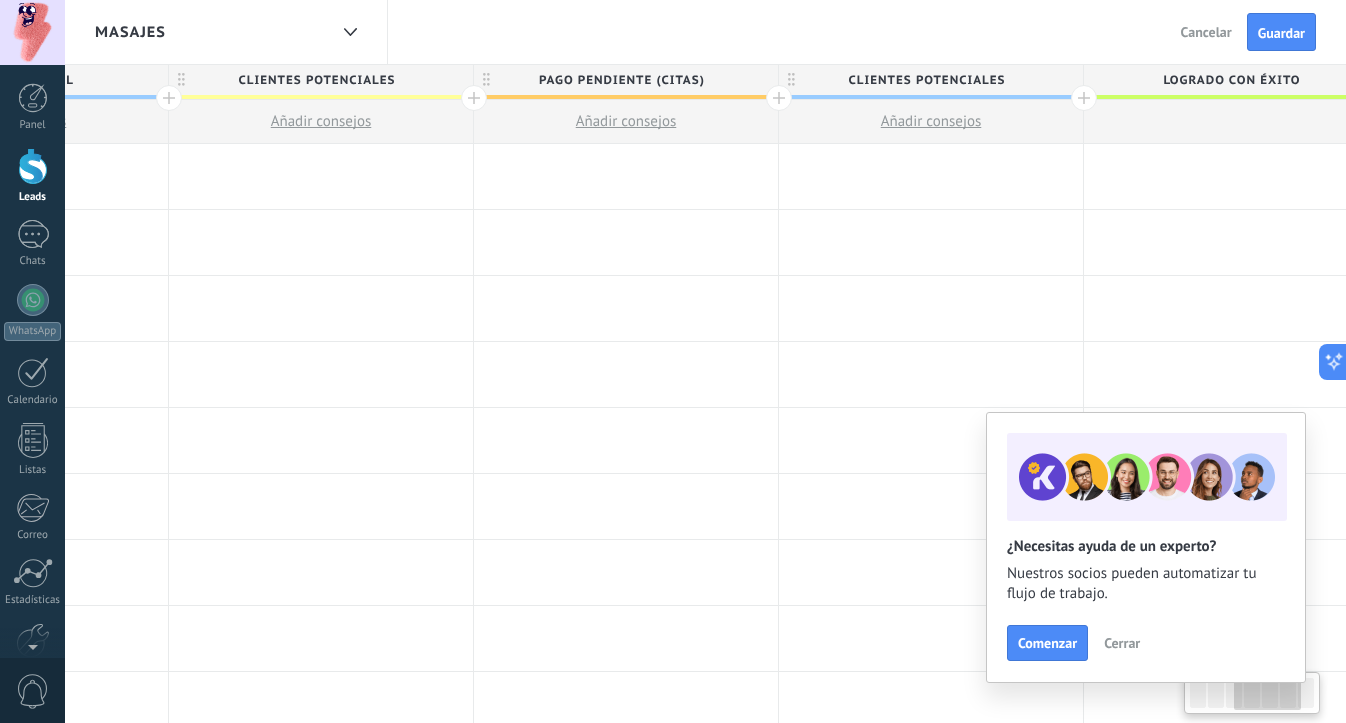 drag, startPoint x: 1057, startPoint y: 80, endPoint x: 932, endPoint y: 77, distance: 125.035995 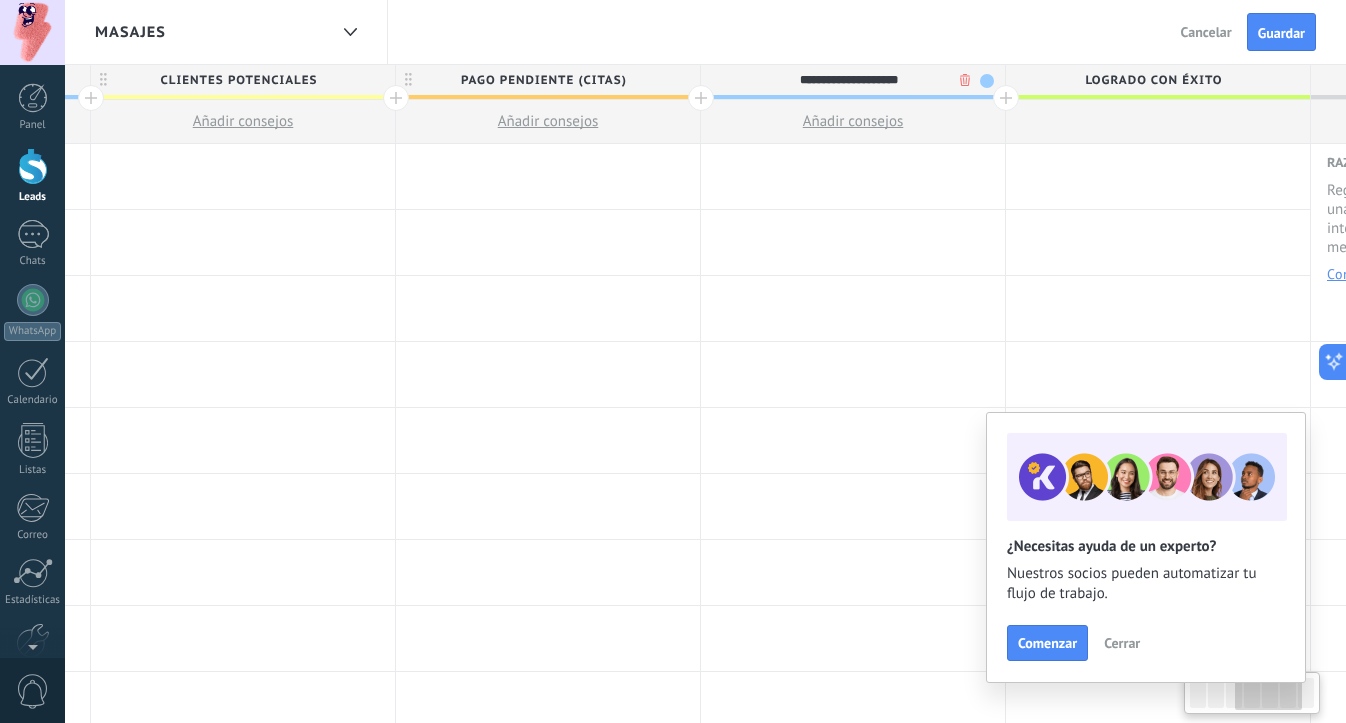 click on "**********" at bounding box center [848, 80] 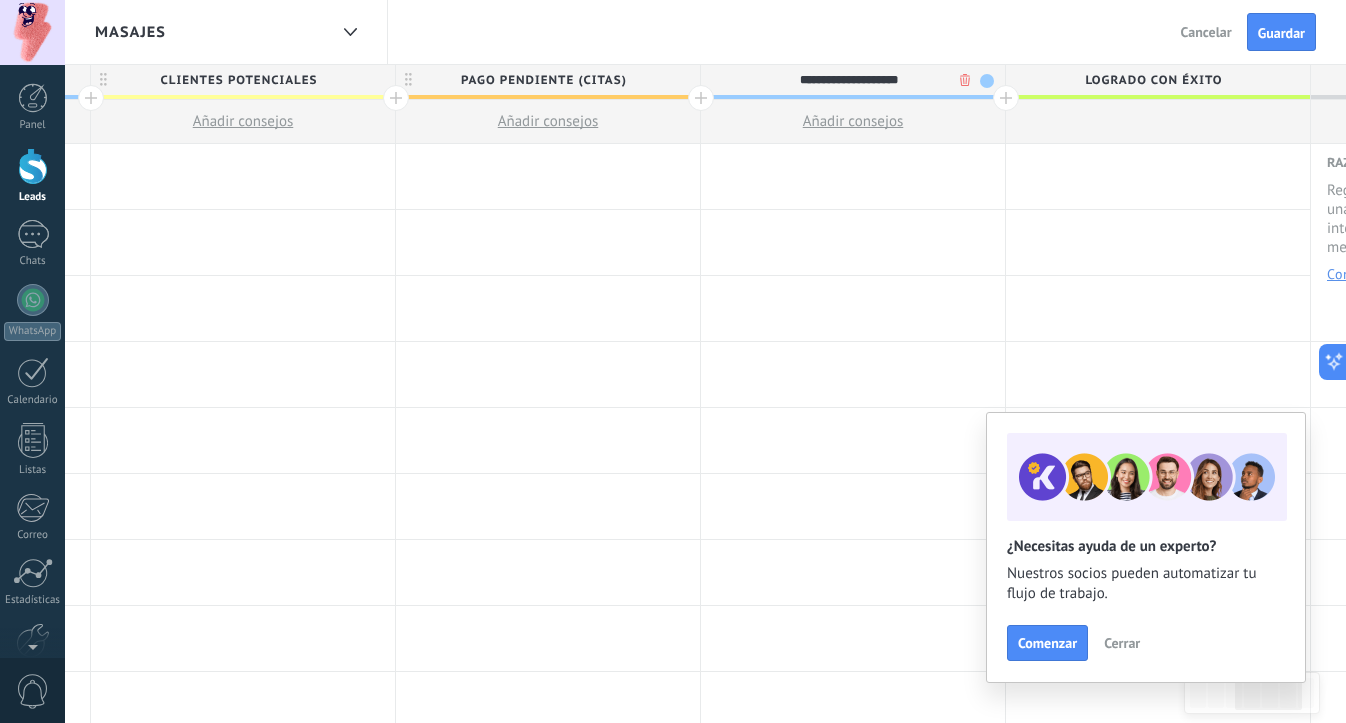 drag, startPoint x: 926, startPoint y: 80, endPoint x: 772, endPoint y: 79, distance: 154.00325 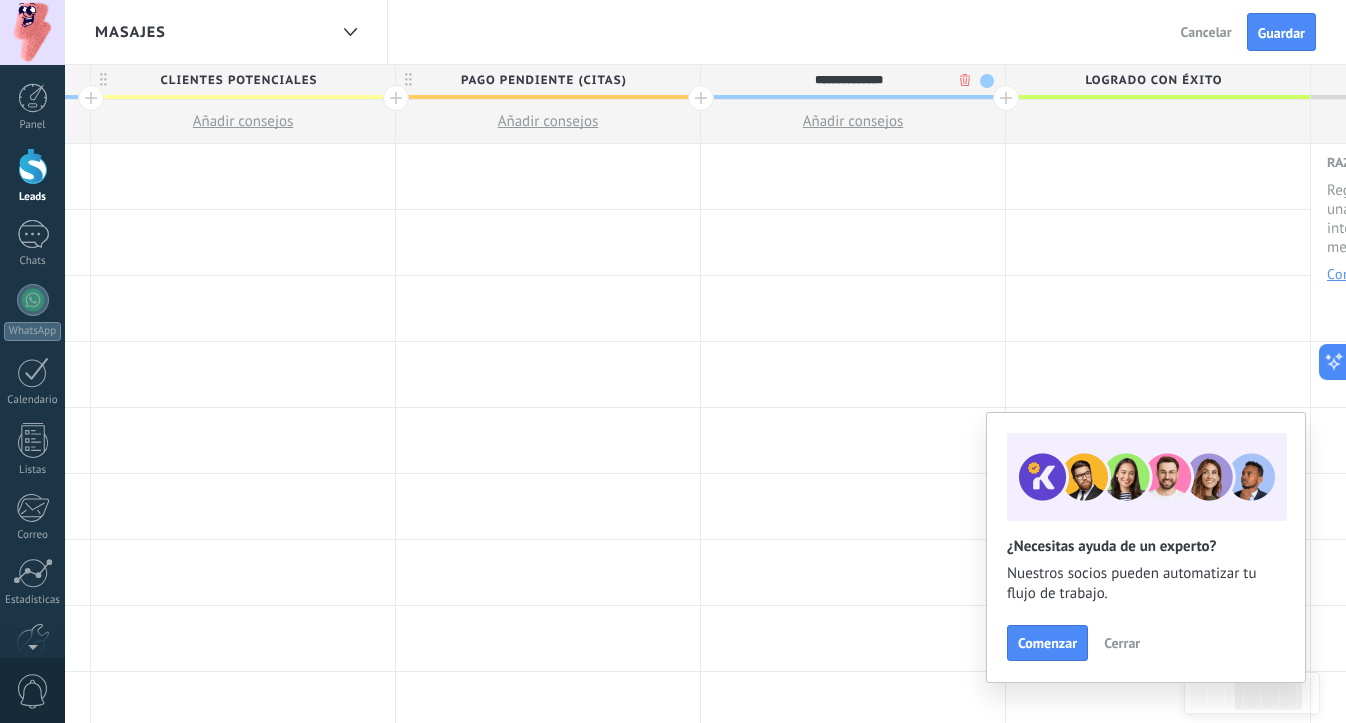 type on "**********" 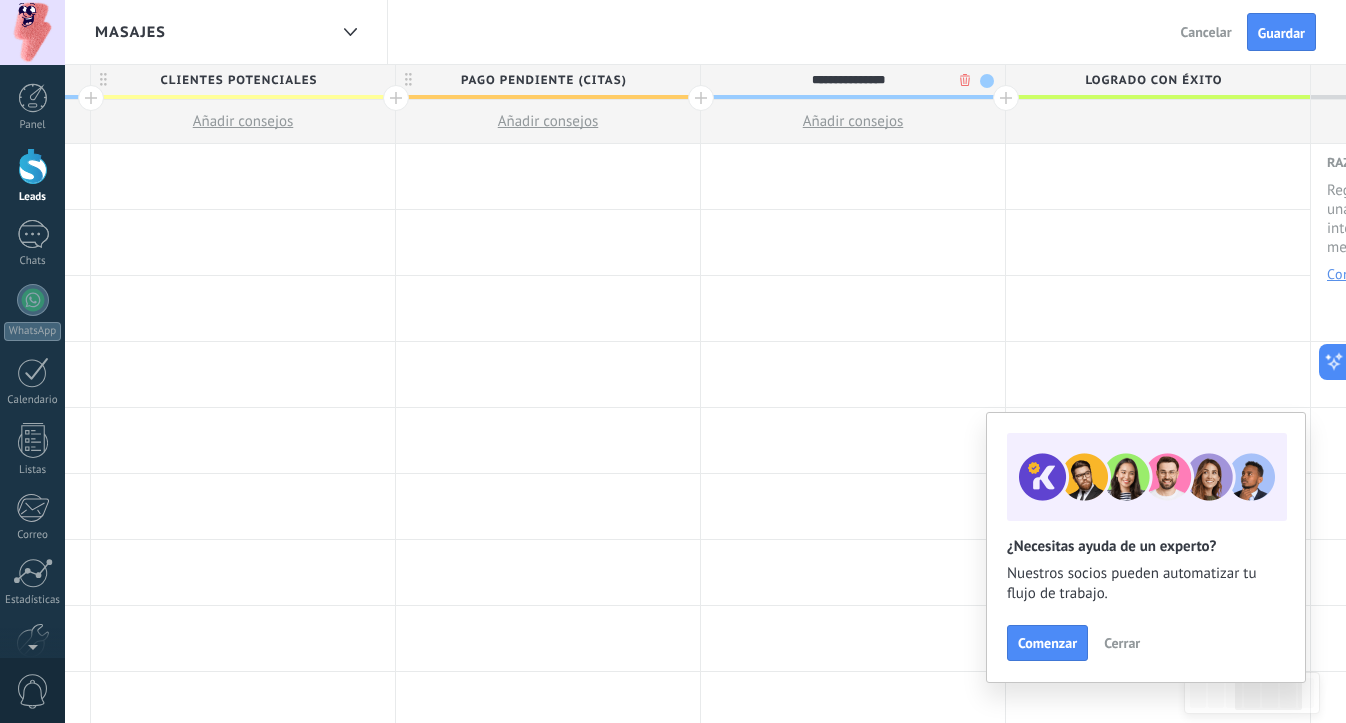 drag, startPoint x: 901, startPoint y: 80, endPoint x: 789, endPoint y: 83, distance: 112.04017 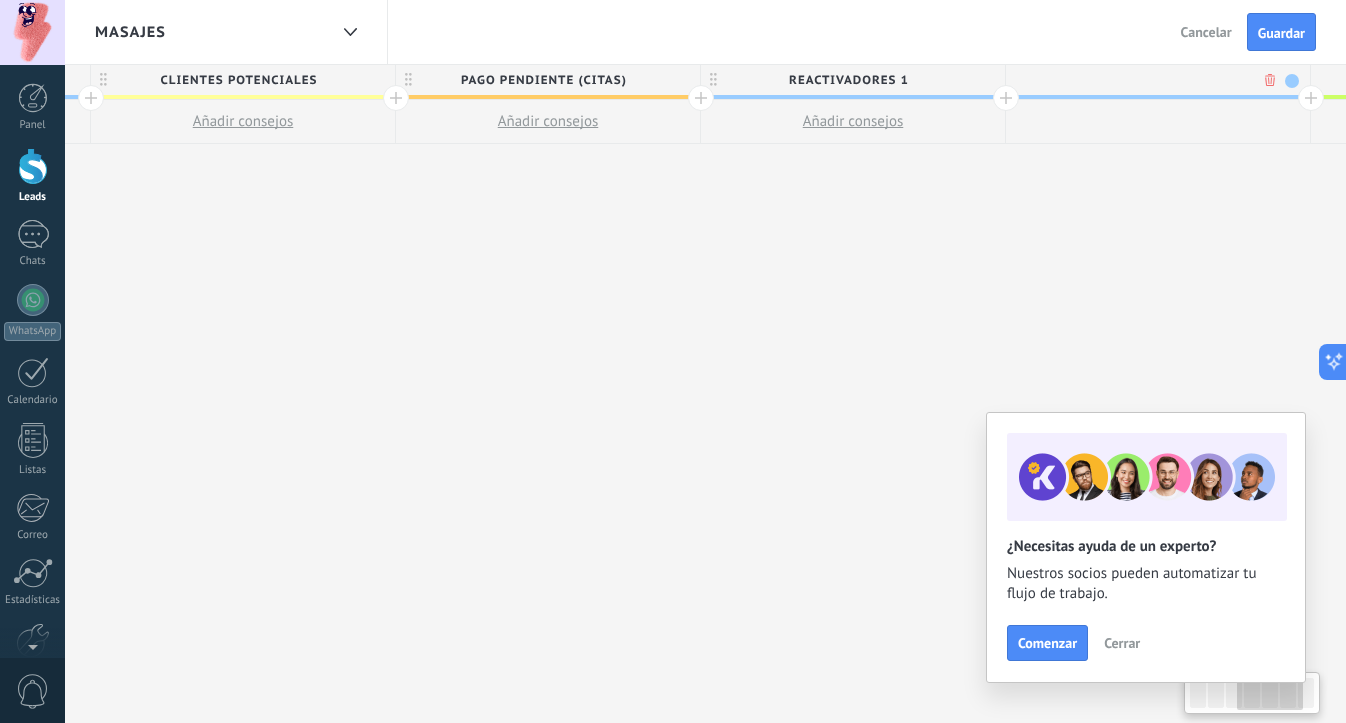 scroll, scrollTop: 0, scrollLeft: 1055, axis: horizontal 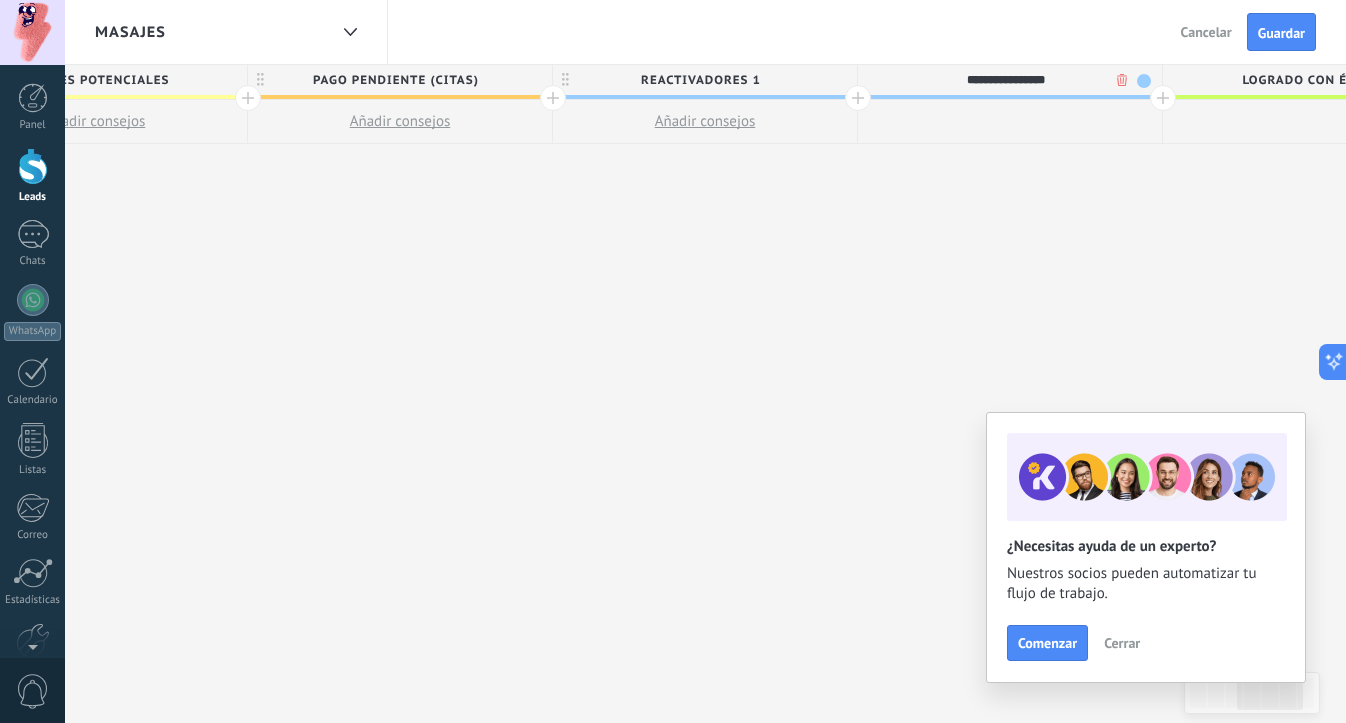 type on "**********" 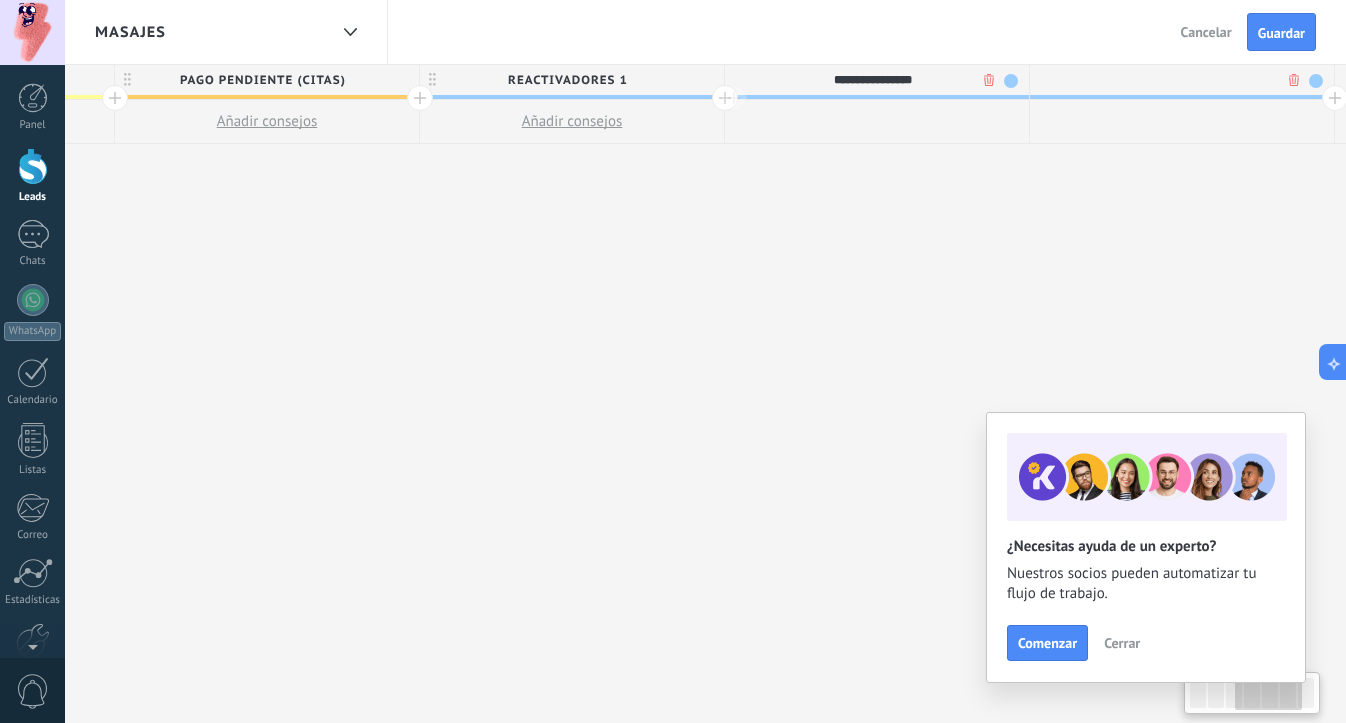 scroll, scrollTop: 0, scrollLeft: 1203, axis: horizontal 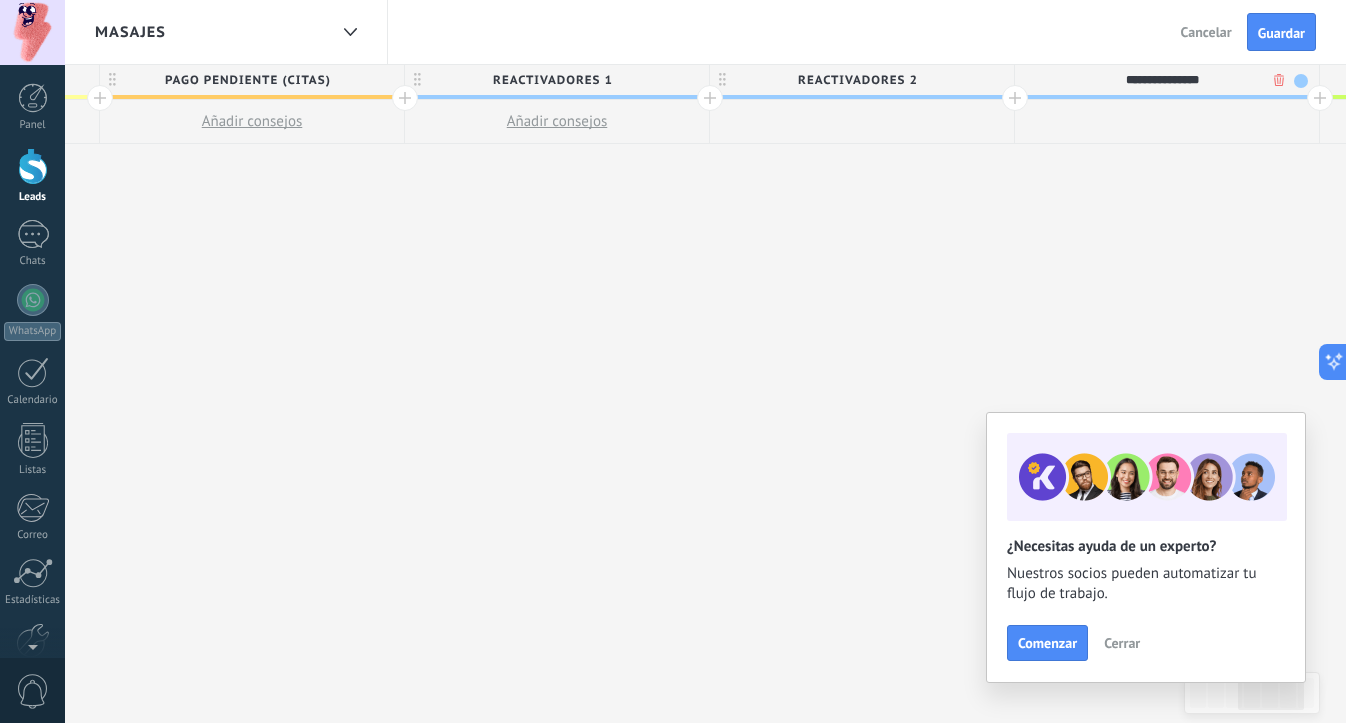 type on "**********" 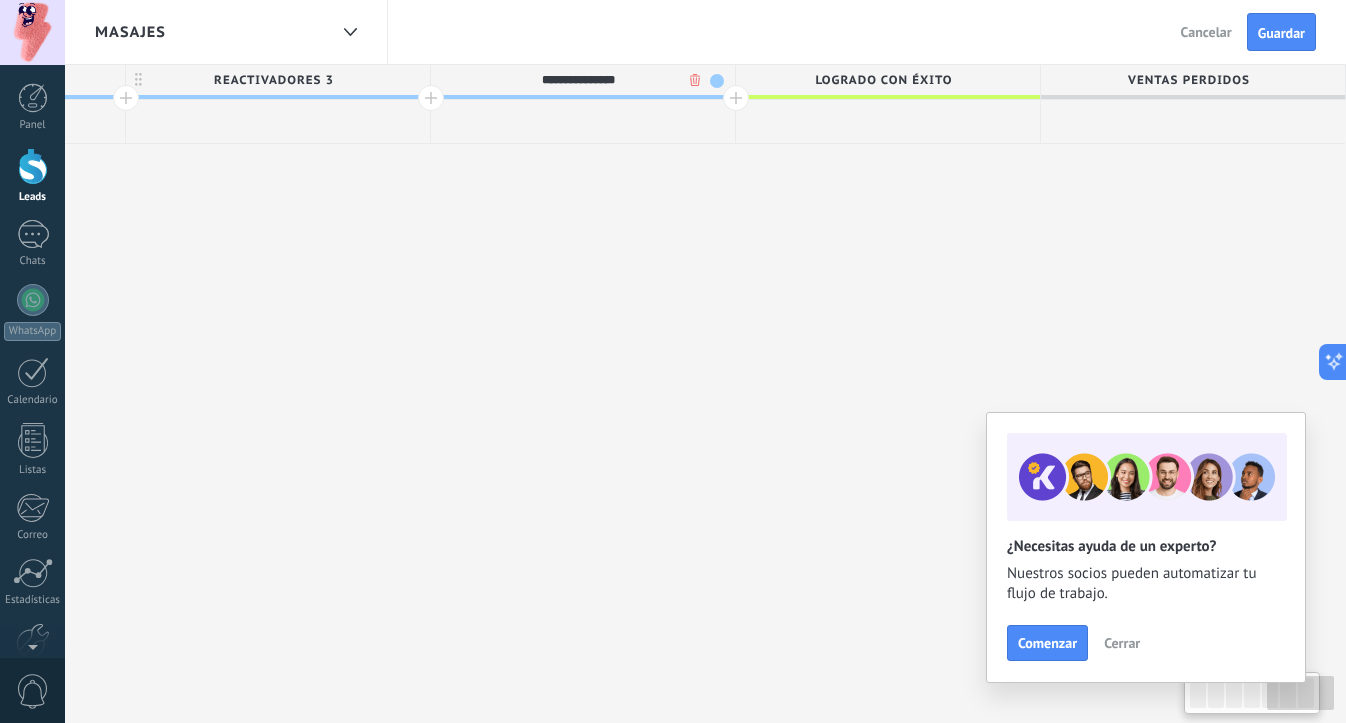 scroll, scrollTop: 0, scrollLeft: 2092, axis: horizontal 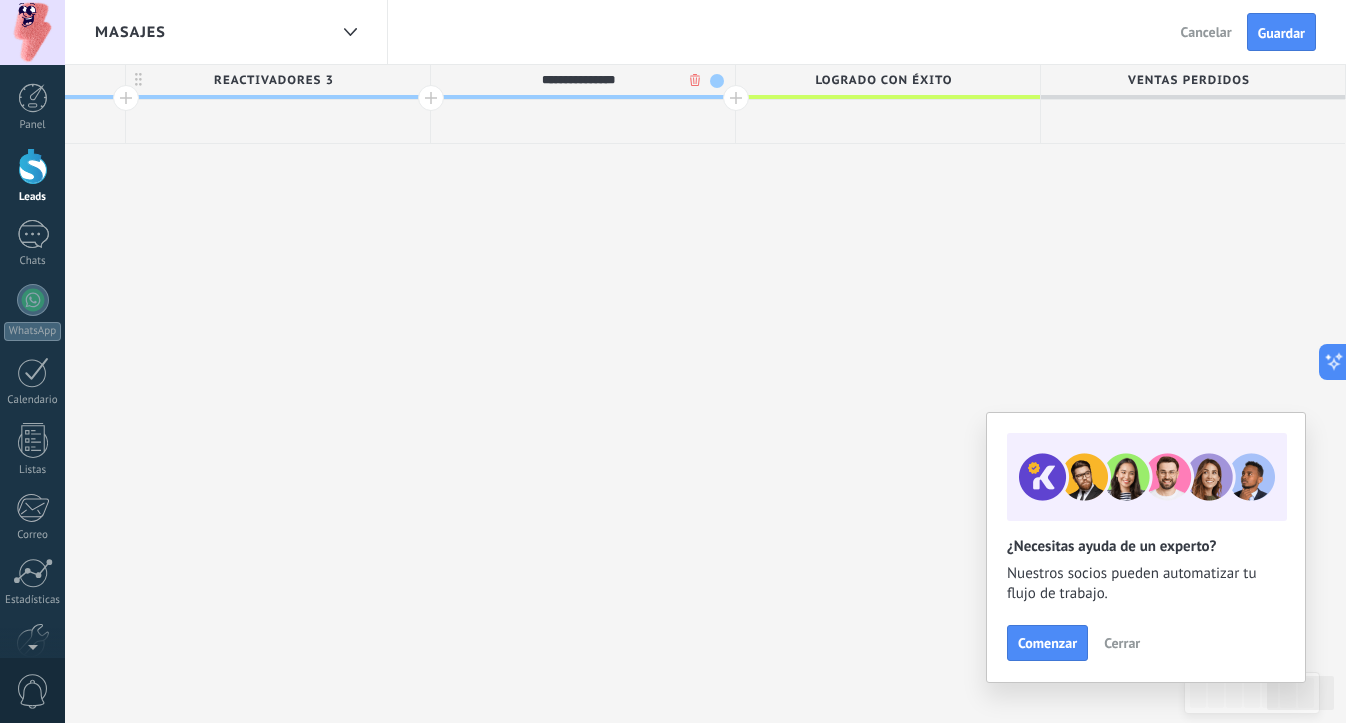 type on "**********" 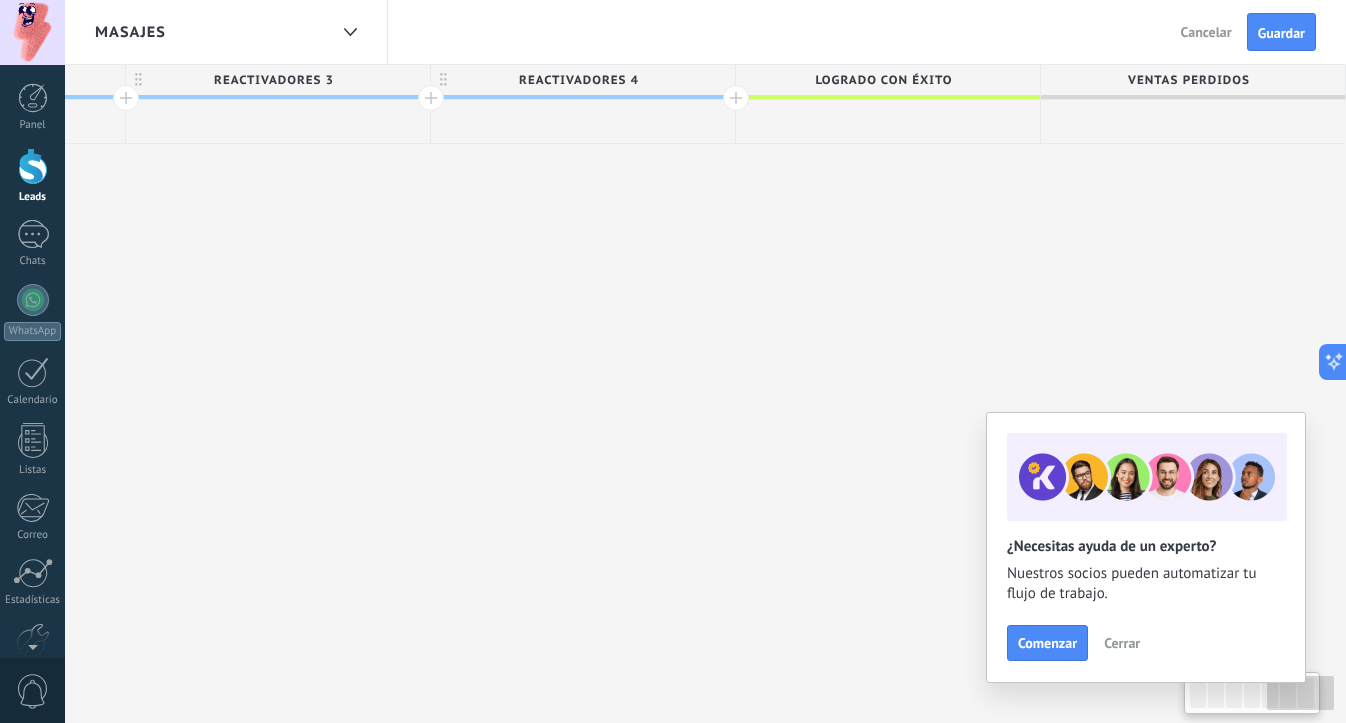scroll, scrollTop: 0, scrollLeft: 2092, axis: horizontal 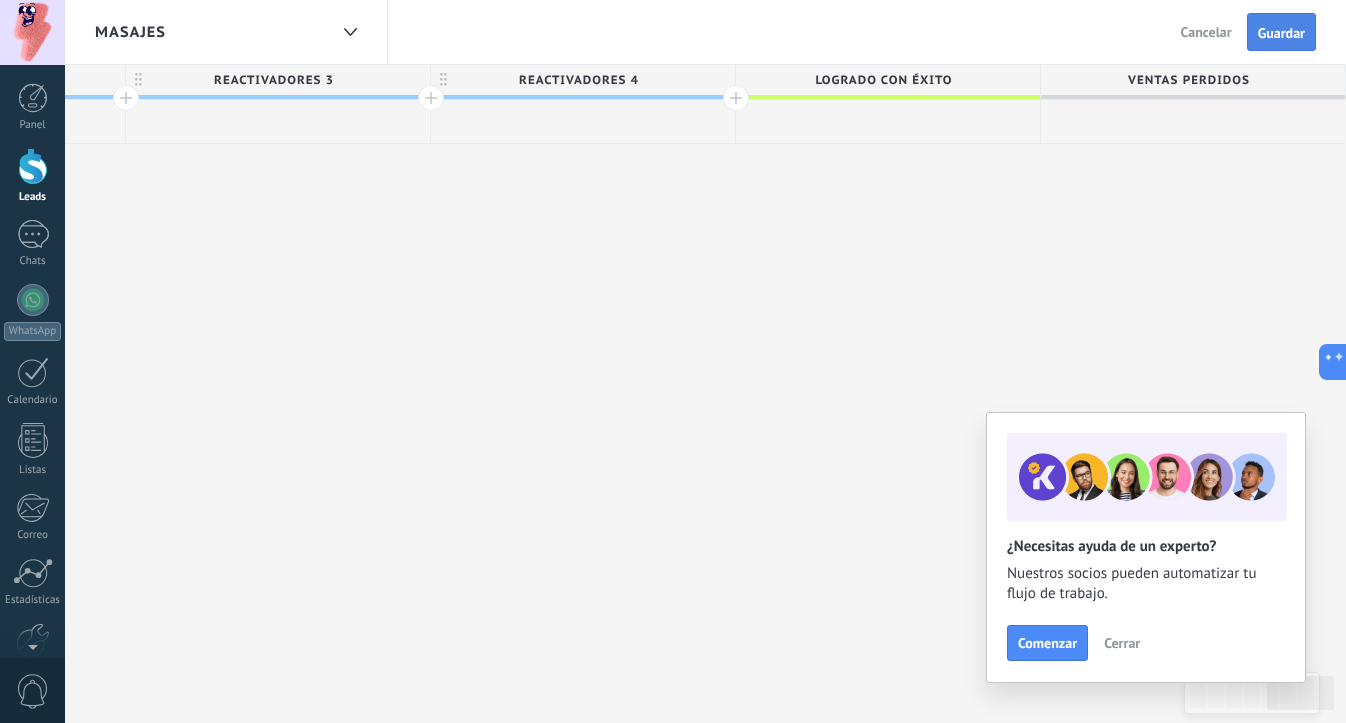 click on "Guardar" at bounding box center (1281, 32) 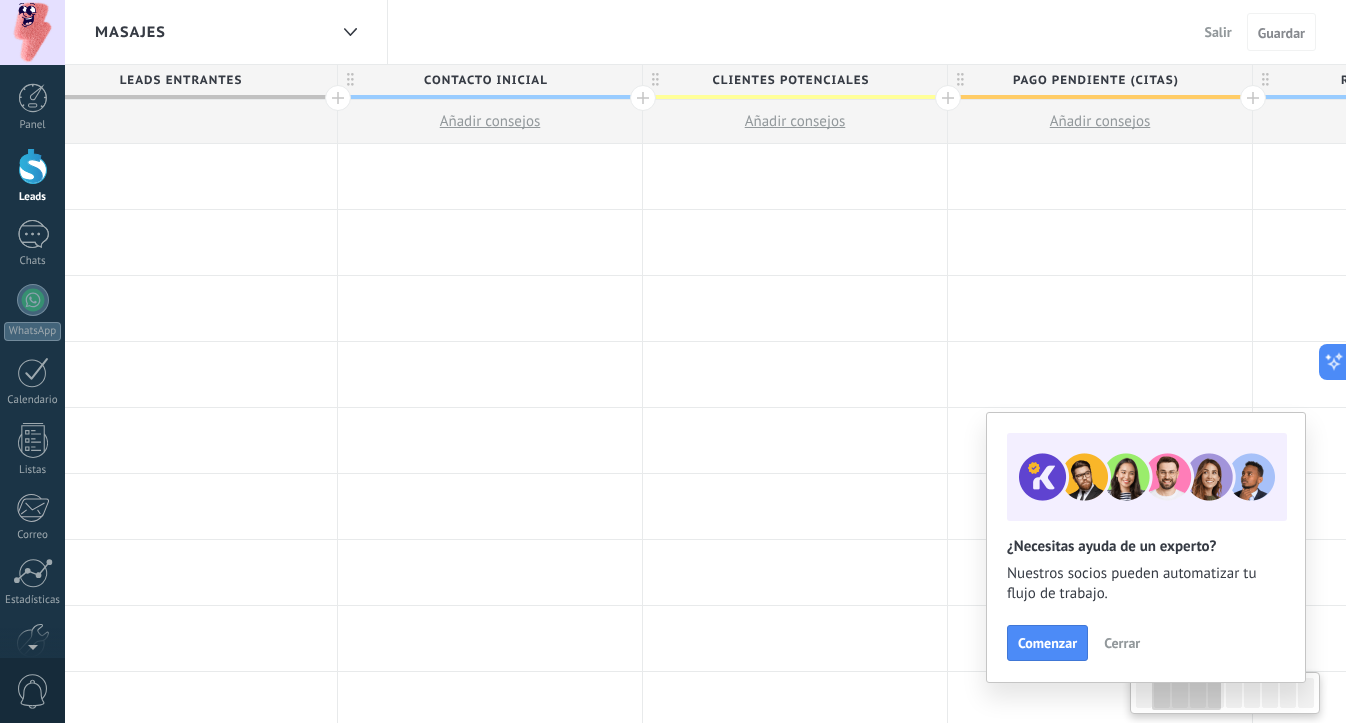 scroll, scrollTop: 0, scrollLeft: 354, axis: horizontal 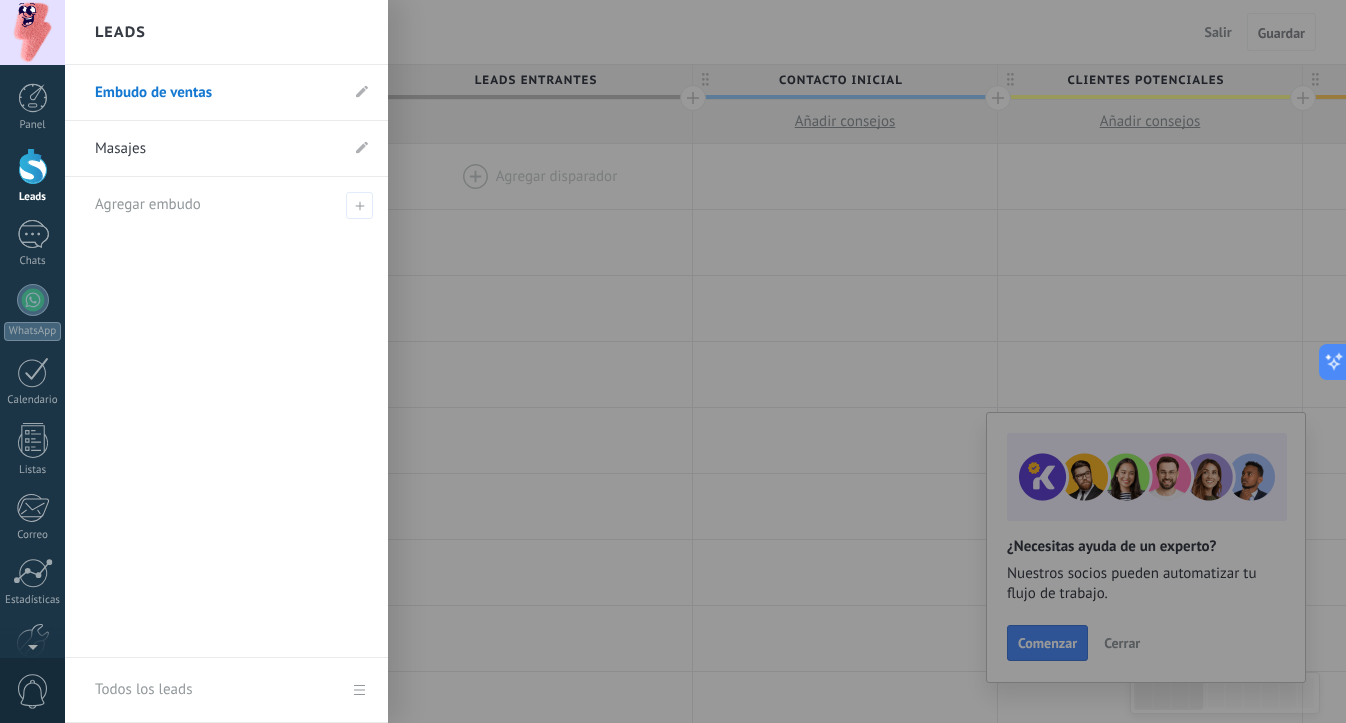 click at bounding box center (33, 166) 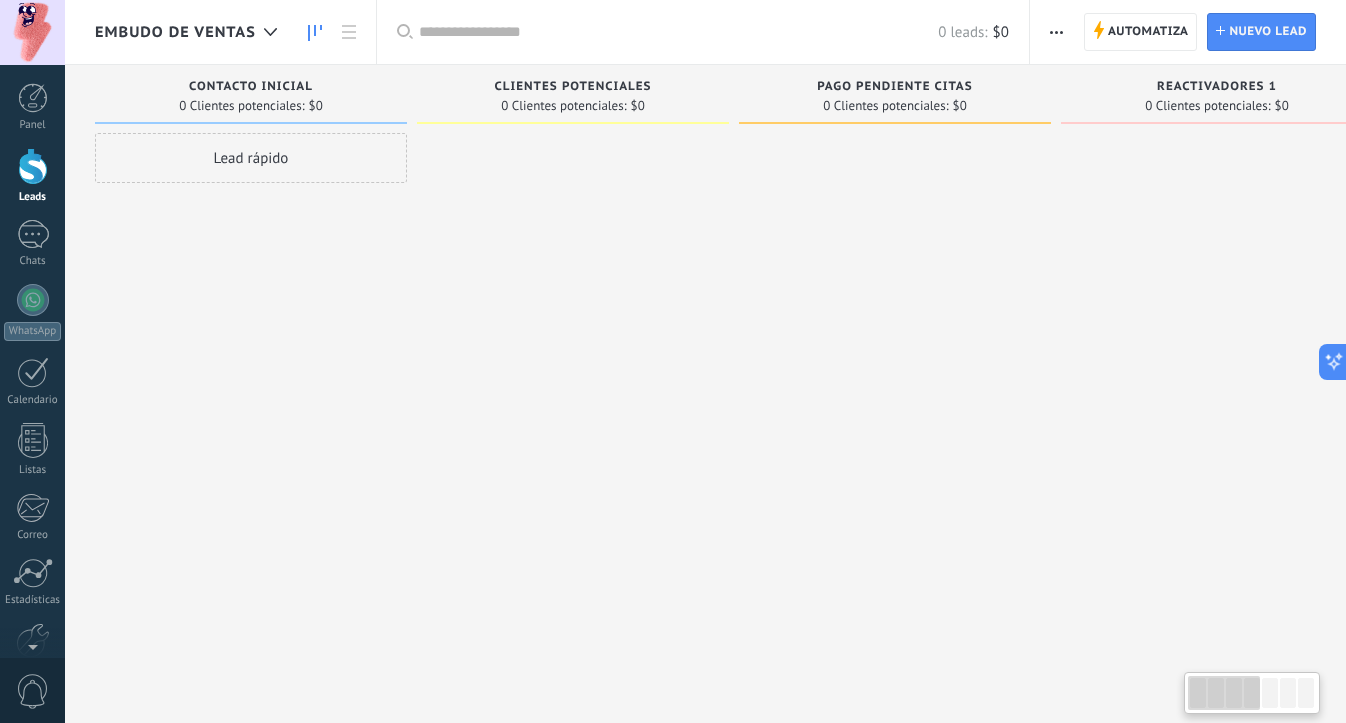 click at bounding box center [33, 166] 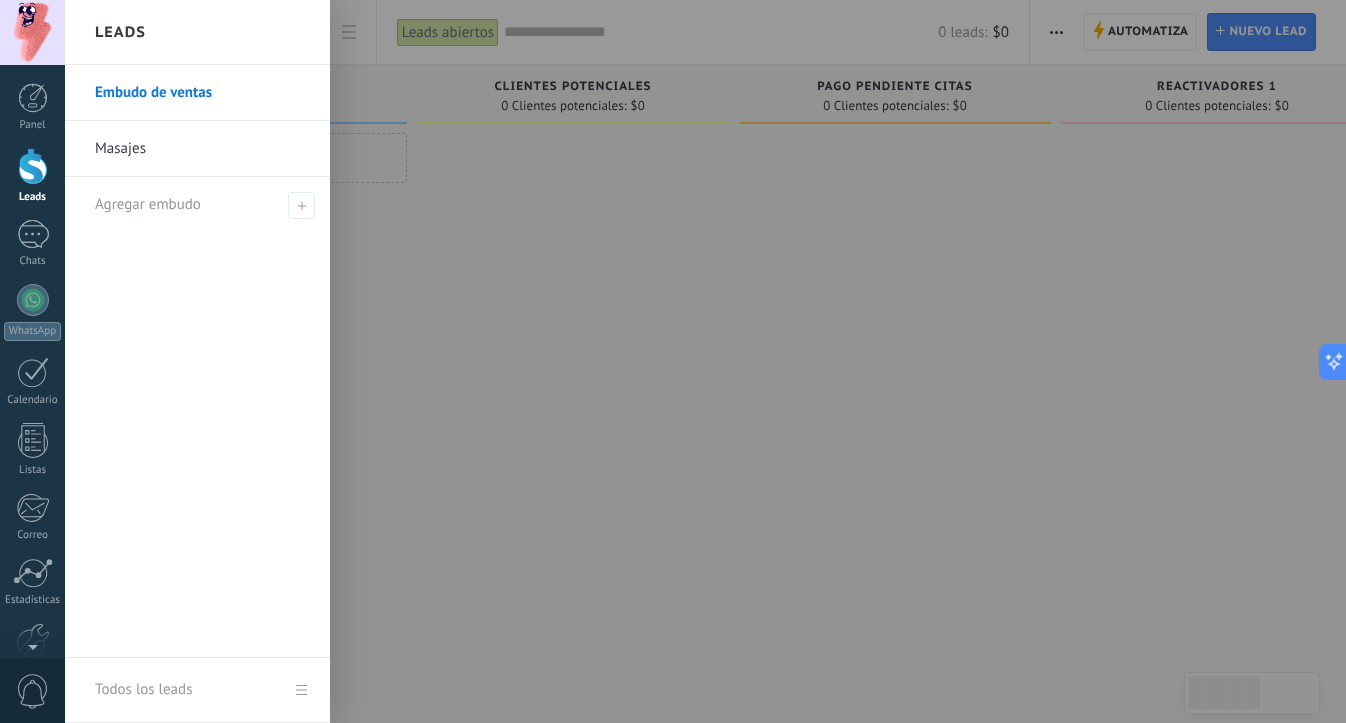 click on "Masajes" at bounding box center (202, 149) 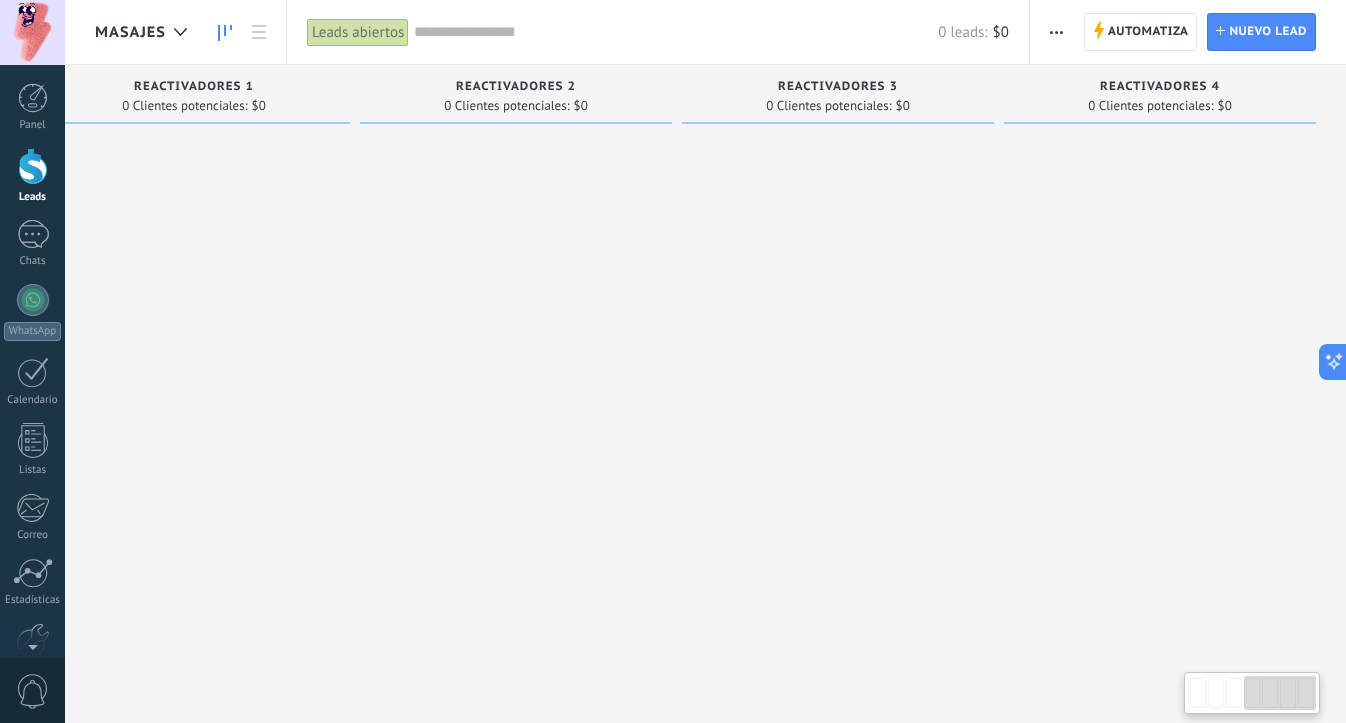 scroll, scrollTop: 0, scrollLeft: 1023, axis: horizontal 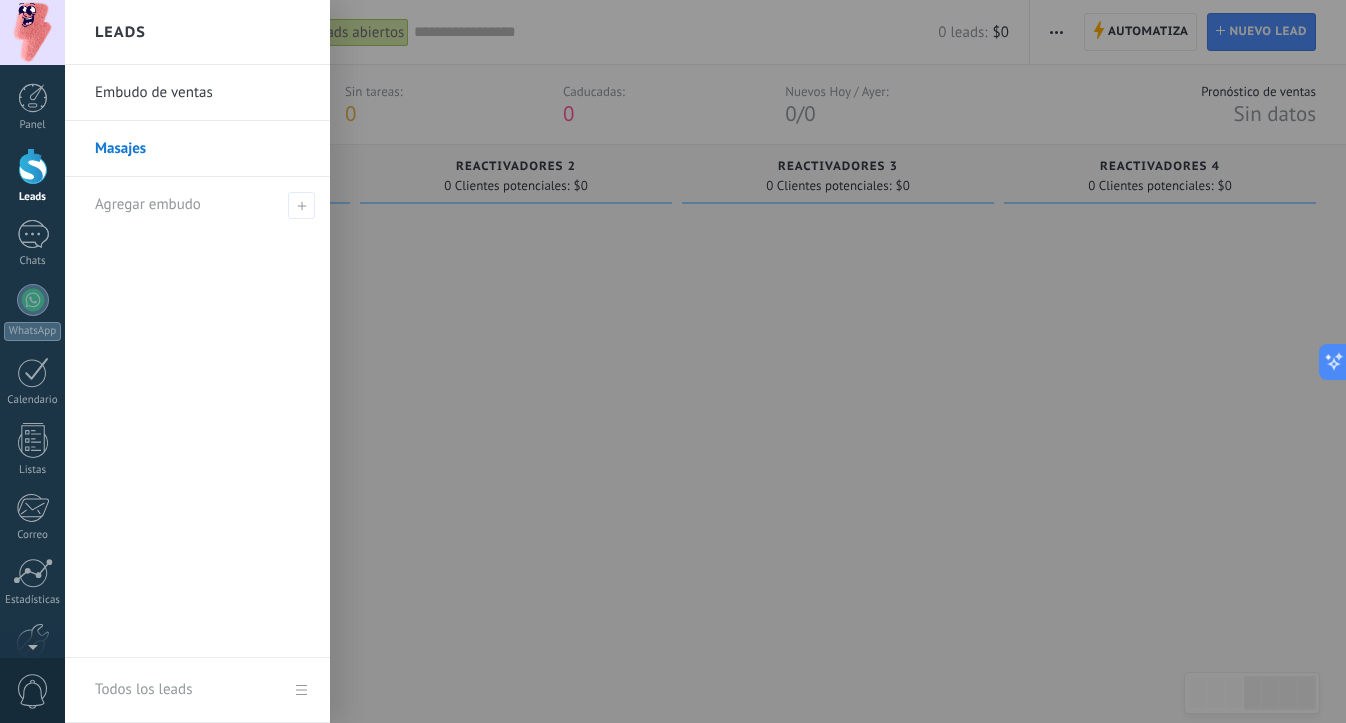 click on "Embudo de ventas" at bounding box center (202, 93) 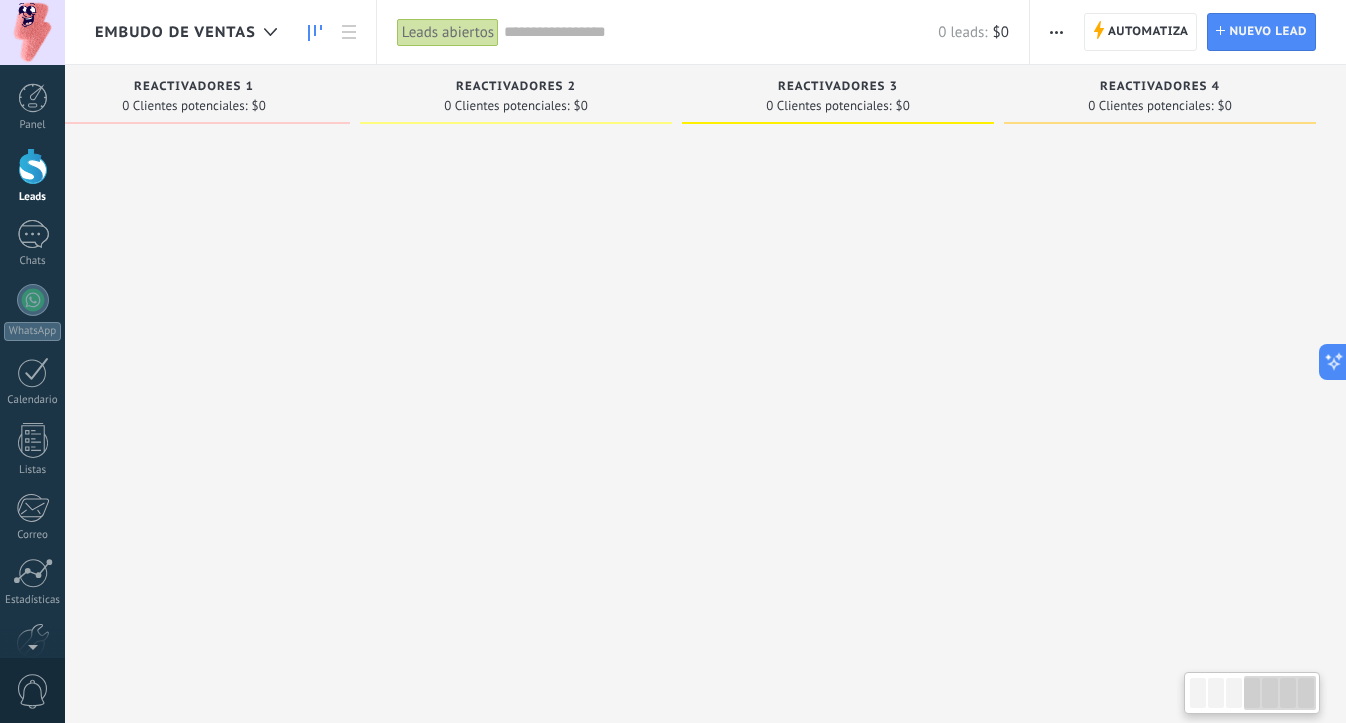 scroll, scrollTop: 0, scrollLeft: 1023, axis: horizontal 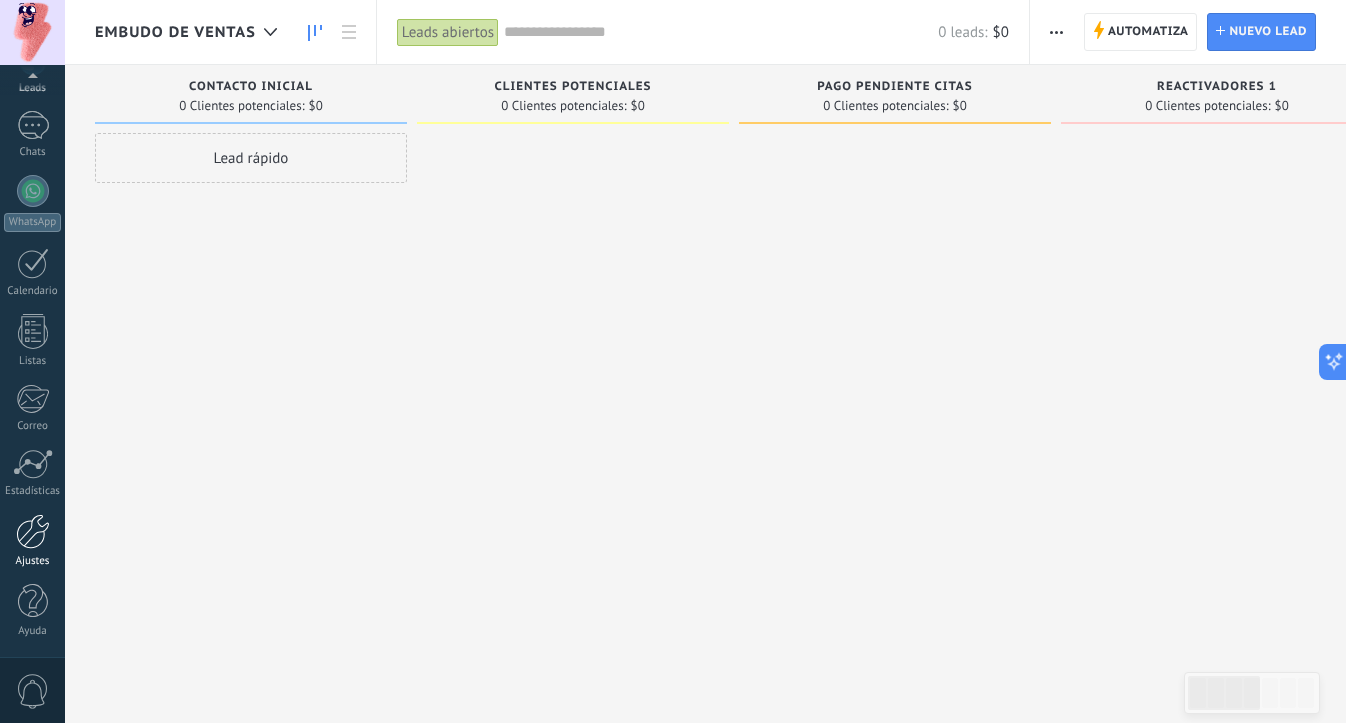 click at bounding box center (33, 531) 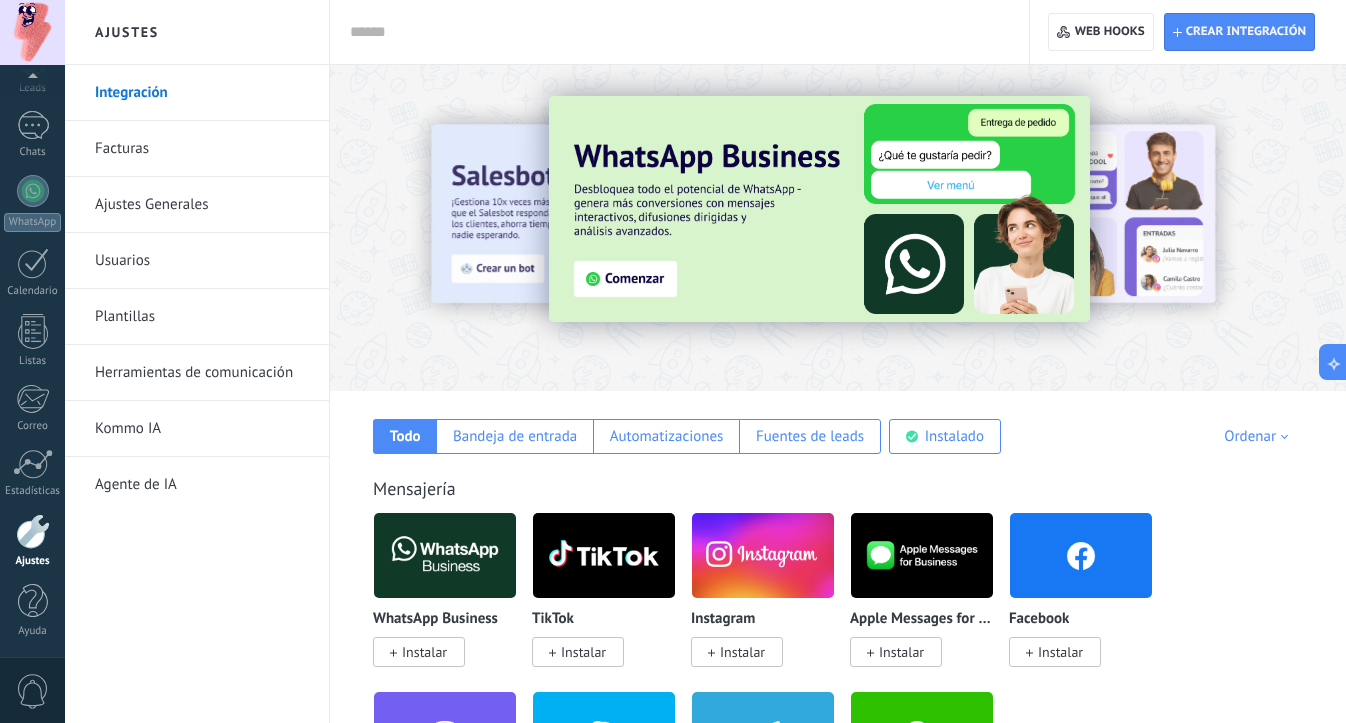 scroll, scrollTop: 0, scrollLeft: 0, axis: both 